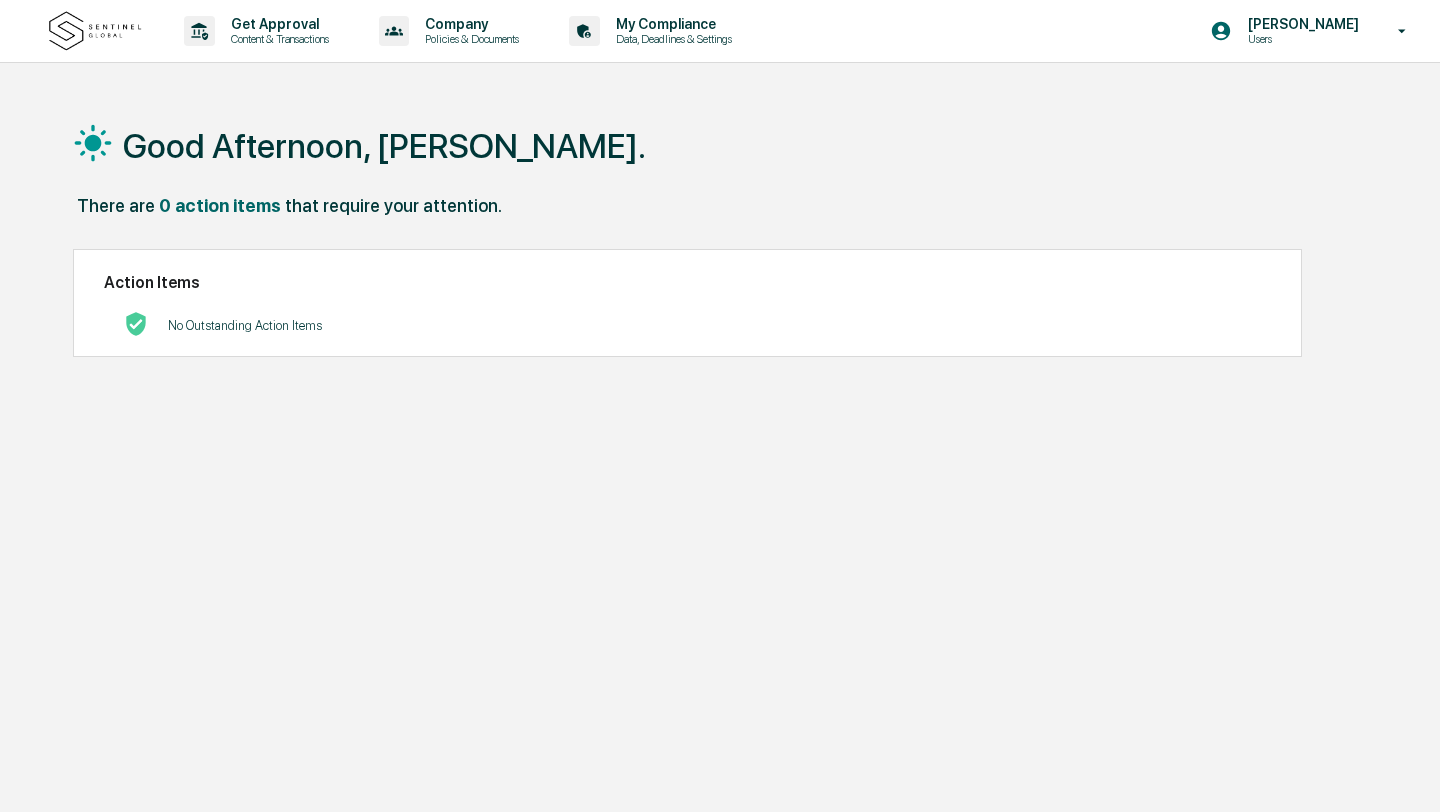 scroll, scrollTop: 0, scrollLeft: 0, axis: both 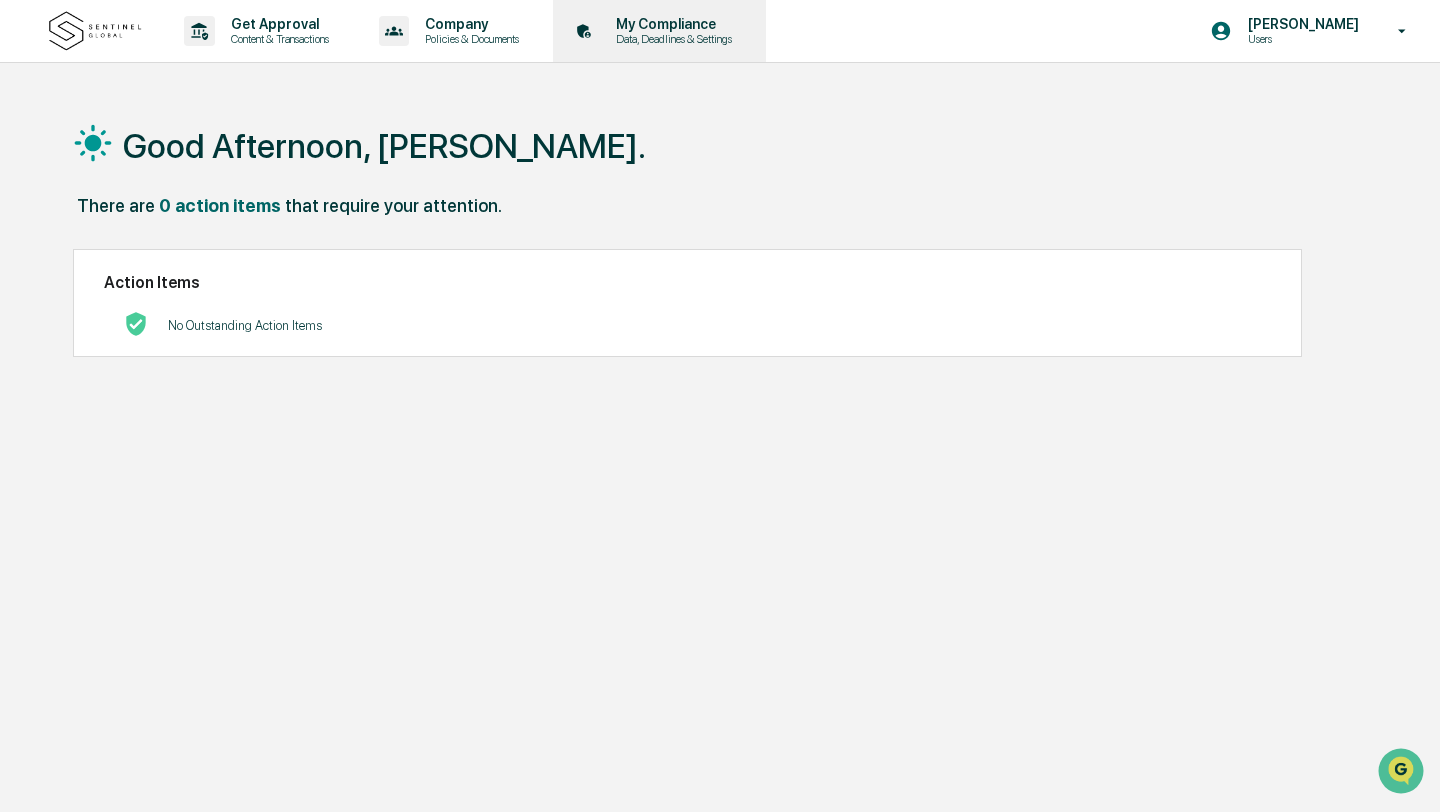 click on "My Compliance" at bounding box center (671, 24) 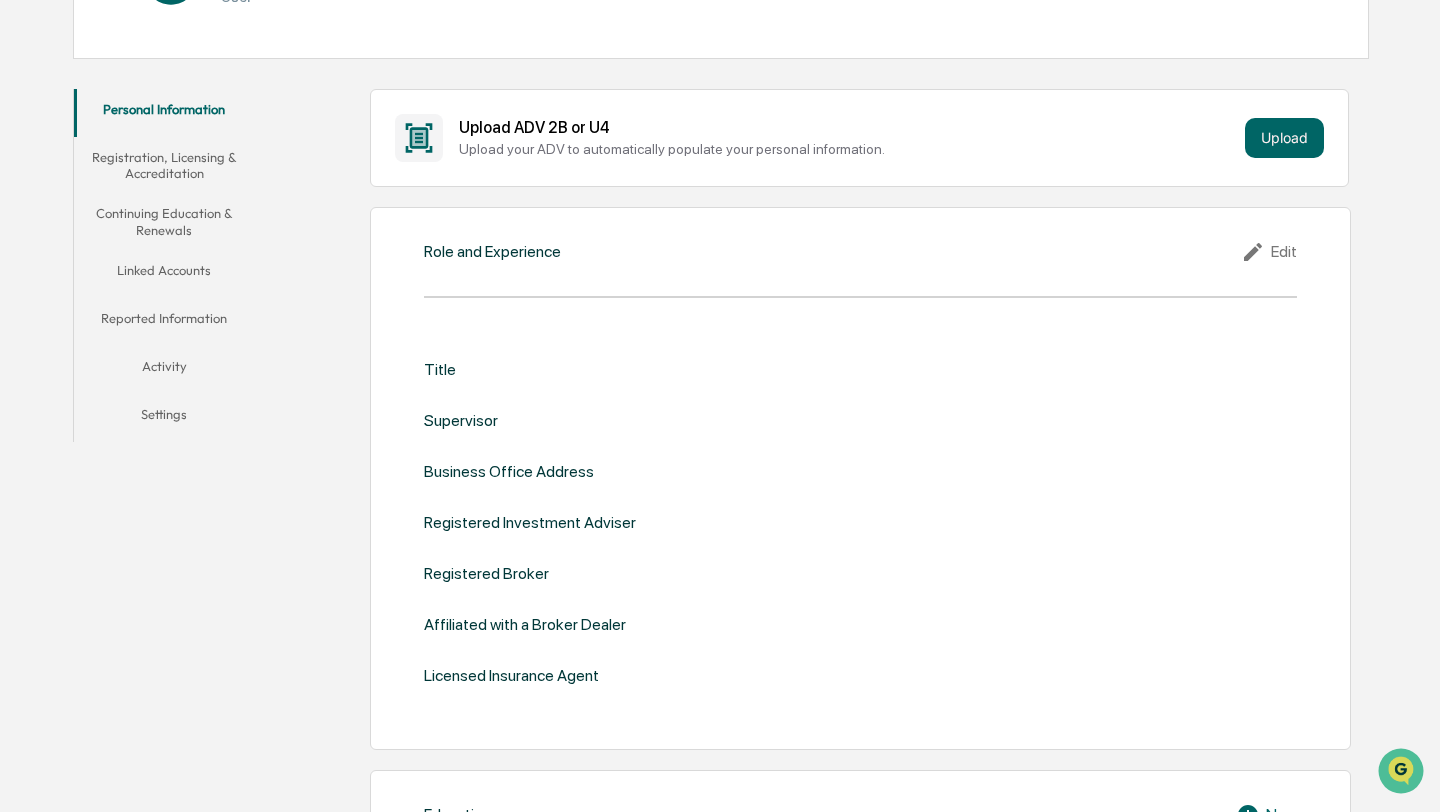scroll, scrollTop: 286, scrollLeft: 0, axis: vertical 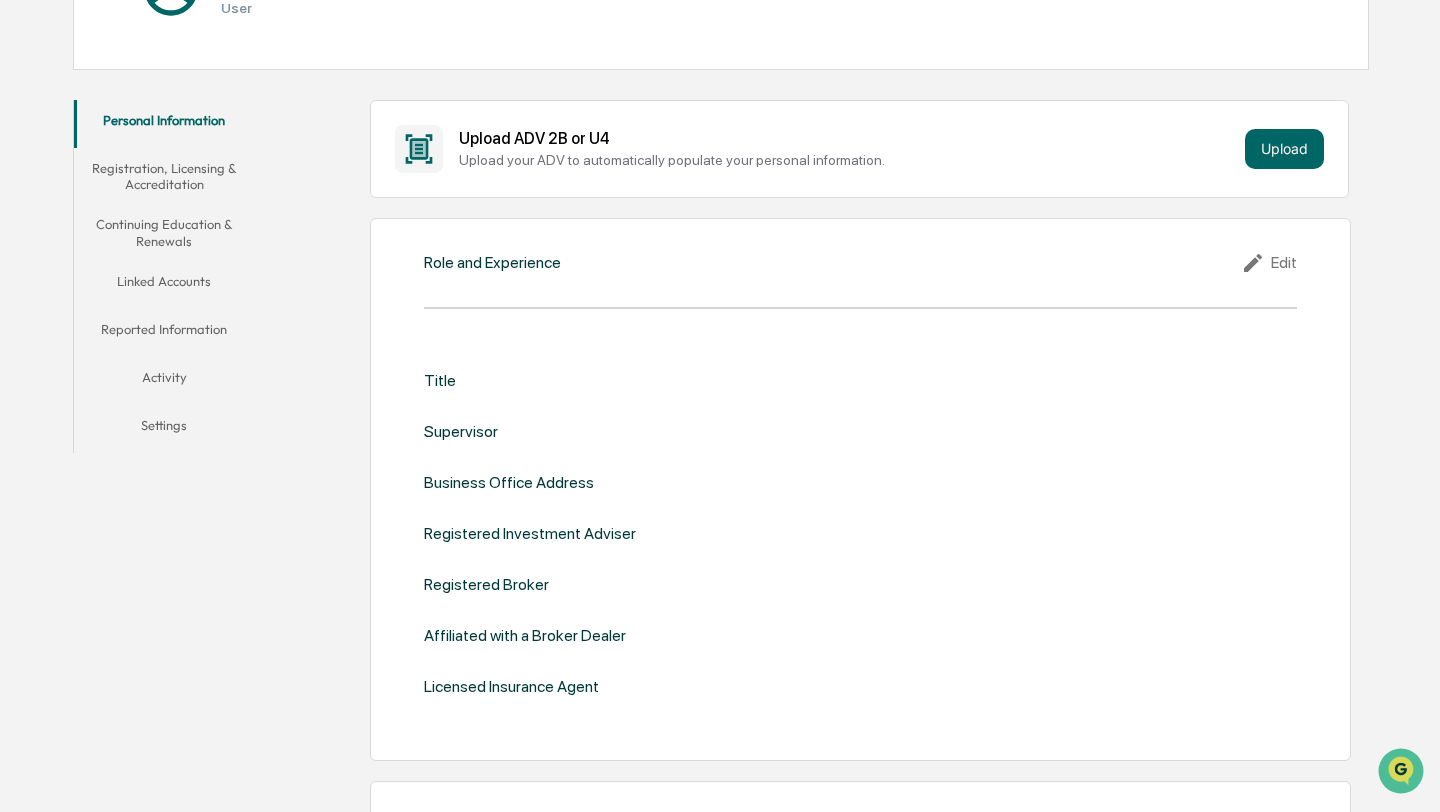 click on "Edit" at bounding box center [1269, 263] 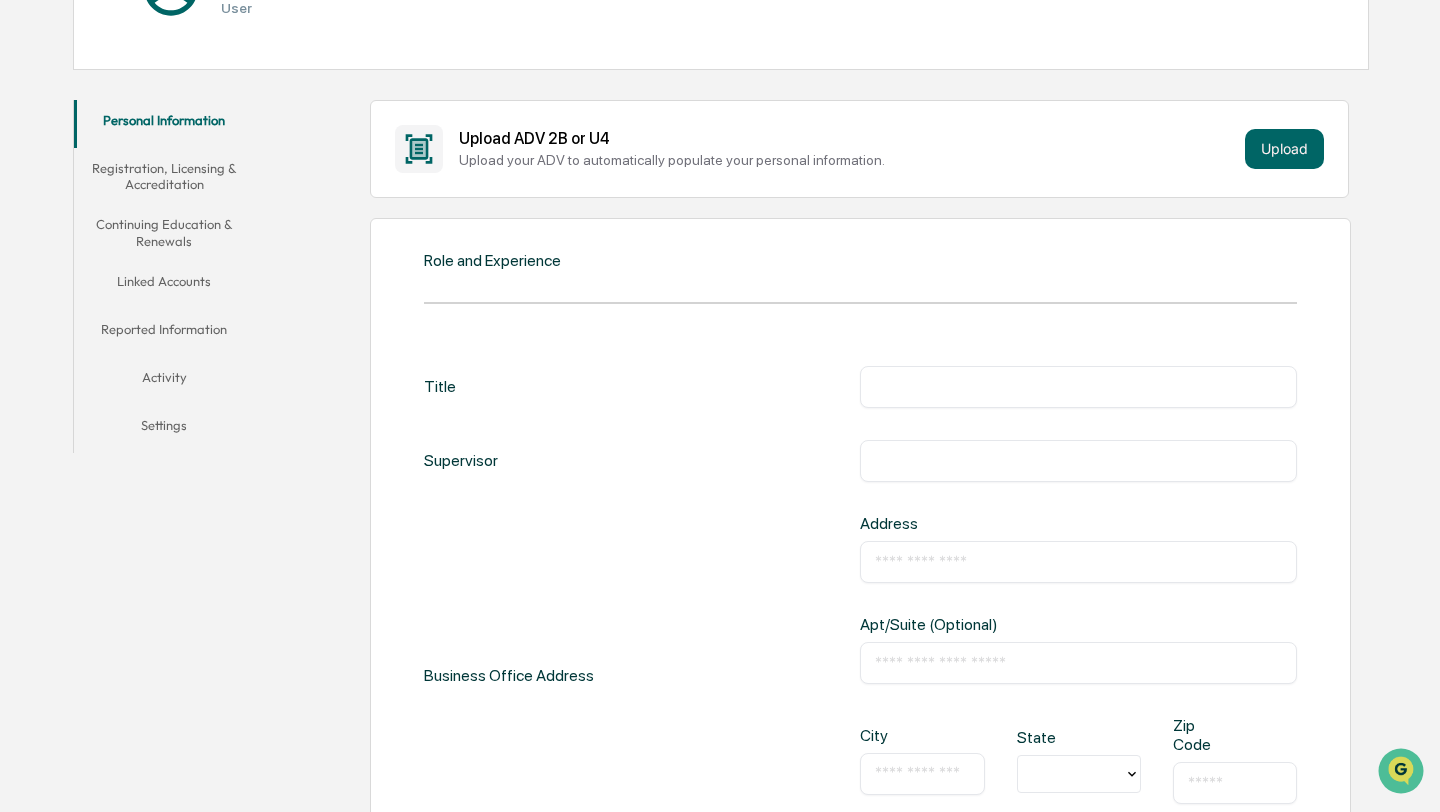 click on "Title ​ Supervisor ​ Business Office Address Address ​ Apt/Suite (Optional) ​ City ​ State Zip Code ​ Registered Investment Adviser Registered Broker Affiliated with a Broker Dealer Licensed Insurance Agent" at bounding box center (860, 747) 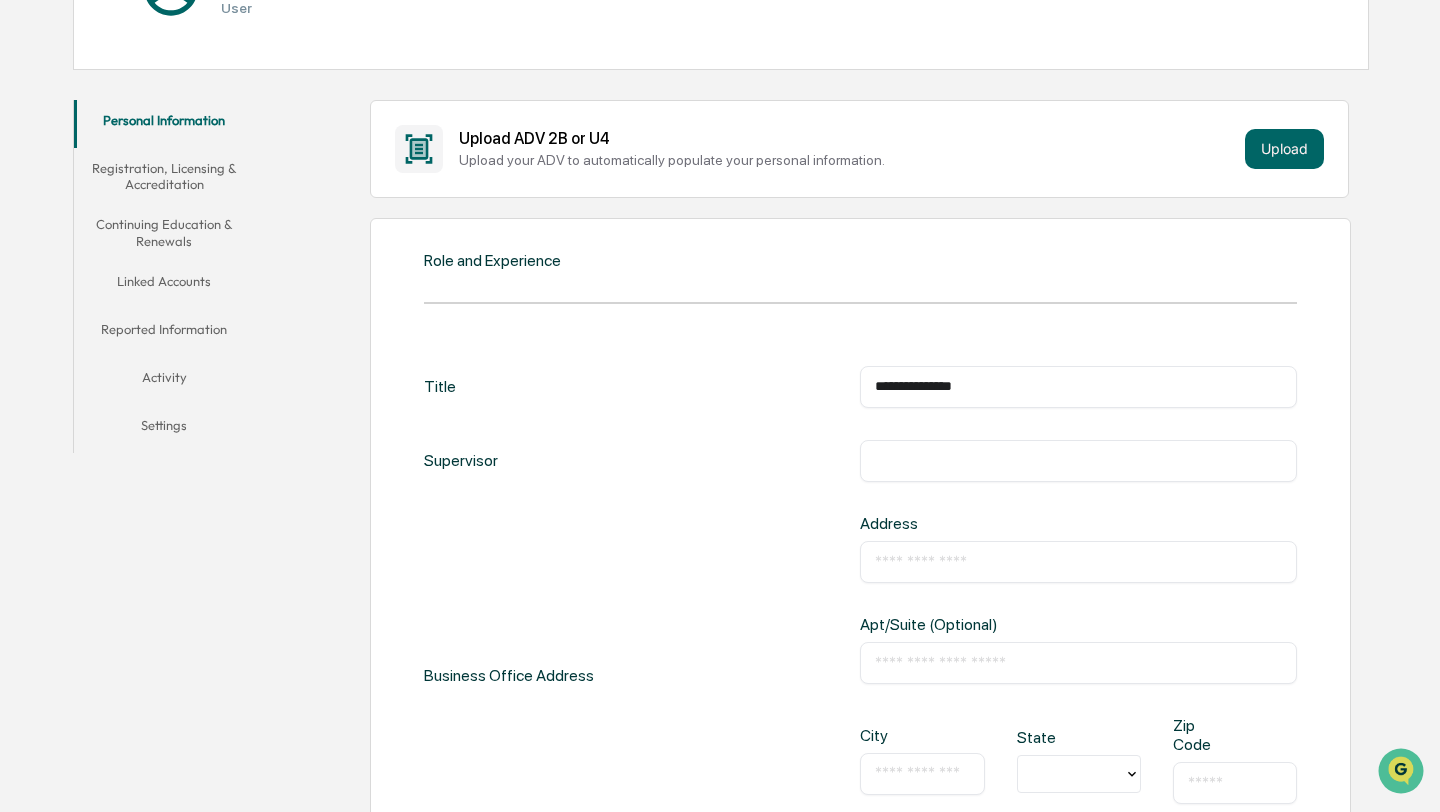 type on "**********" 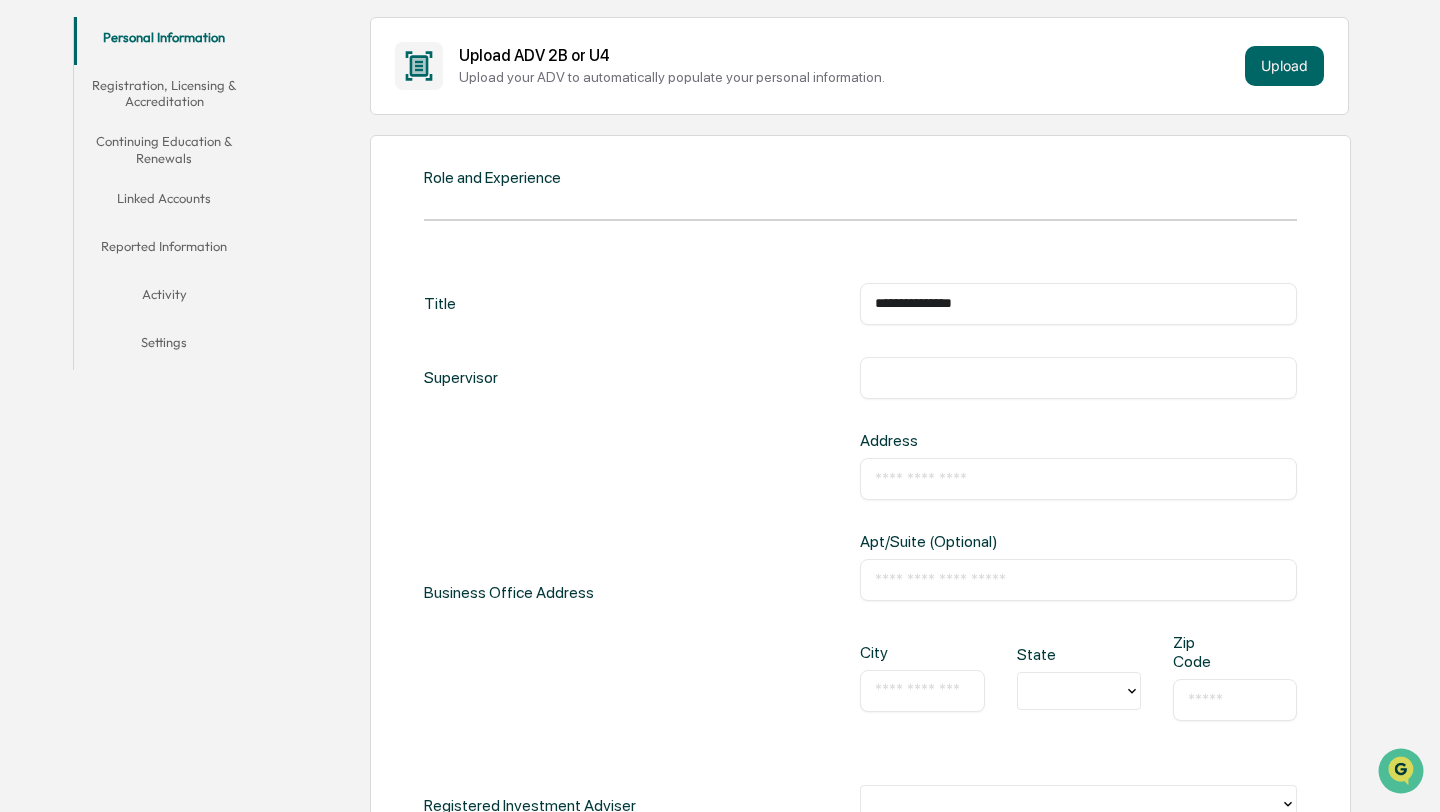 scroll, scrollTop: 388, scrollLeft: 0, axis: vertical 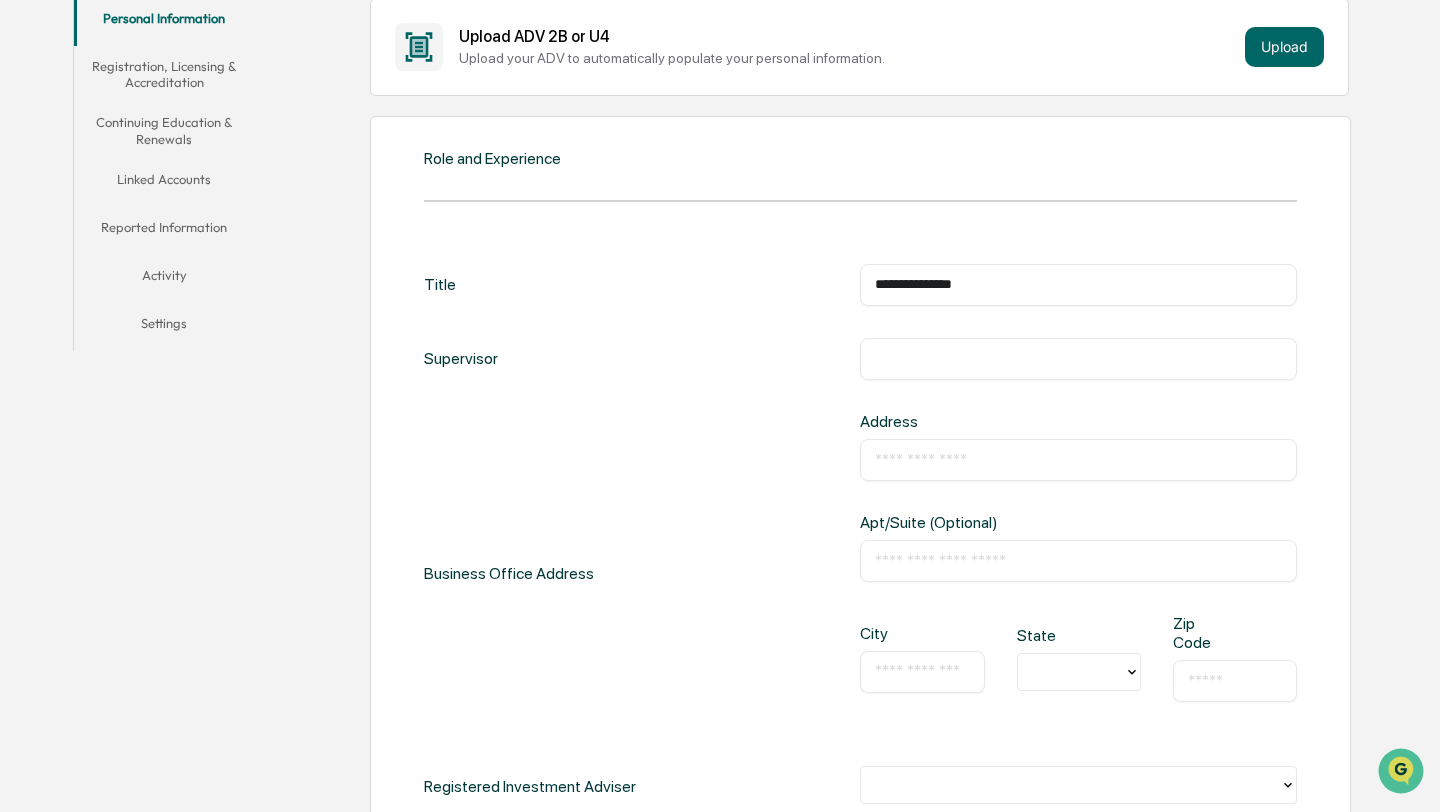 click at bounding box center [1078, 359] 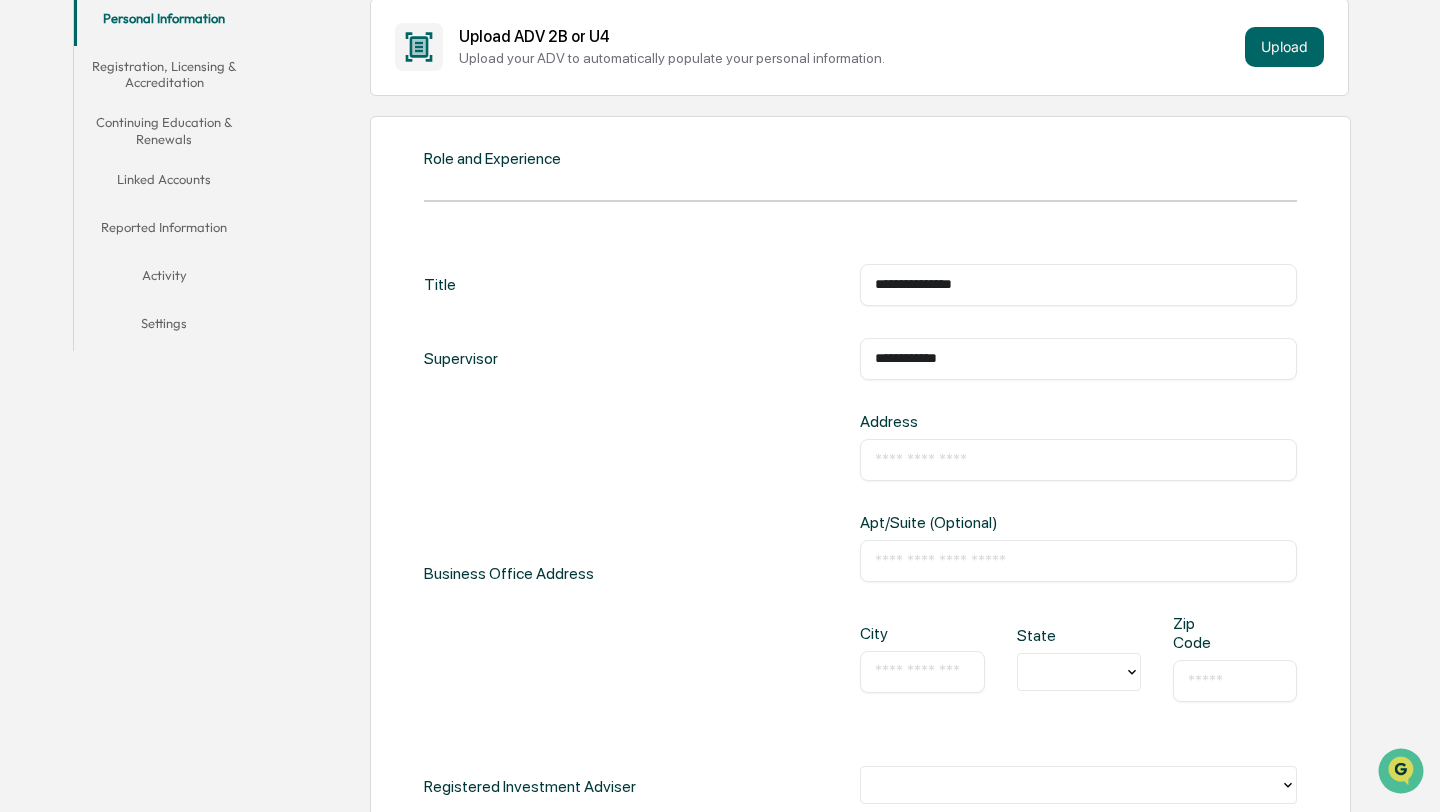 type on "**********" 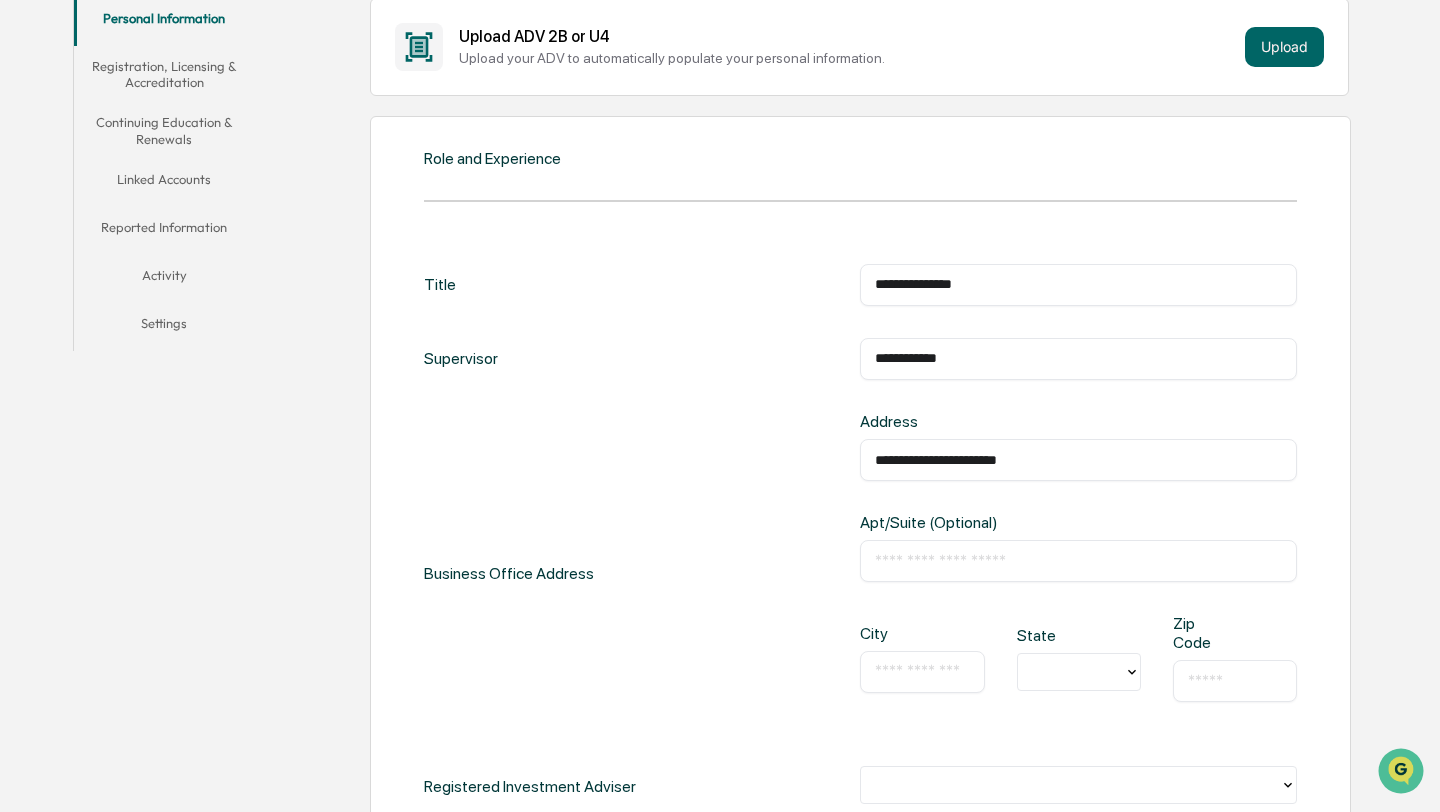 type on "**********" 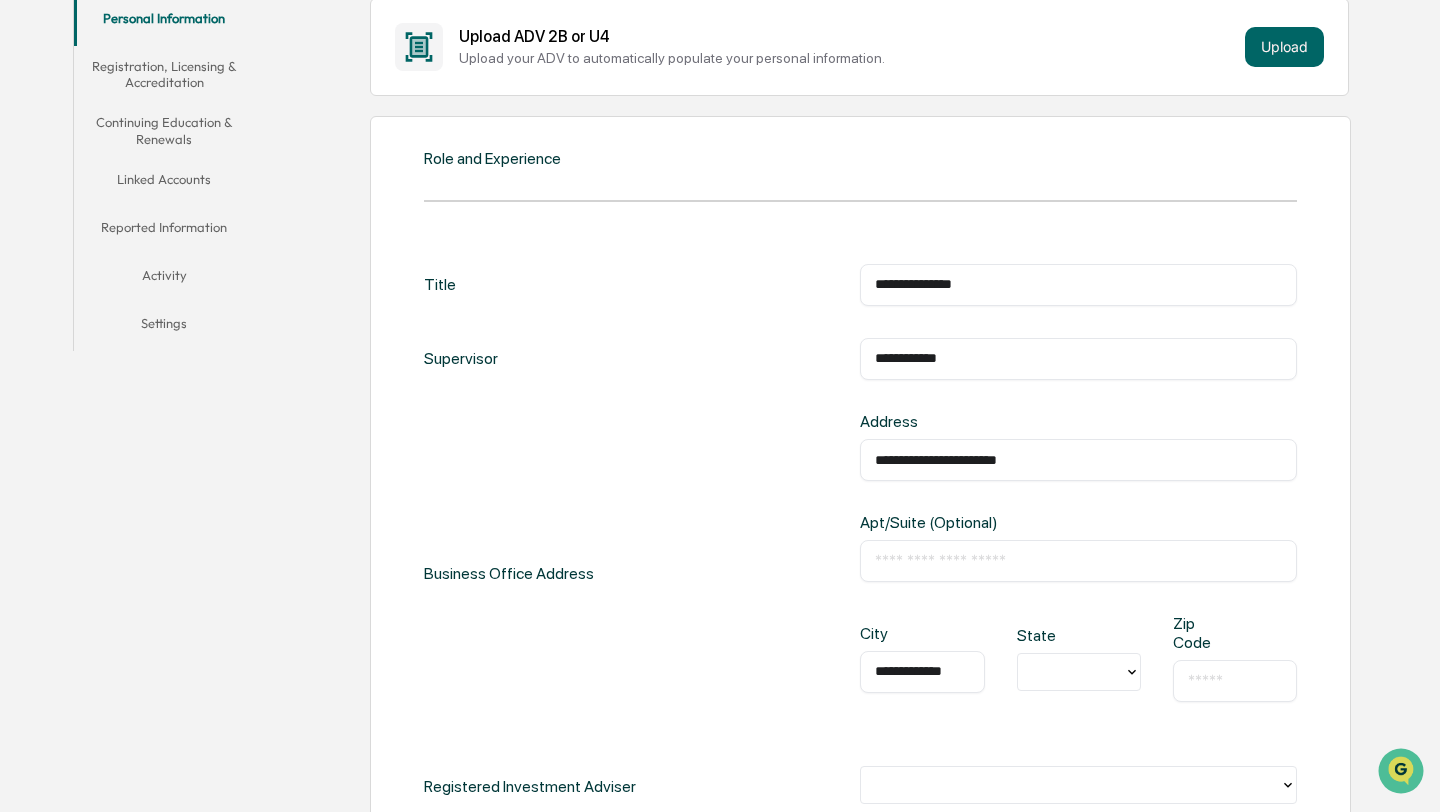 type on "**********" 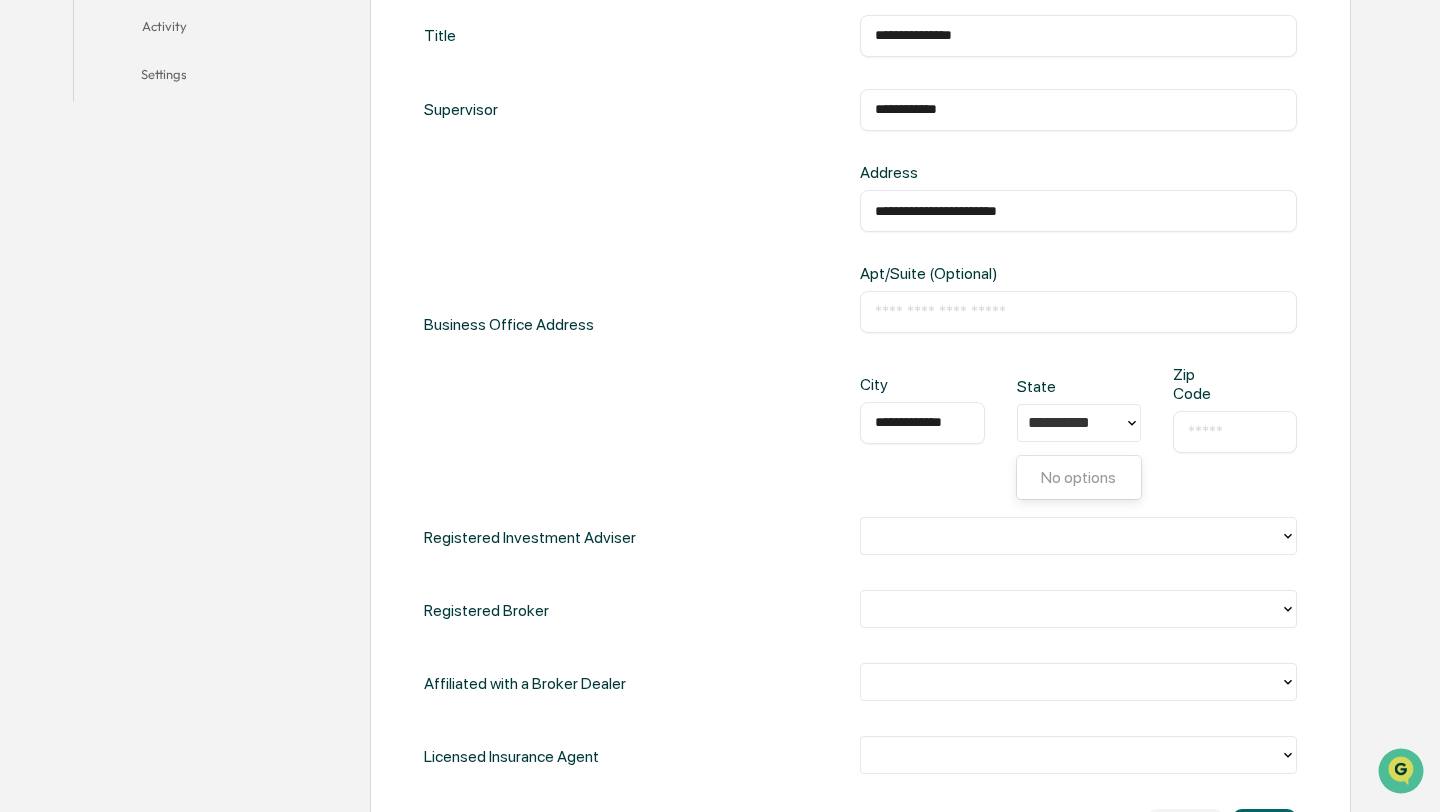 scroll, scrollTop: 648, scrollLeft: 0, axis: vertical 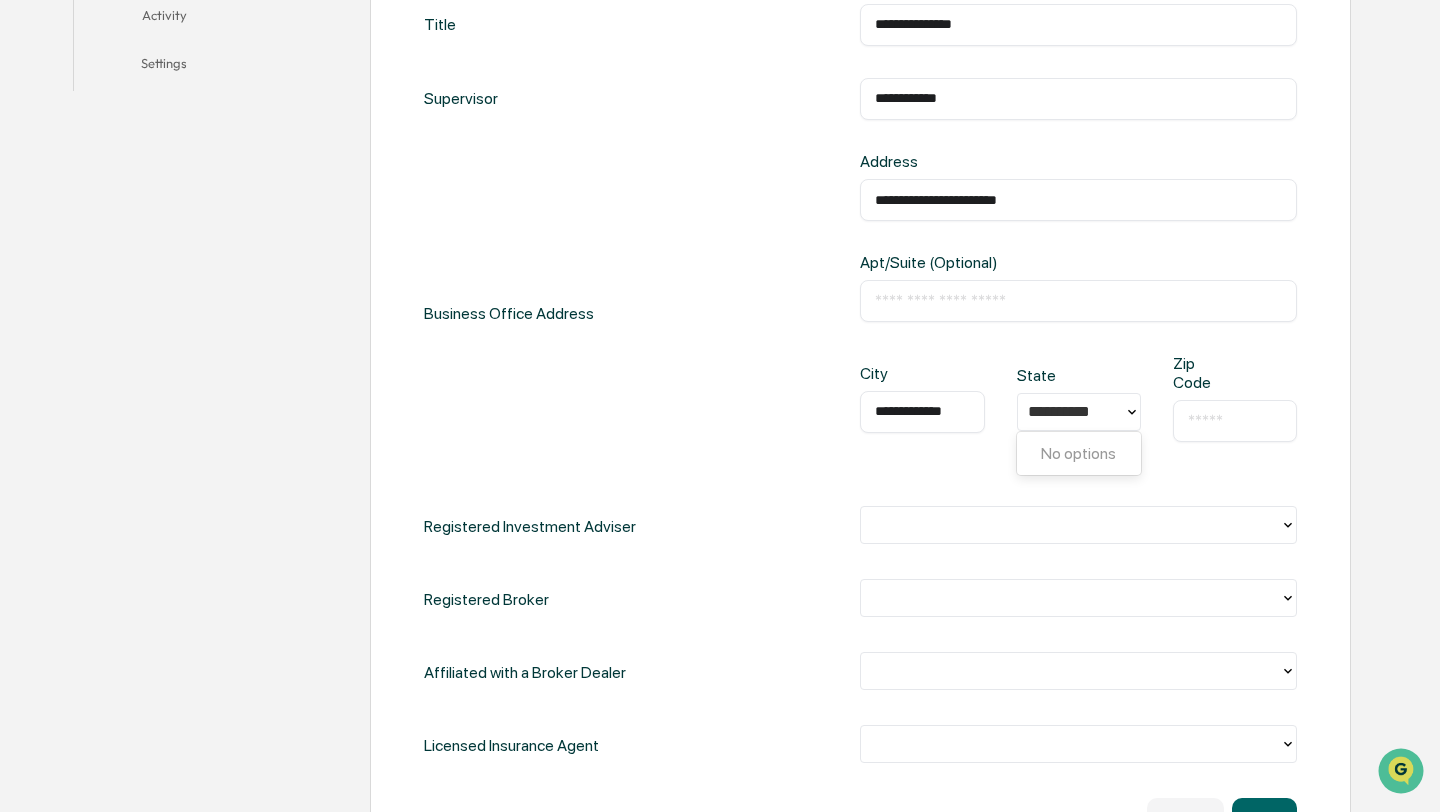 click on "Registered Investment Adviser" at bounding box center (860, 526) 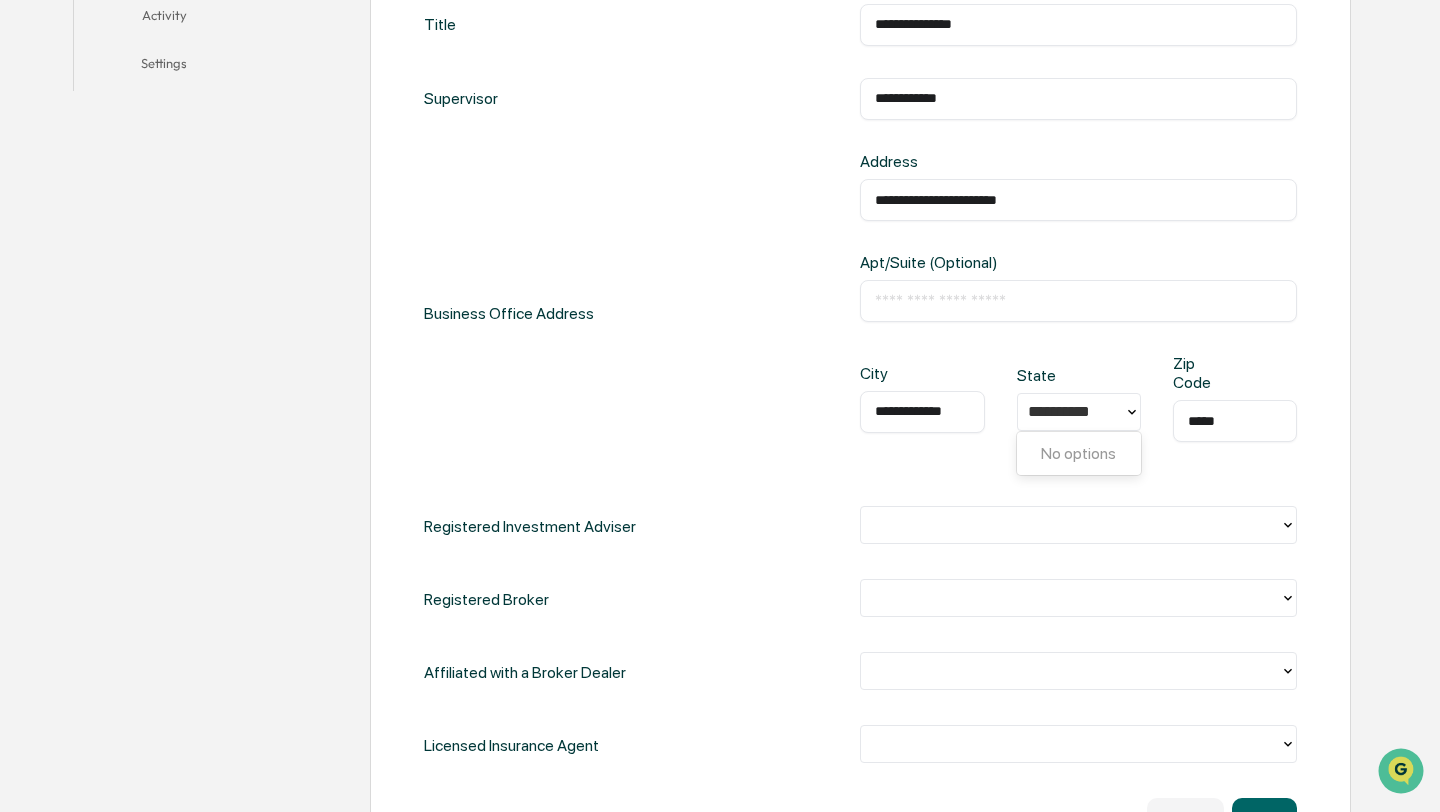 type on "*****" 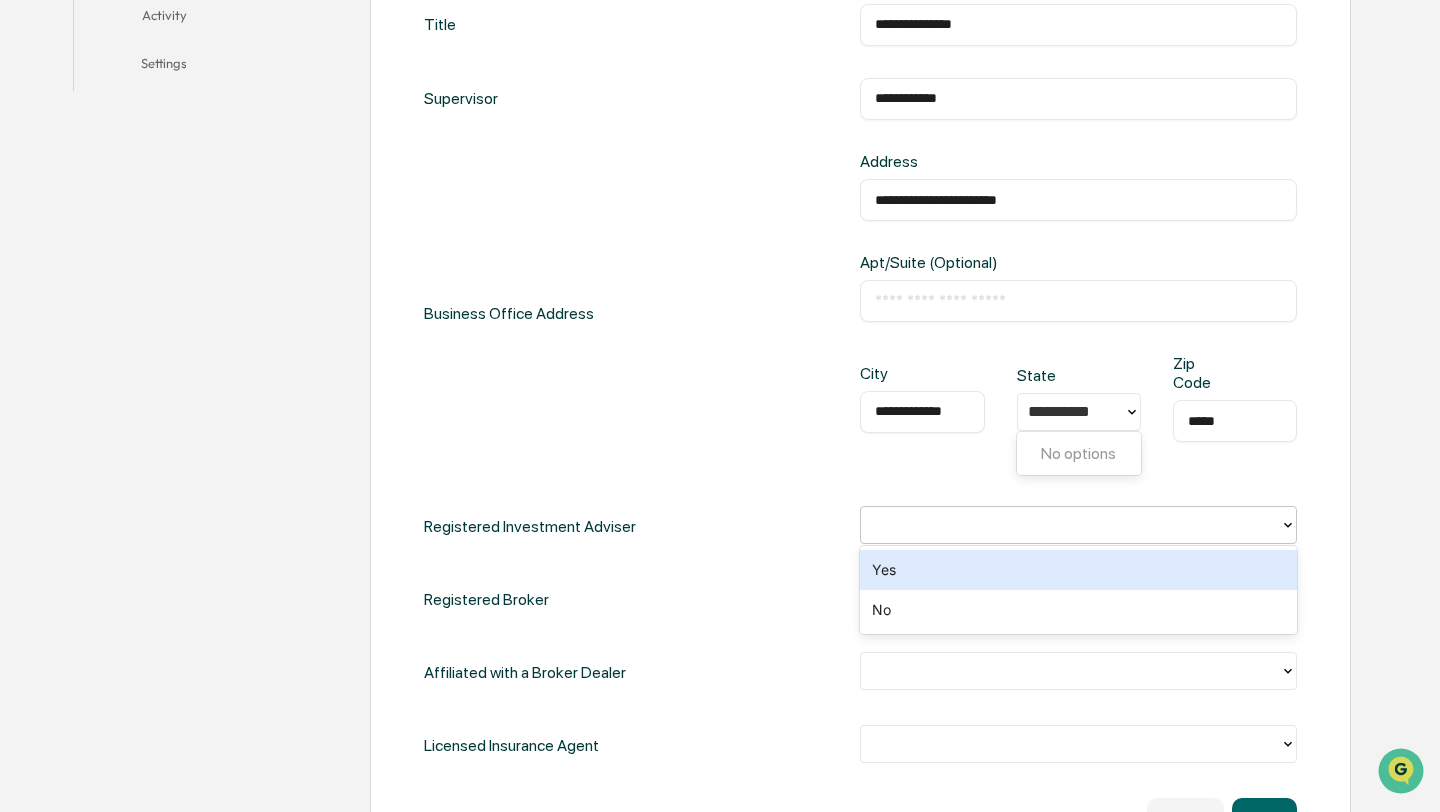 click on "Yes" at bounding box center (1078, 570) 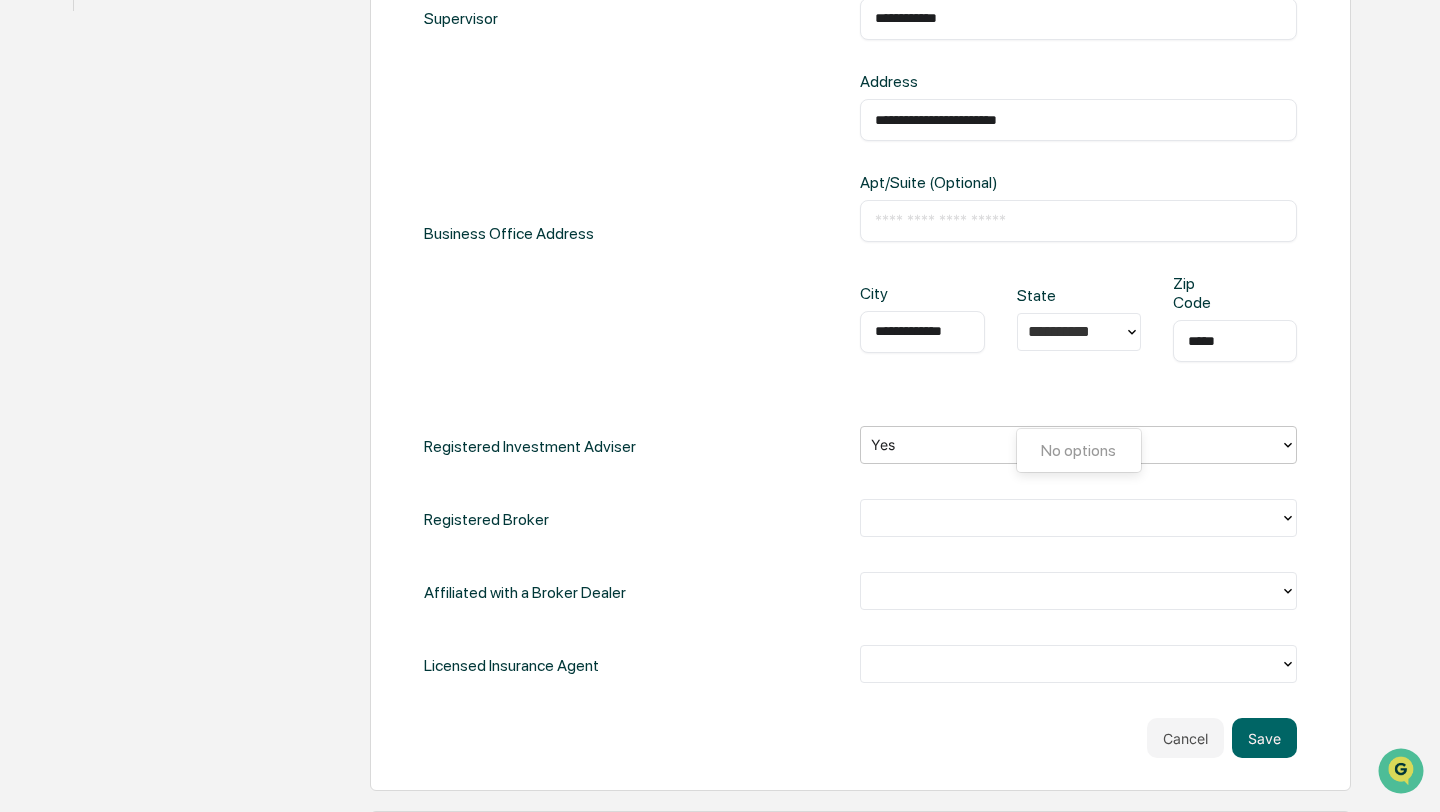 scroll, scrollTop: 809, scrollLeft: 0, axis: vertical 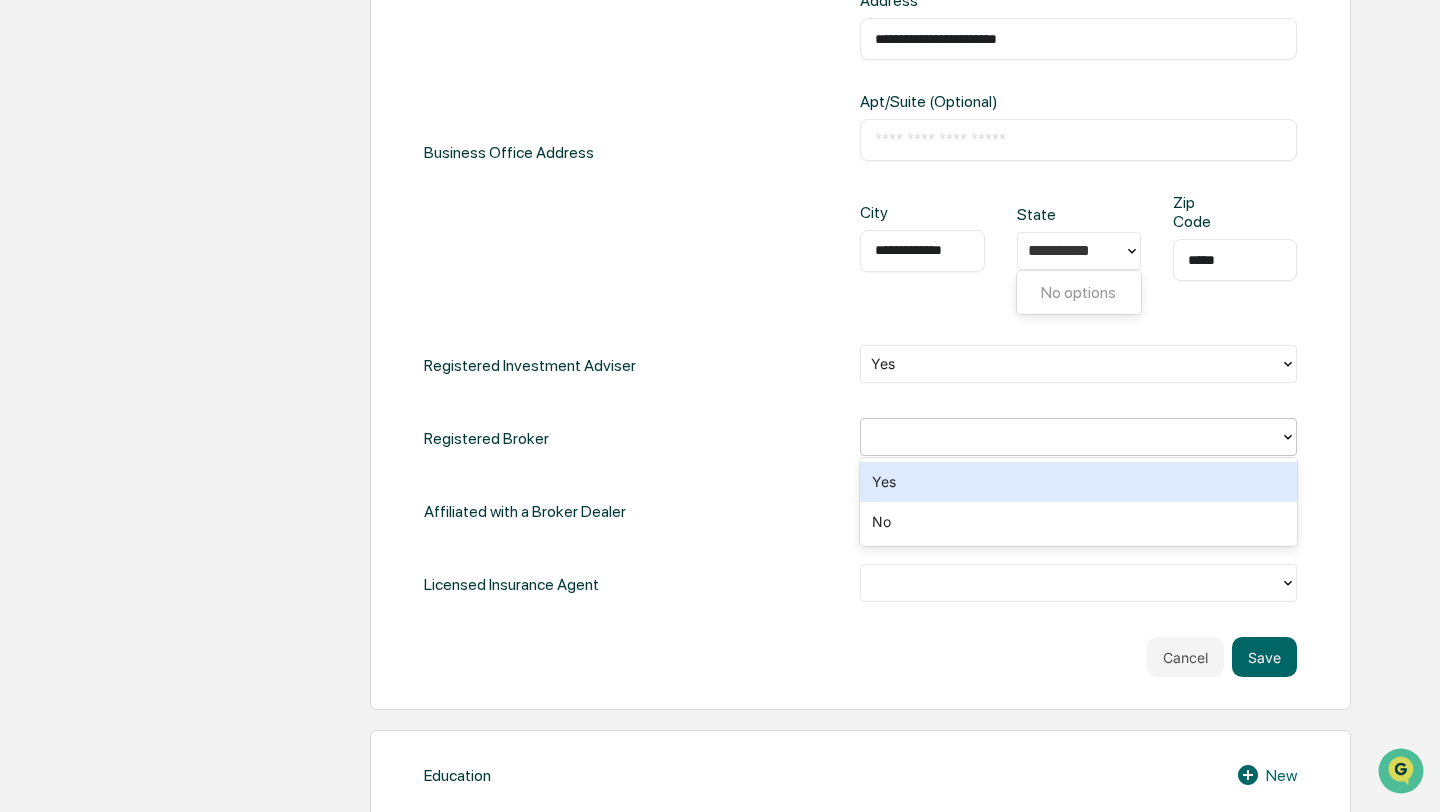click at bounding box center [1070, 437] 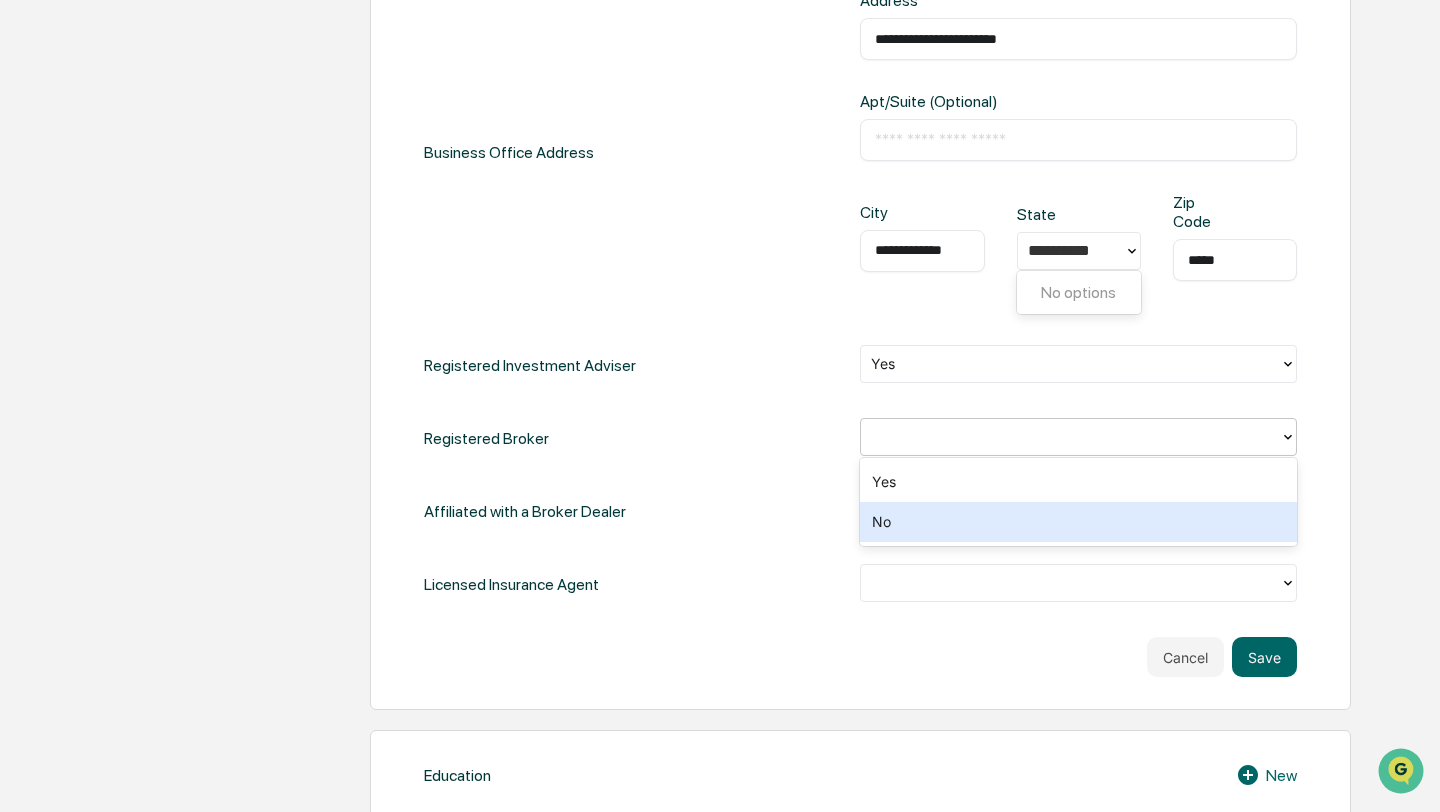 click on "No" at bounding box center [1078, 522] 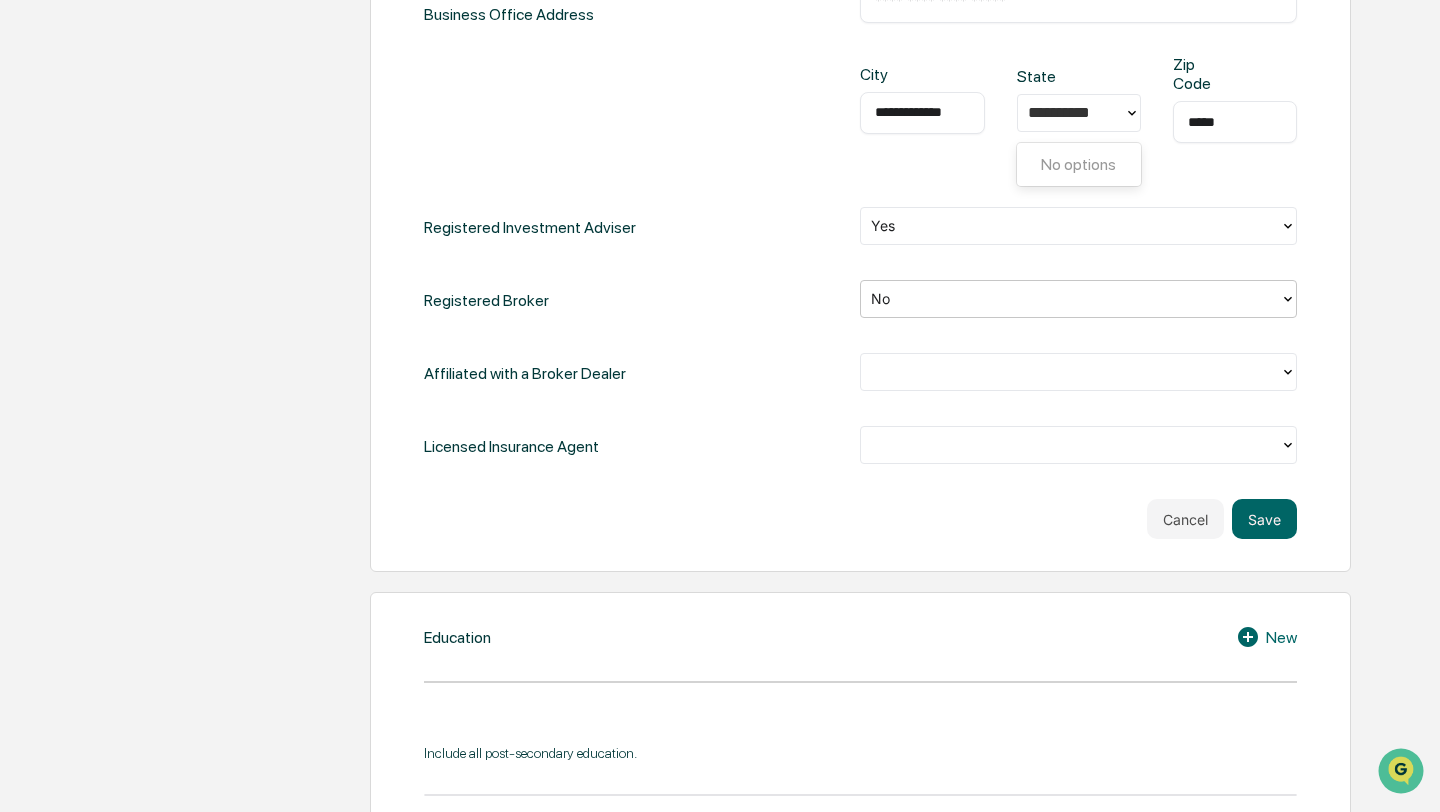 scroll, scrollTop: 931, scrollLeft: 0, axis: vertical 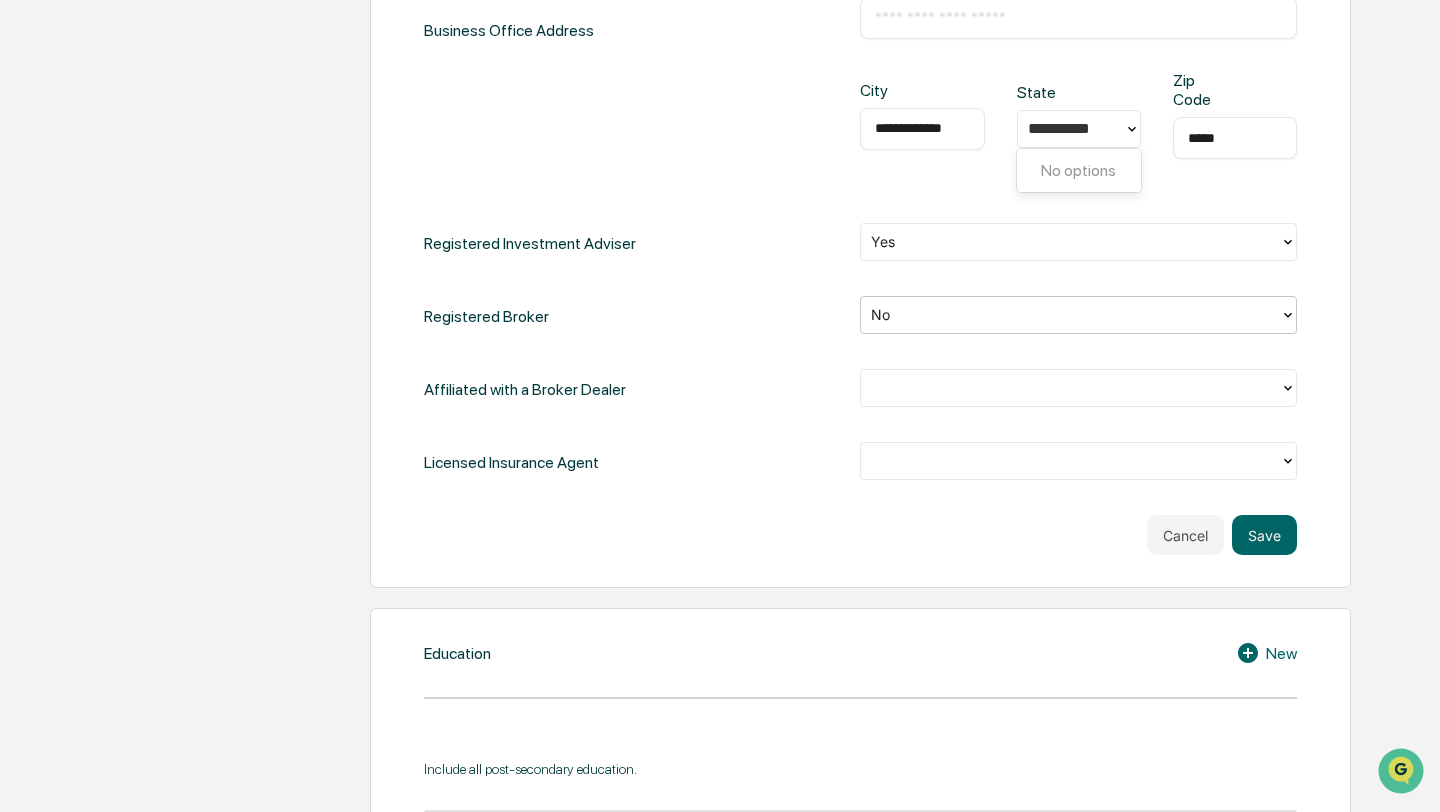 click at bounding box center [1070, 388] 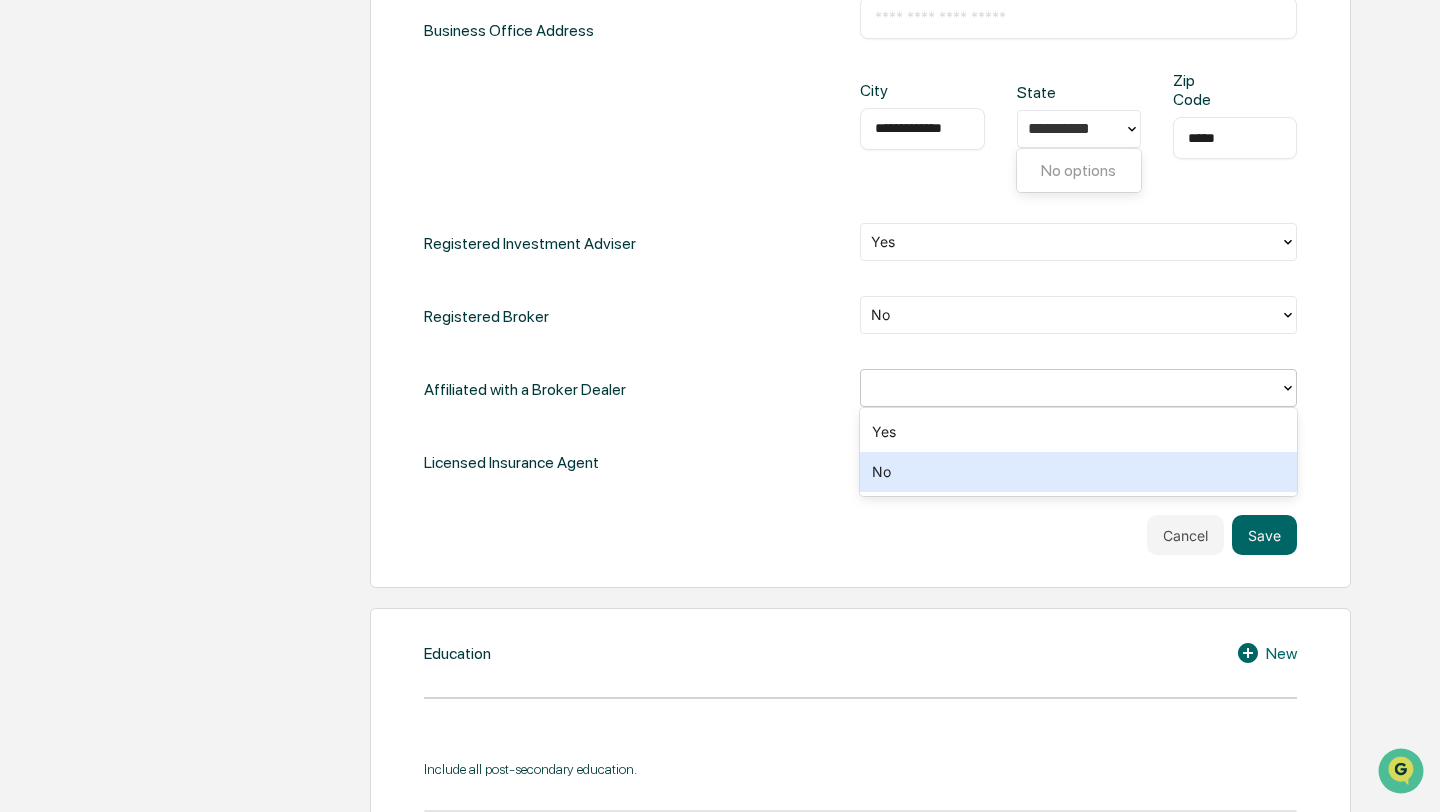 click on "No" at bounding box center [1078, 472] 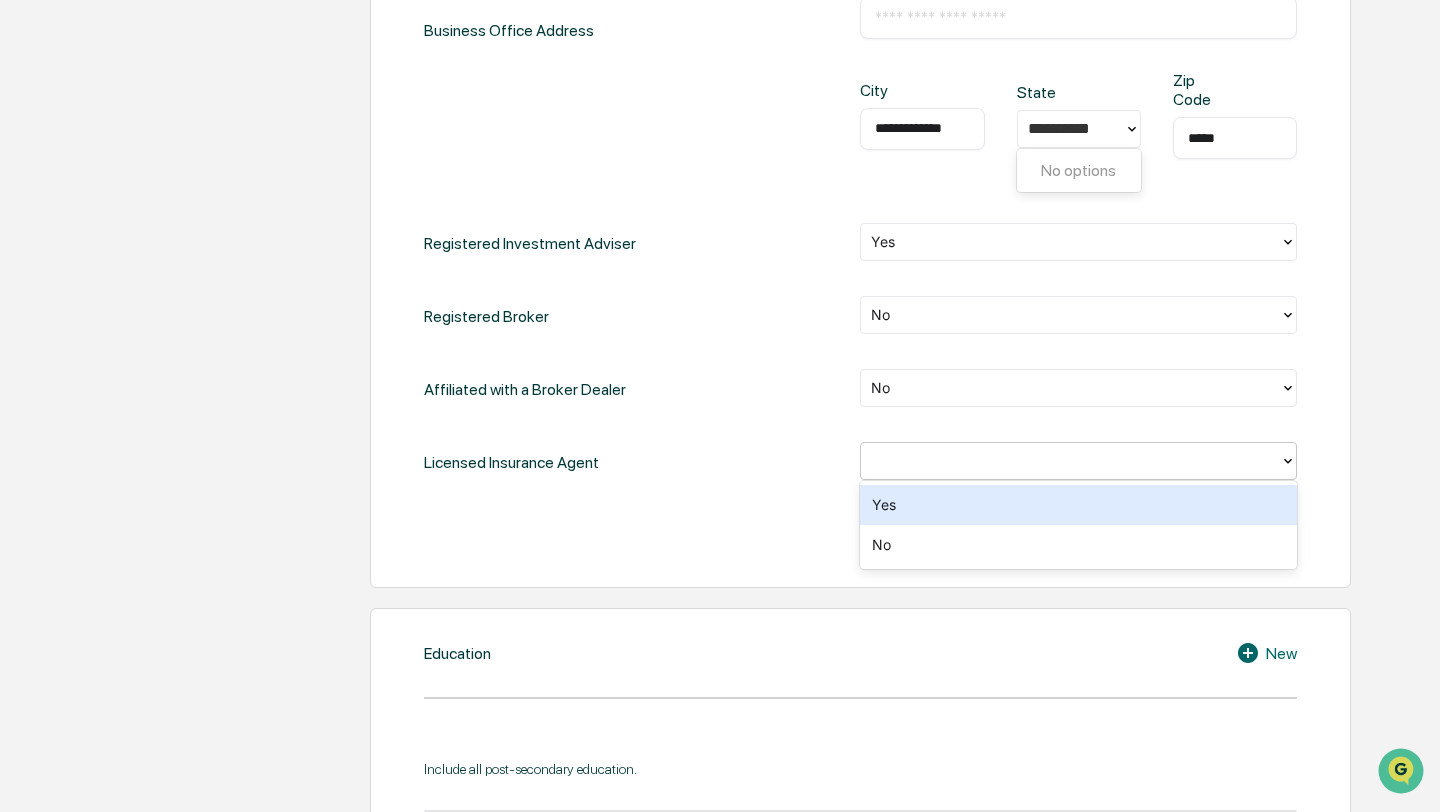 click at bounding box center (1070, 461) 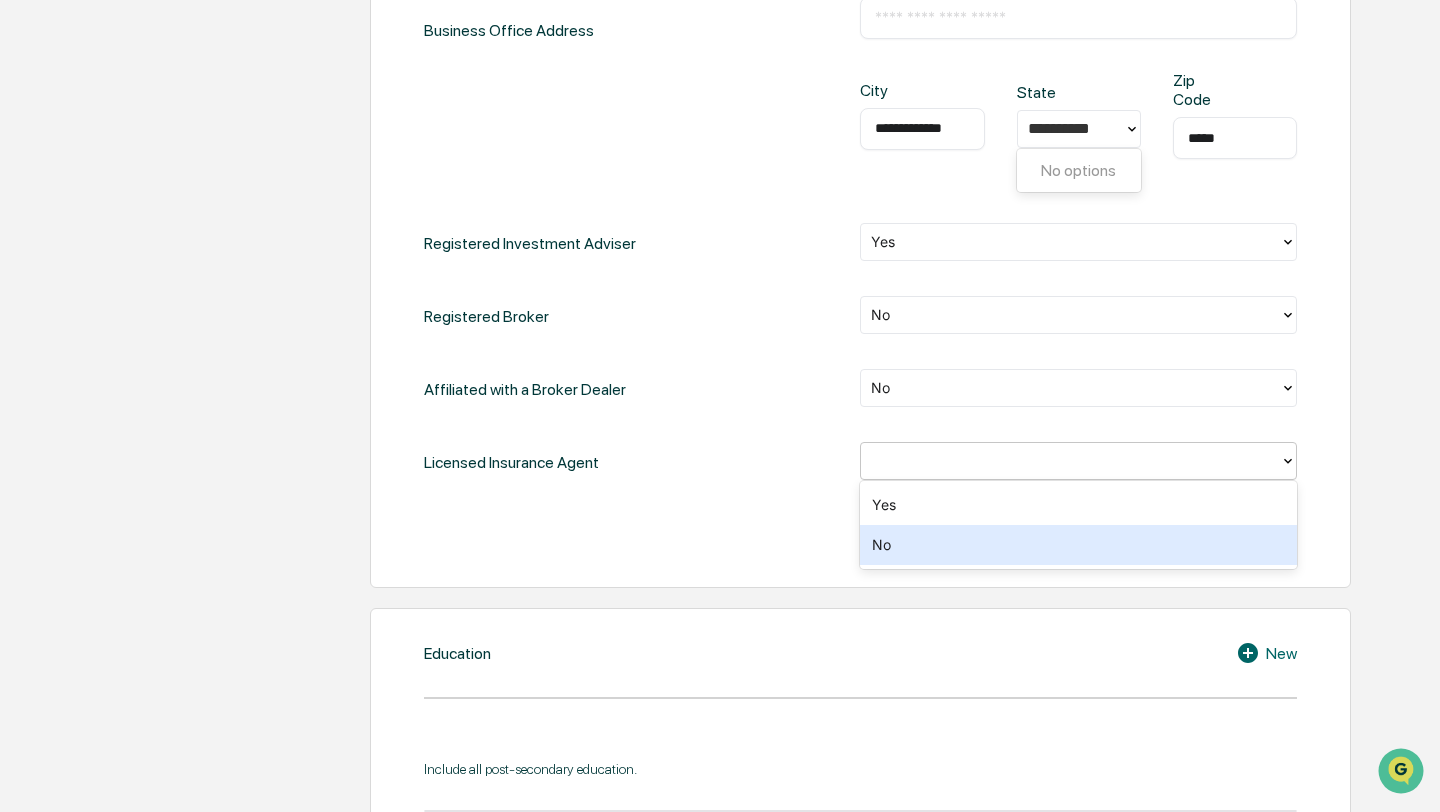 click on "No" at bounding box center [1078, 545] 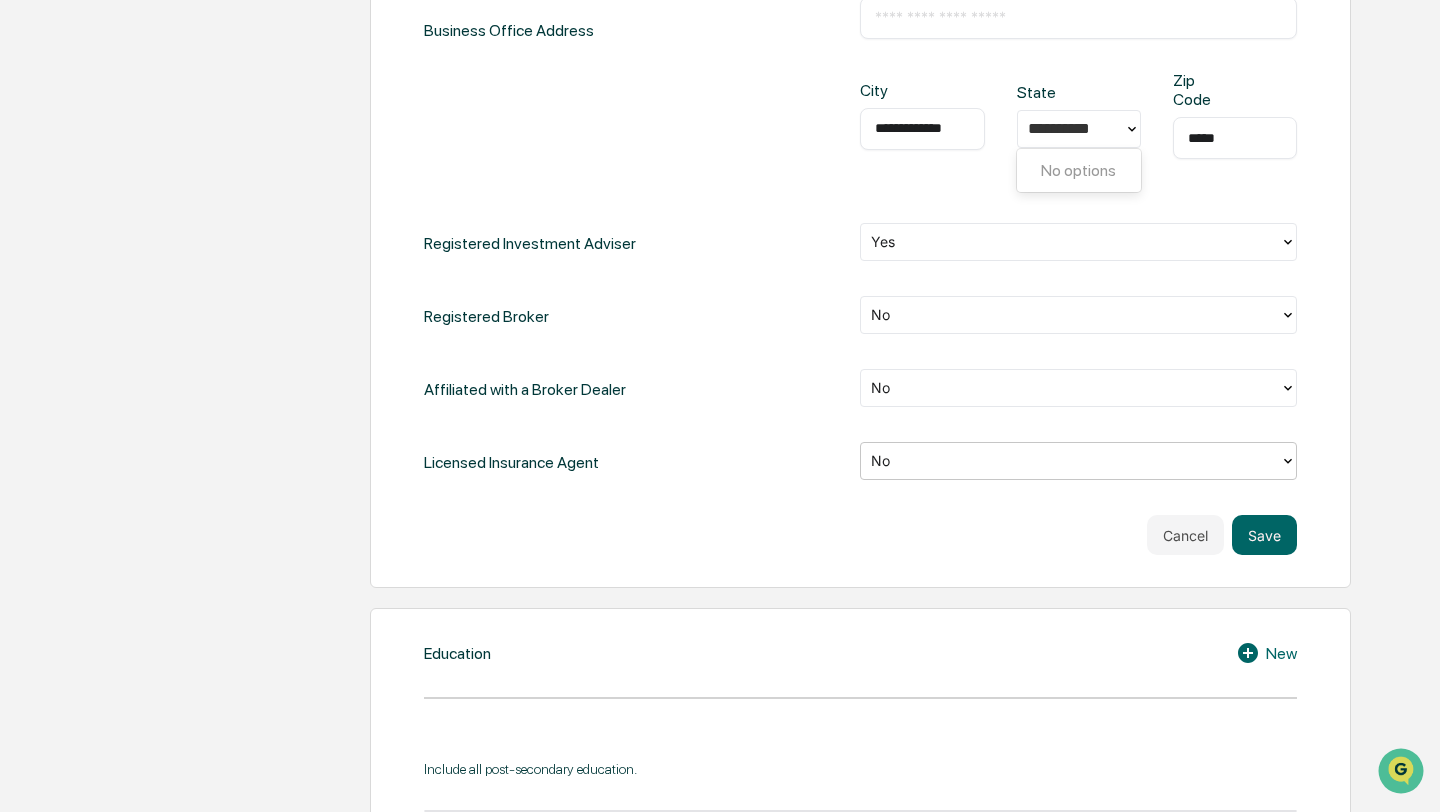click on "**********" at bounding box center (1061, 128) 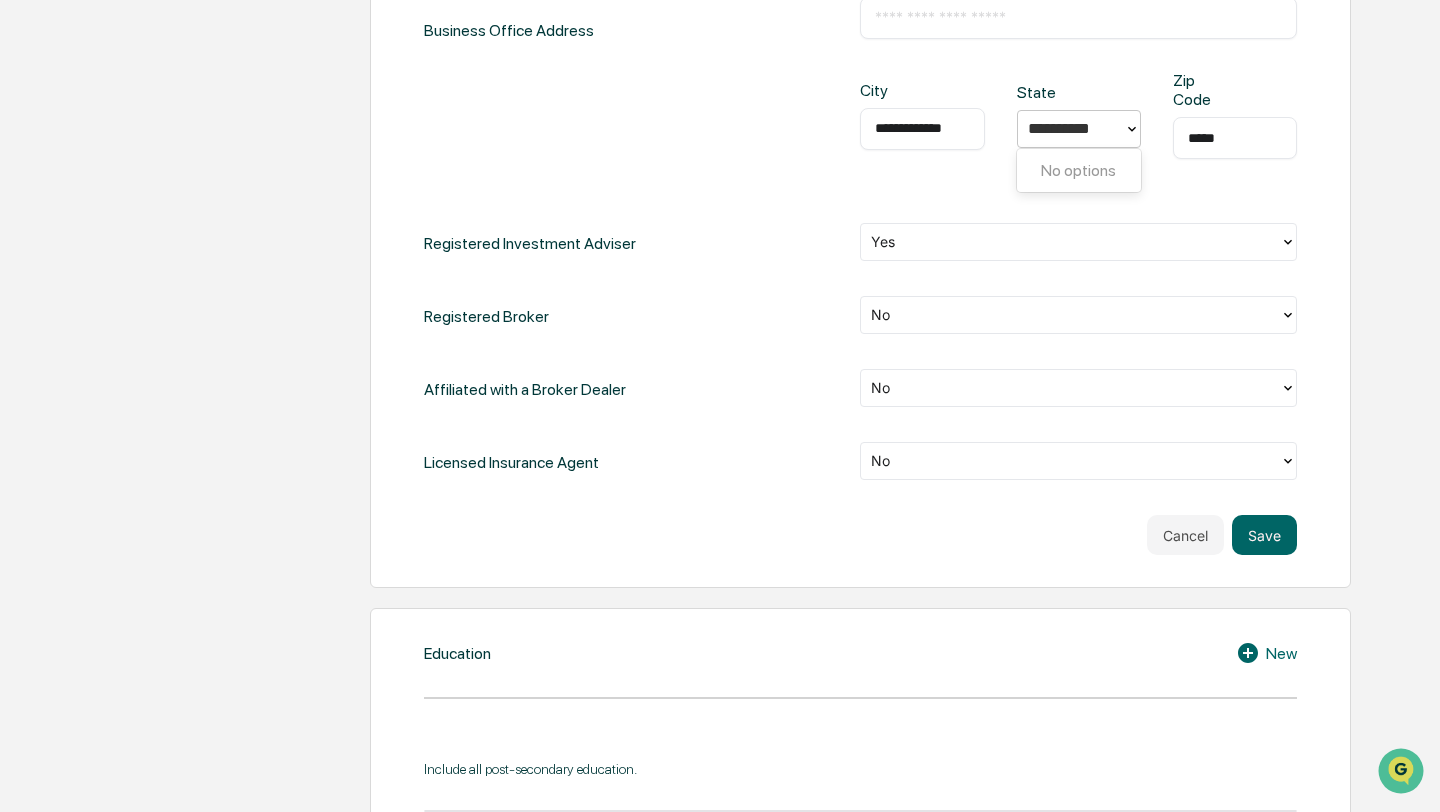 type 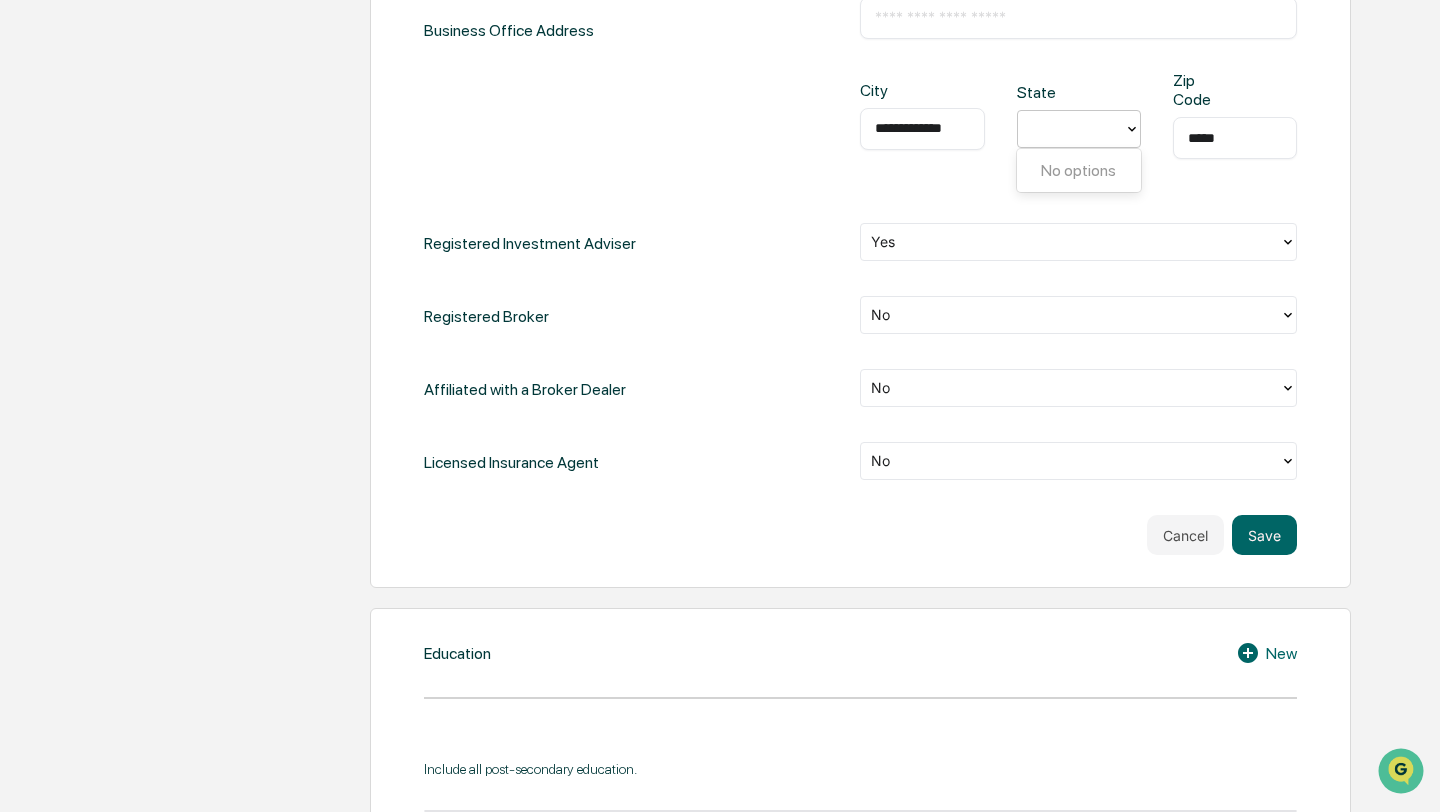 click 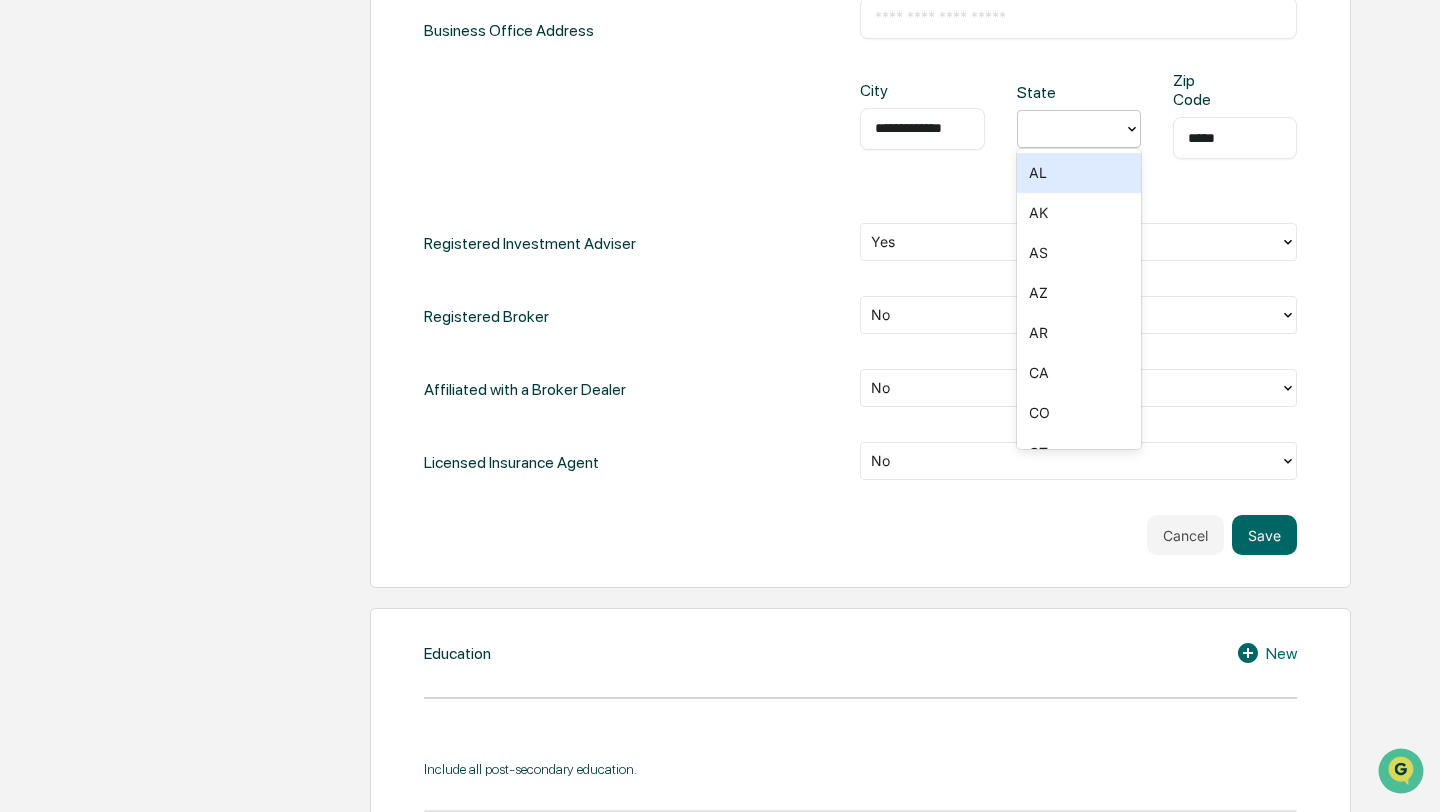 click 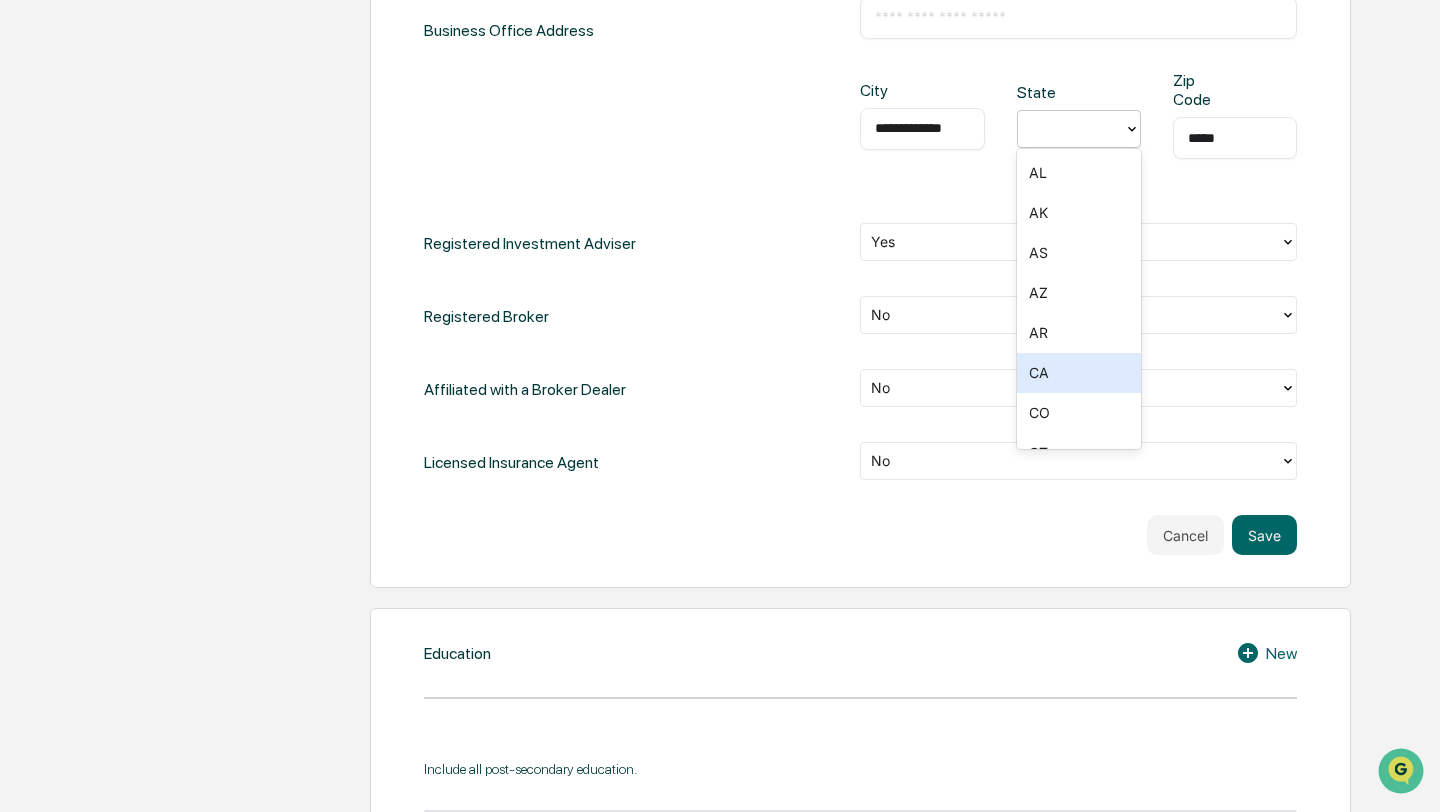 click on "CA" at bounding box center (1079, 373) 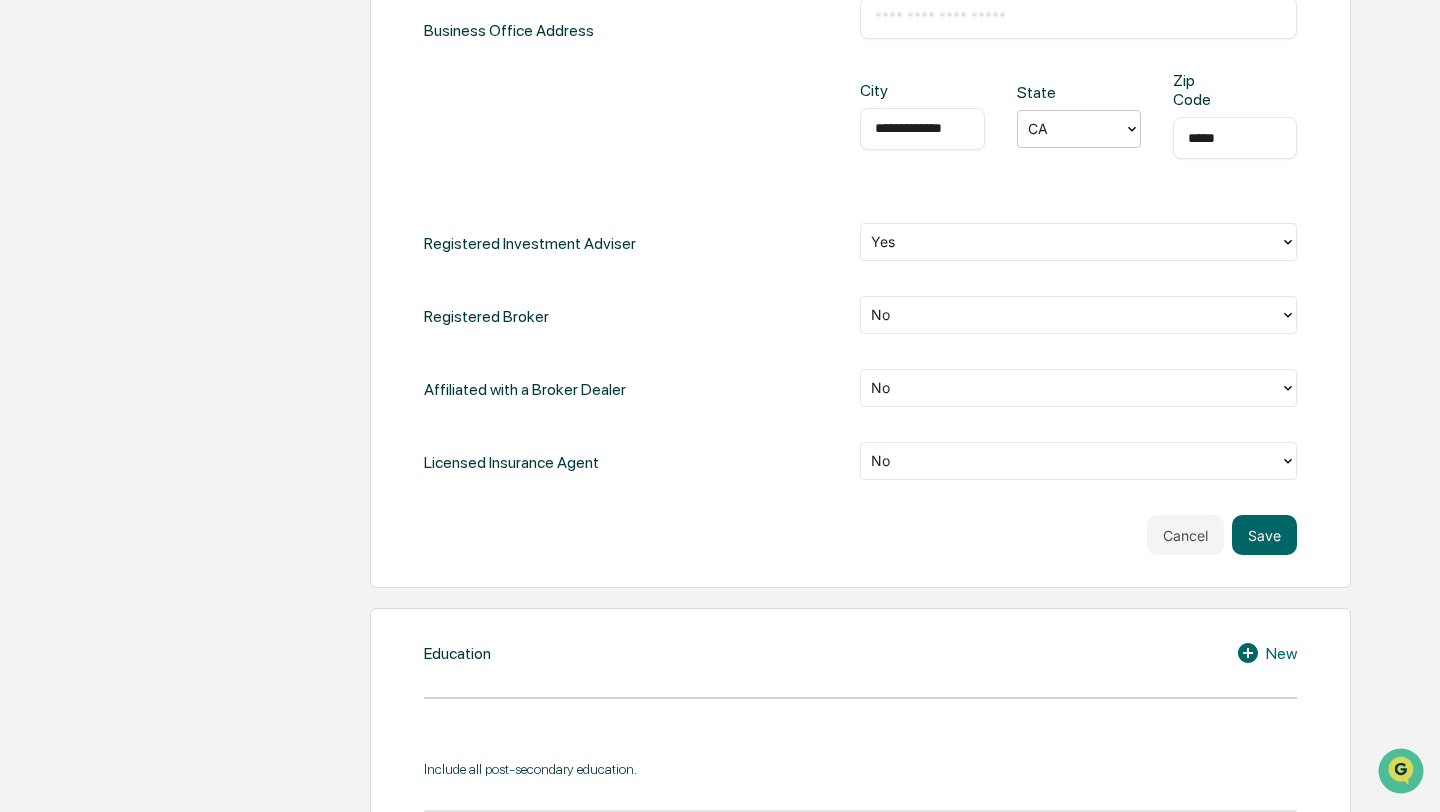 click on "**********" at bounding box center (1078, 131) 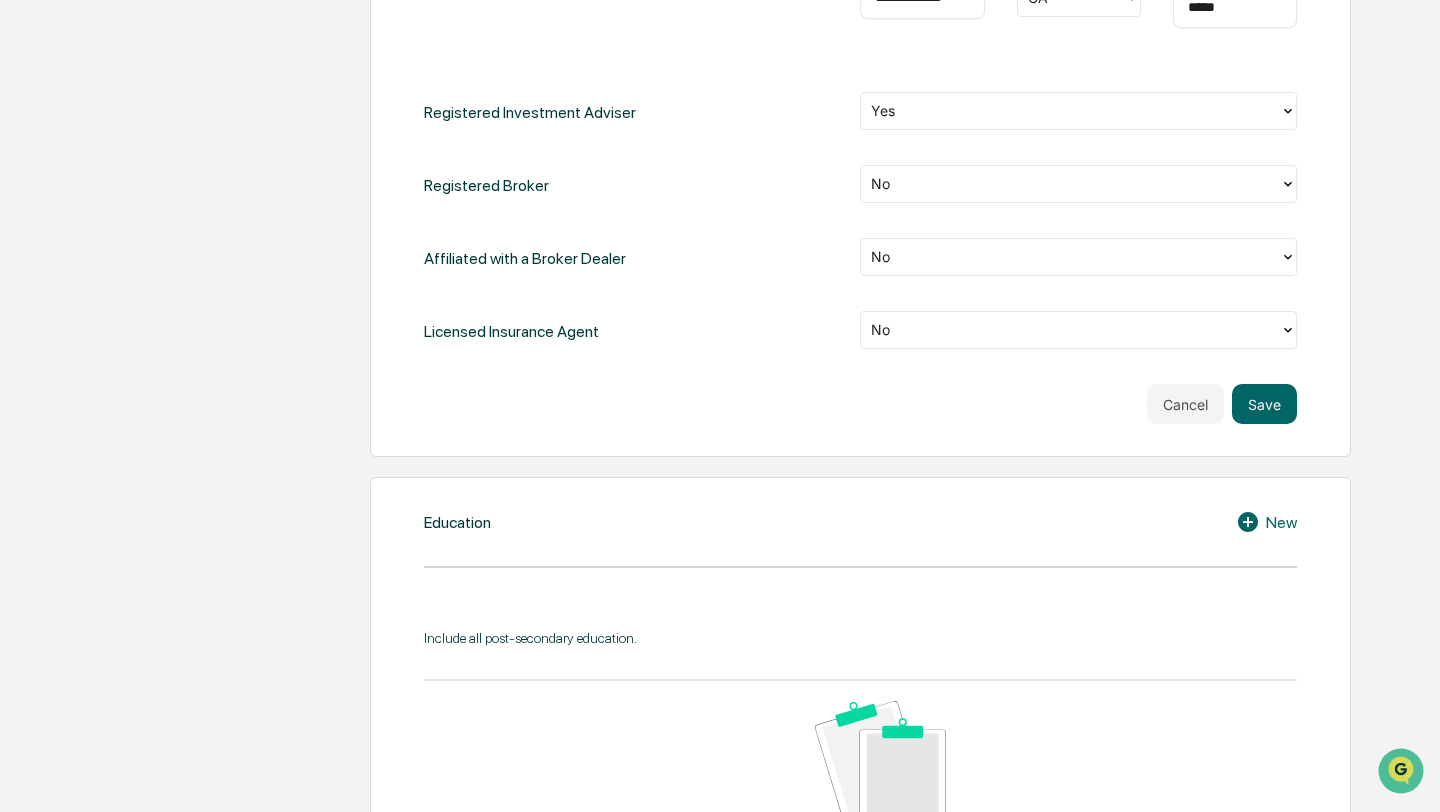 scroll, scrollTop: 1074, scrollLeft: 0, axis: vertical 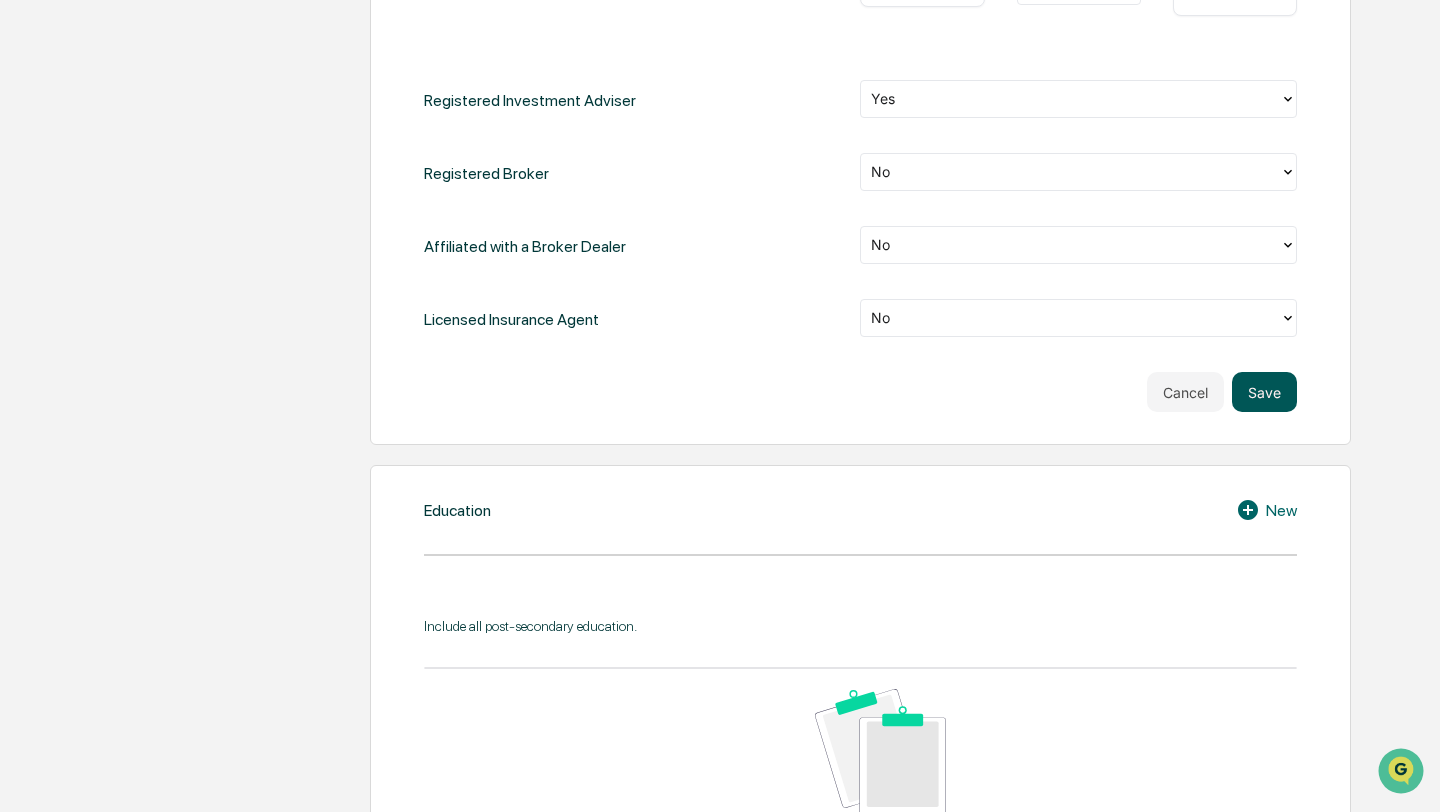 click on "Save" at bounding box center (1264, 392) 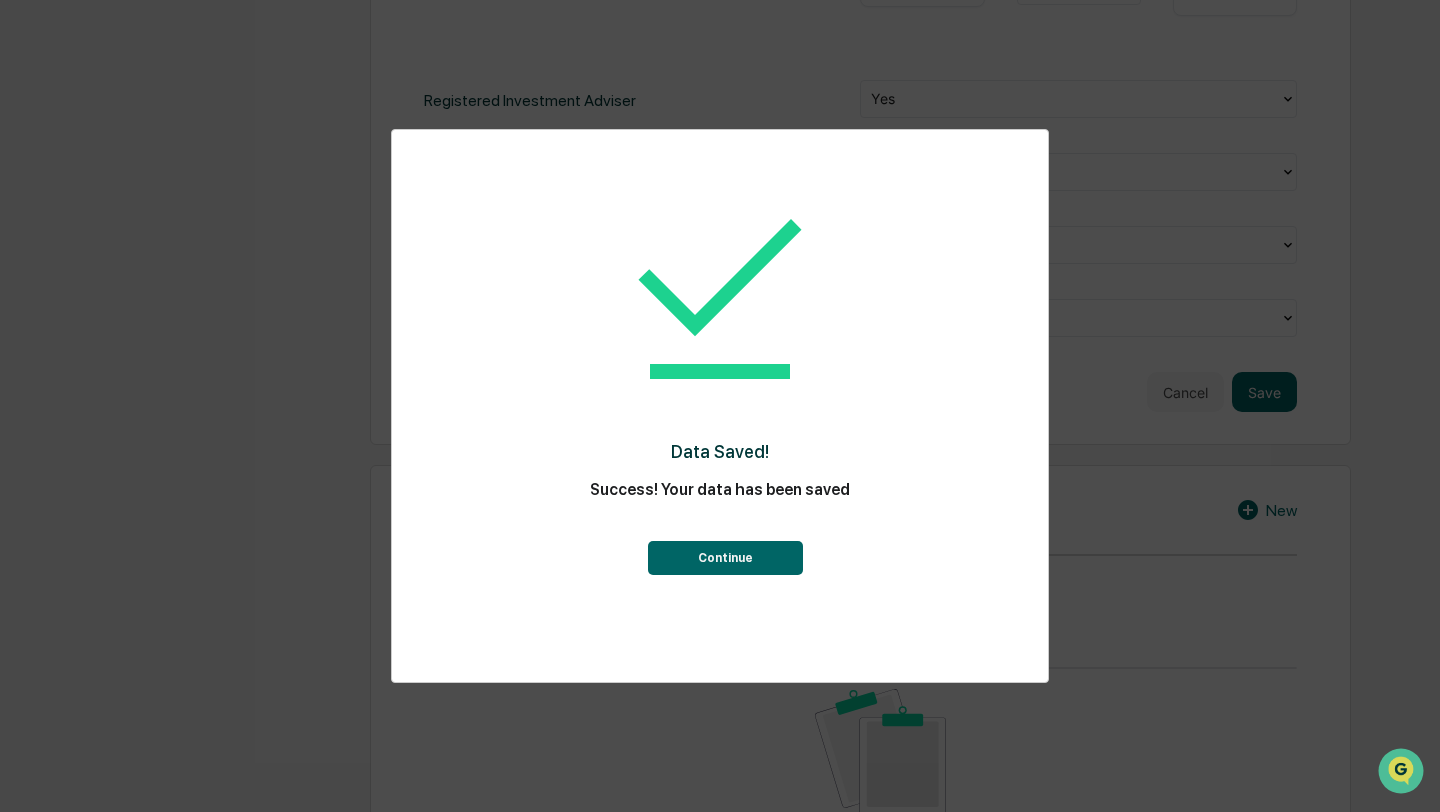 click on "Continue" at bounding box center (725, 558) 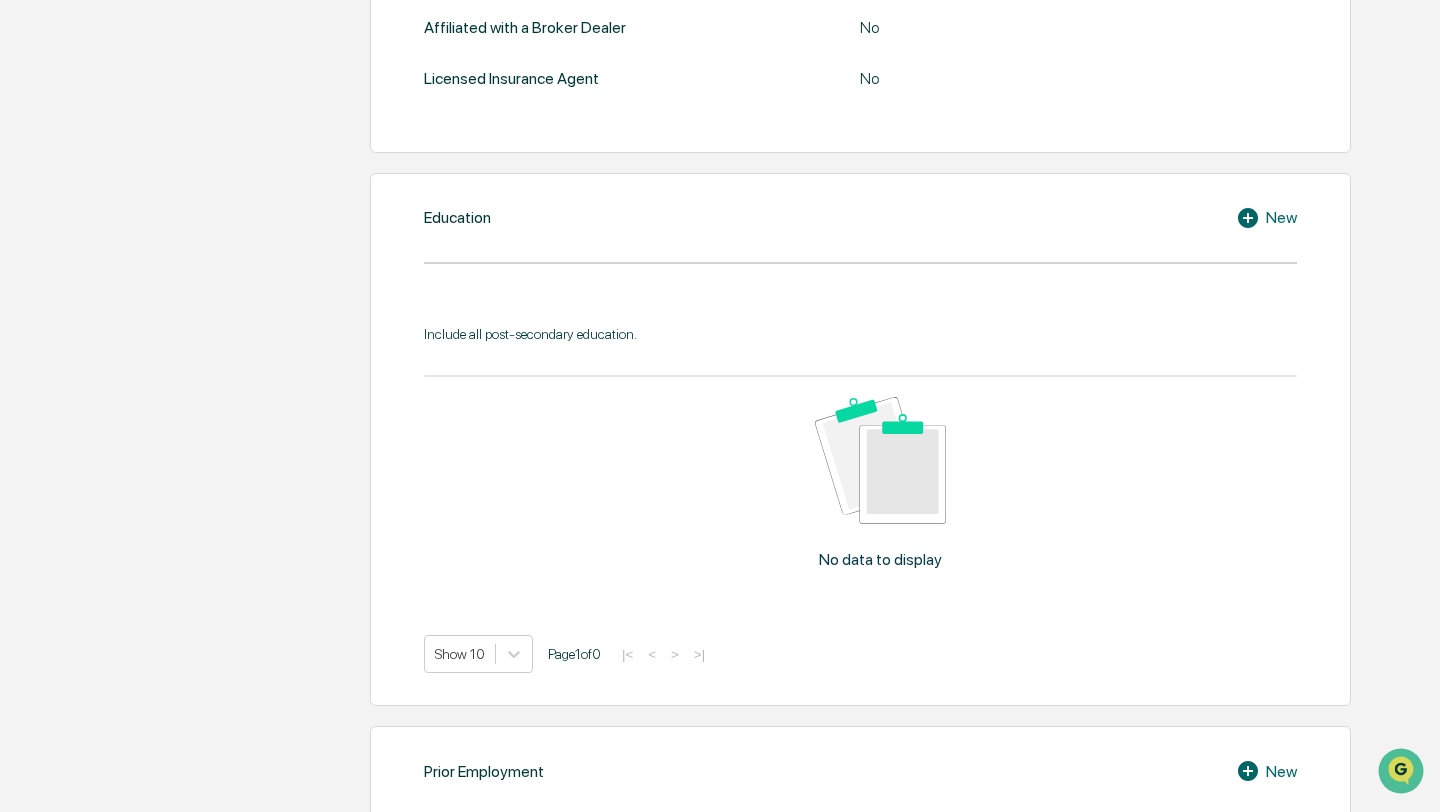 scroll, scrollTop: 881, scrollLeft: 0, axis: vertical 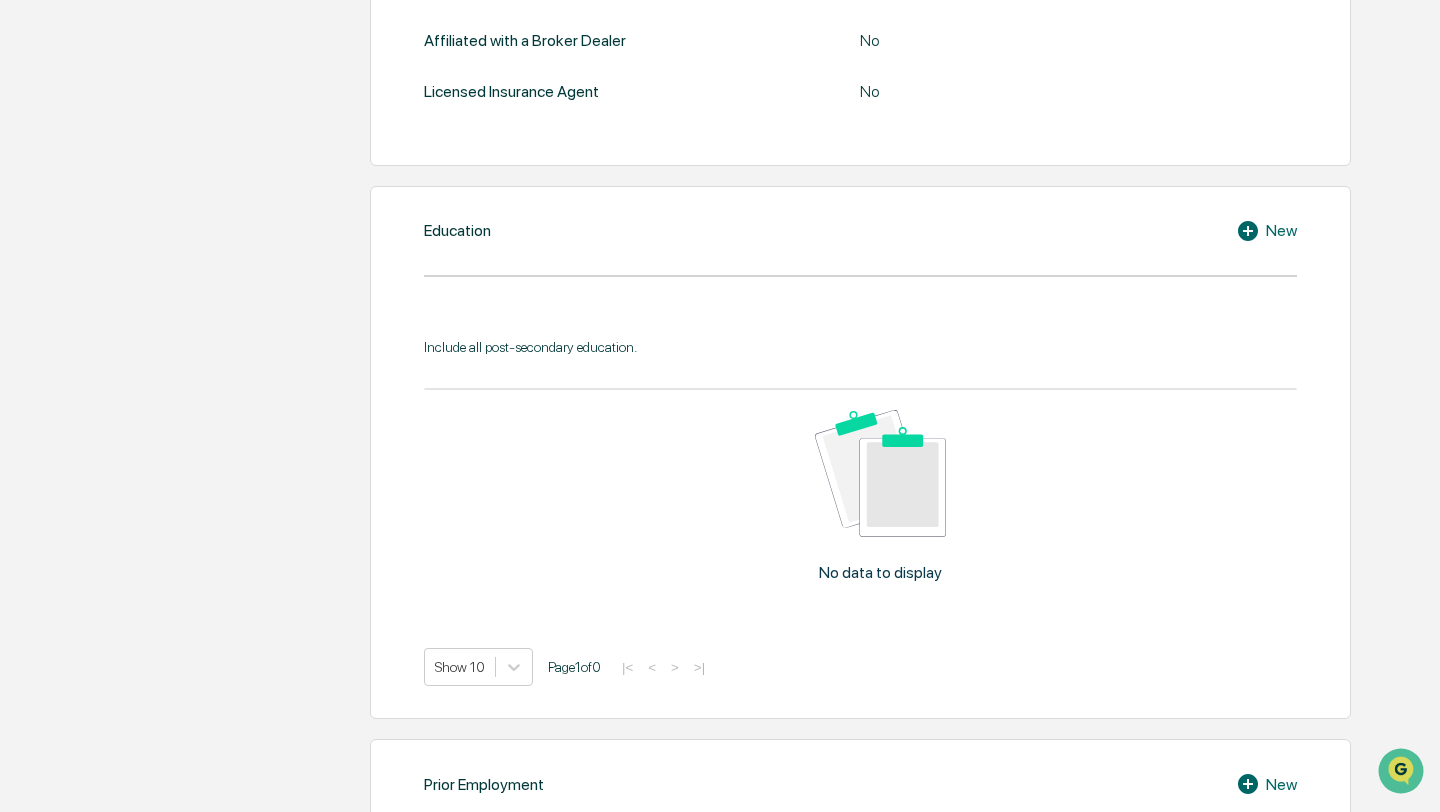 click on "Include all post-secondary education." at bounding box center [860, 347] 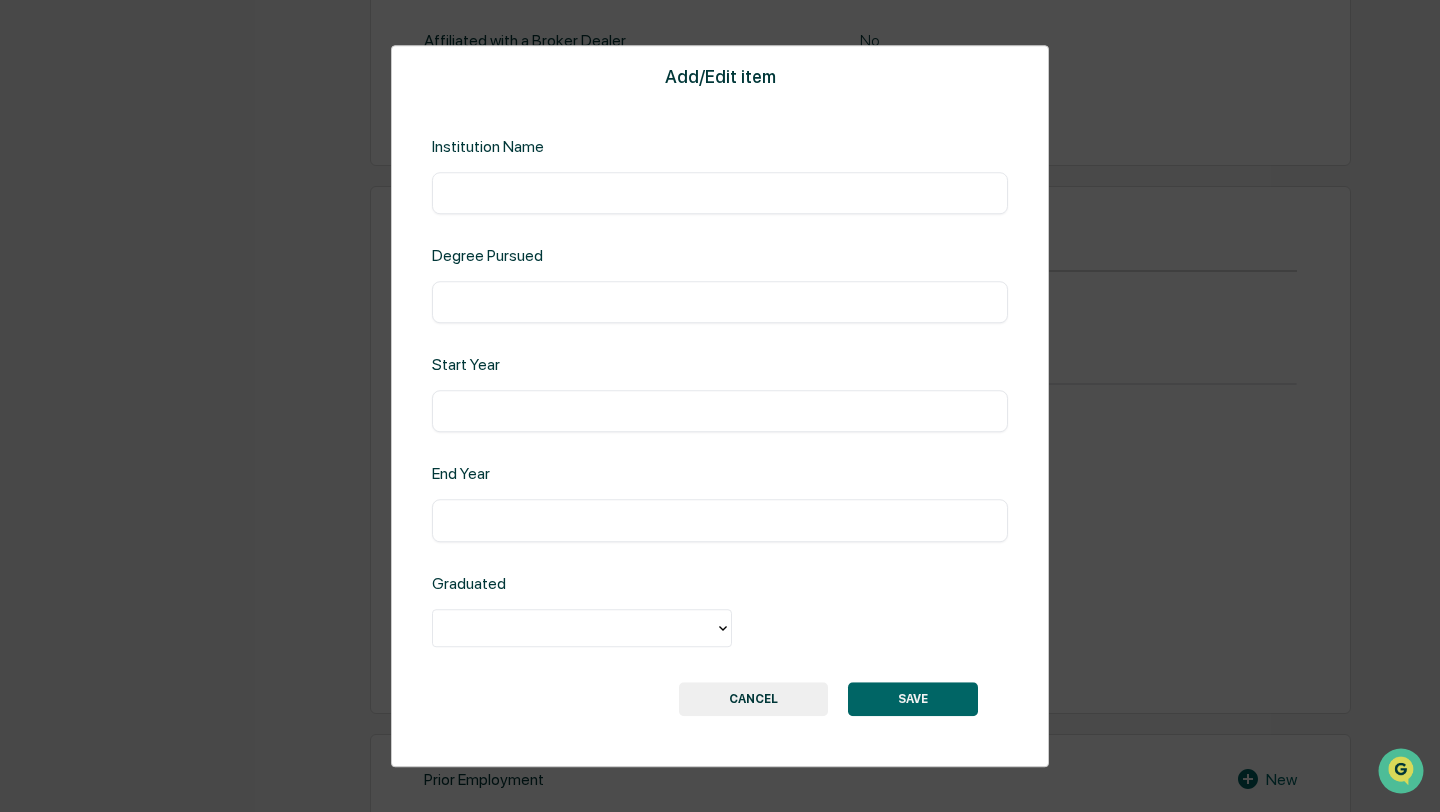 click at bounding box center (720, 193) 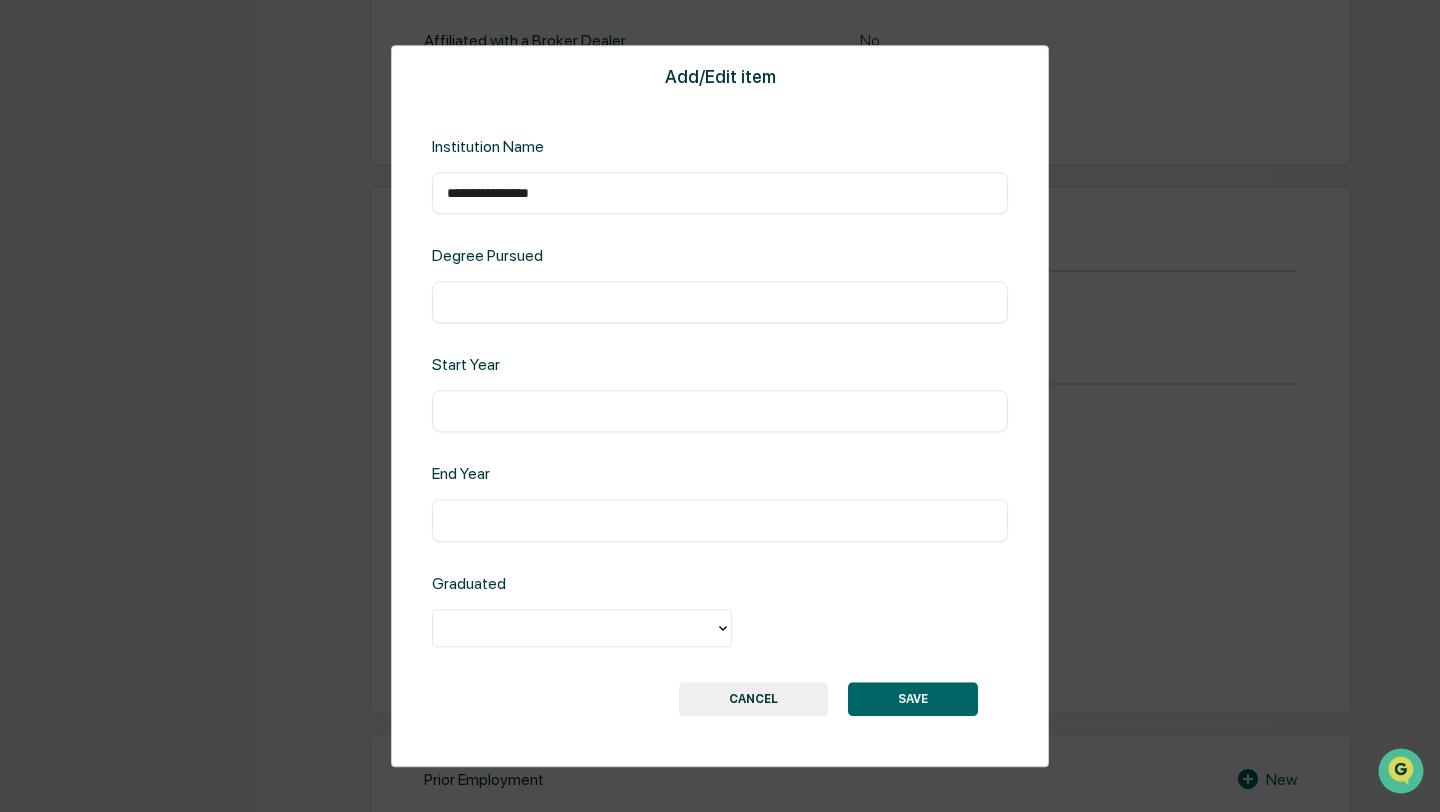 type on "**********" 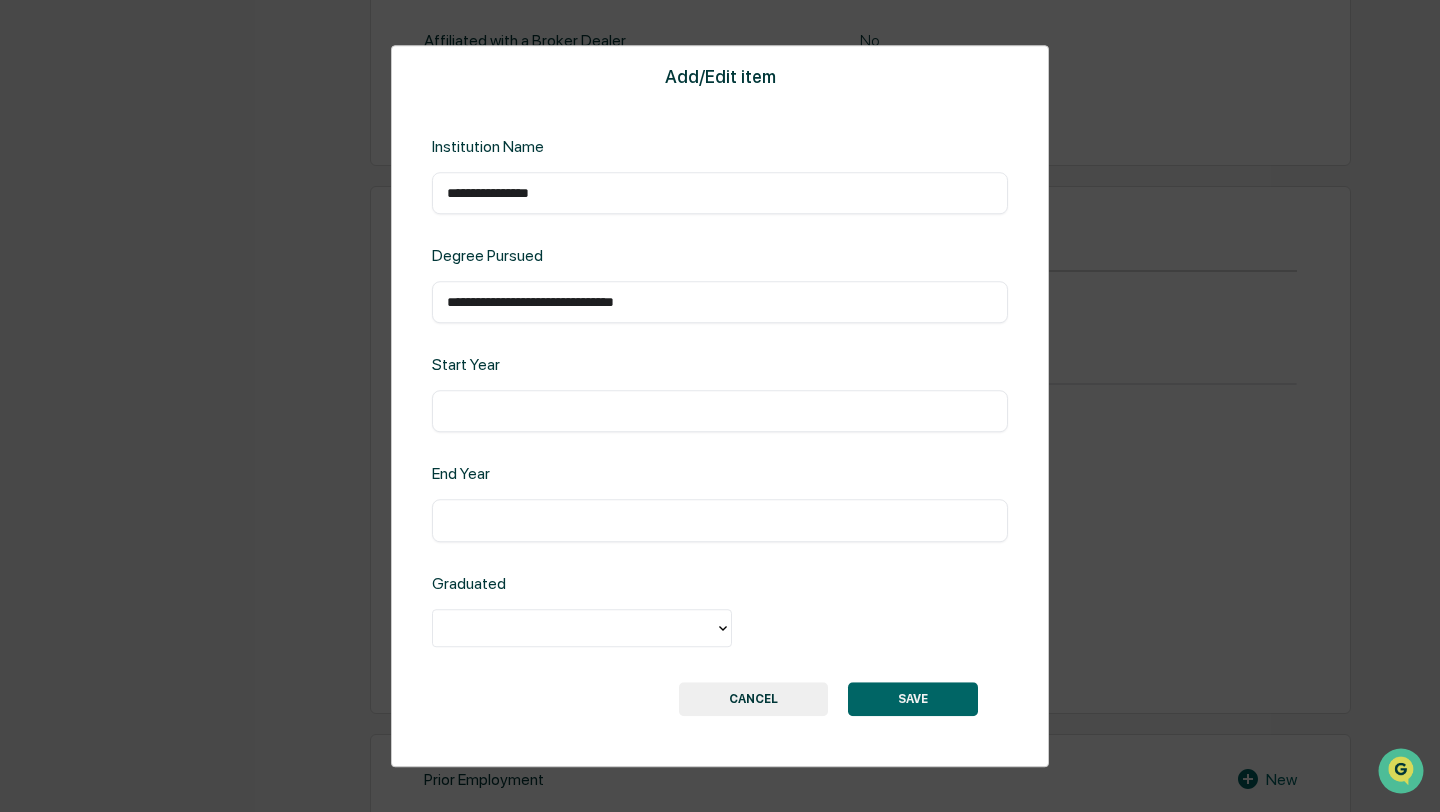 type on "**********" 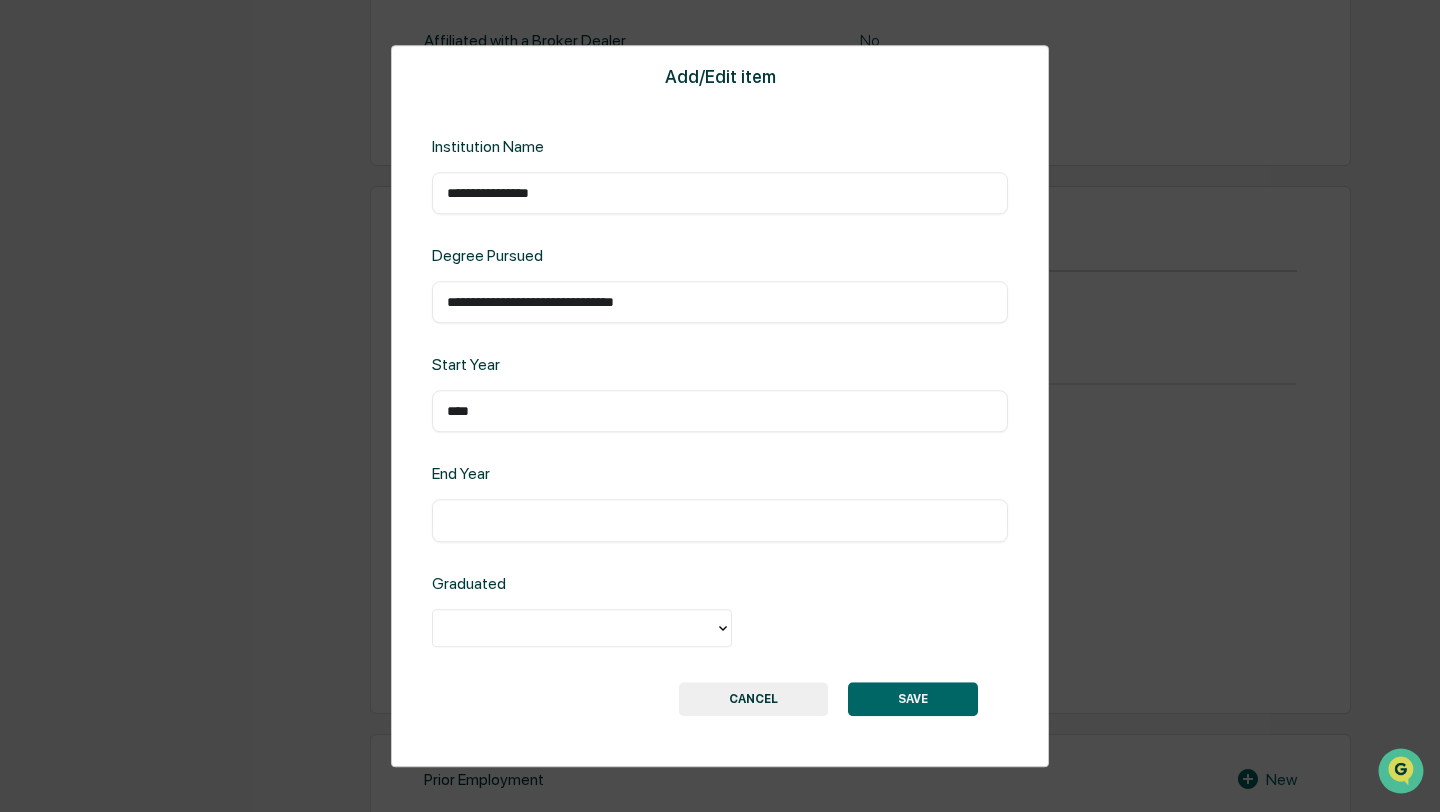 type on "****" 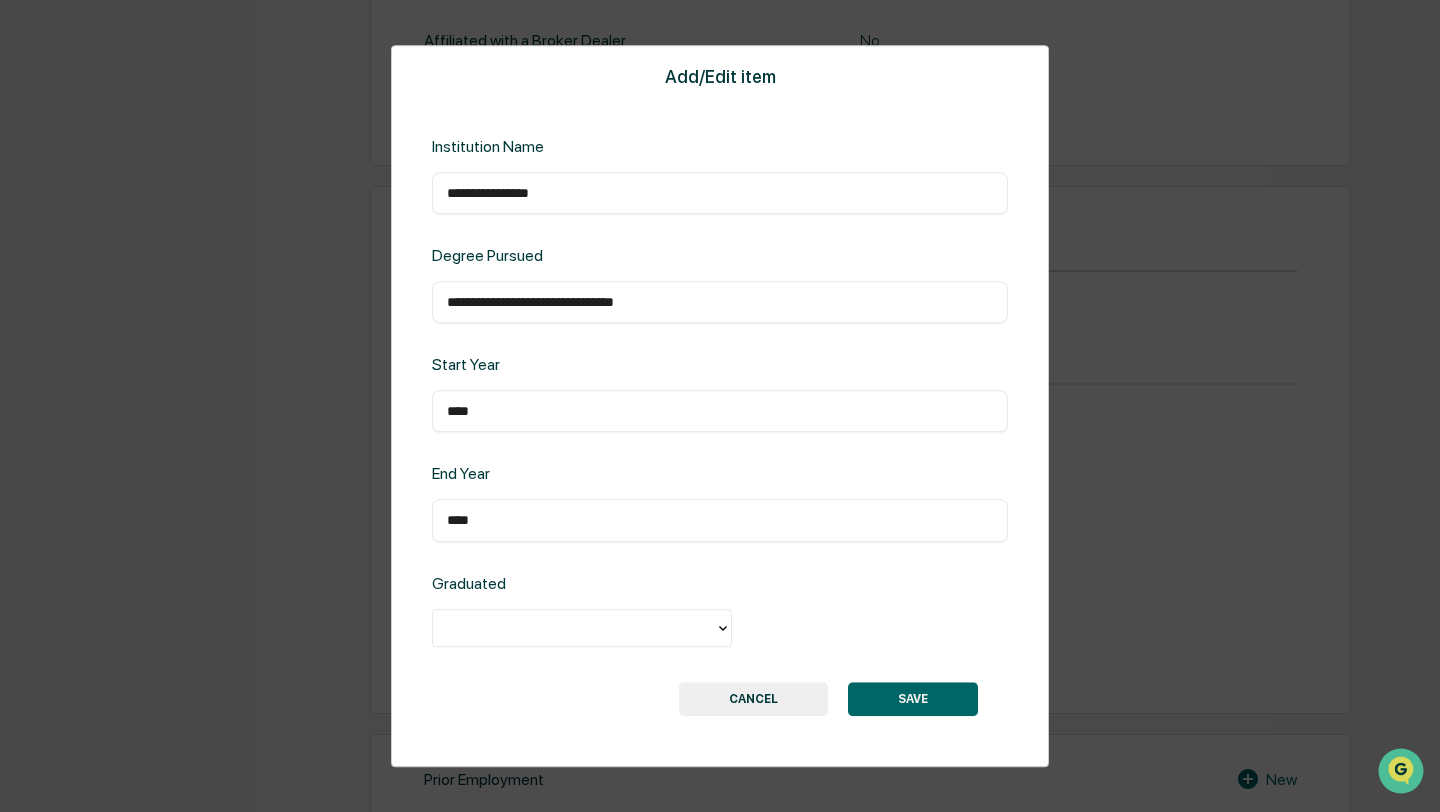 type on "****" 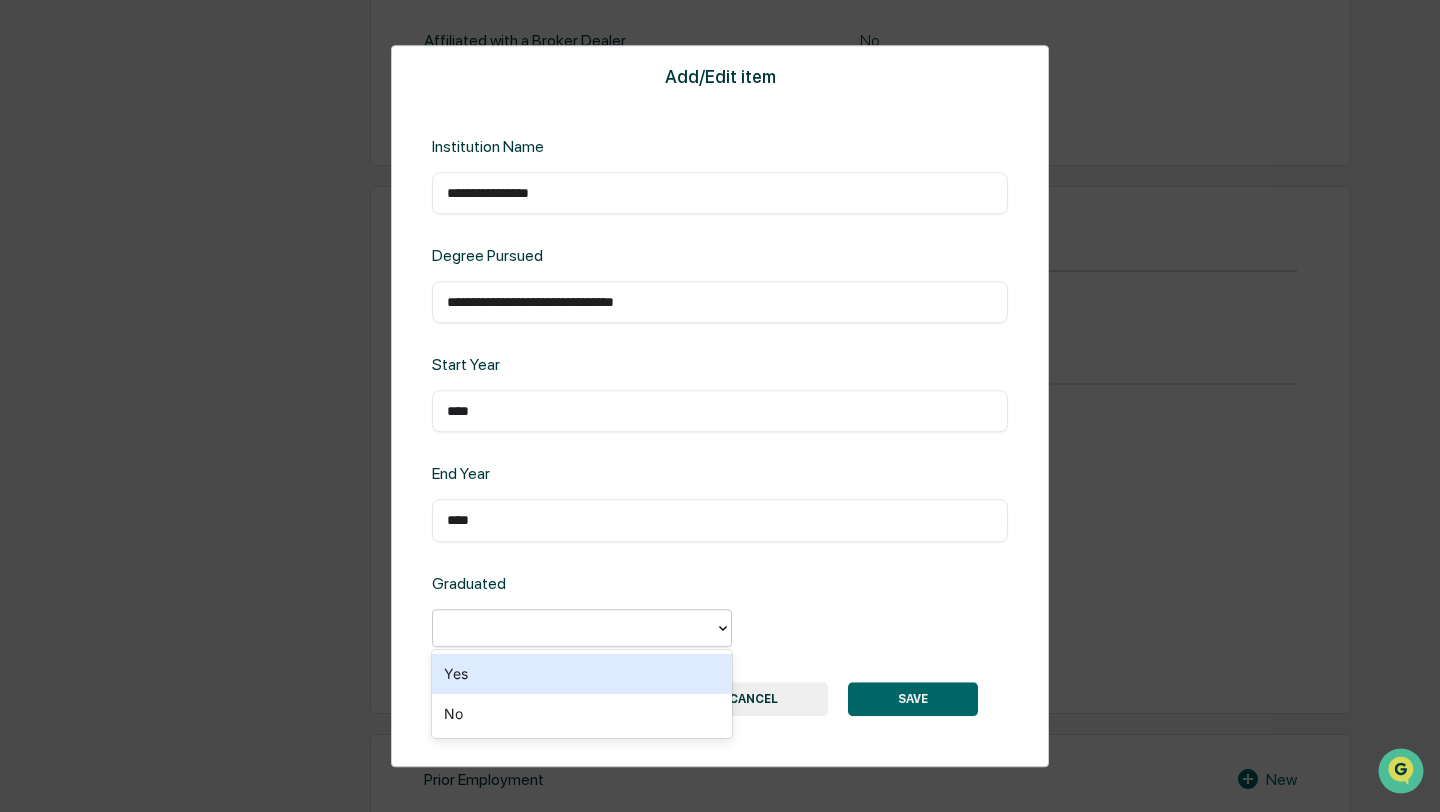 click on "Yes" at bounding box center (582, 674) 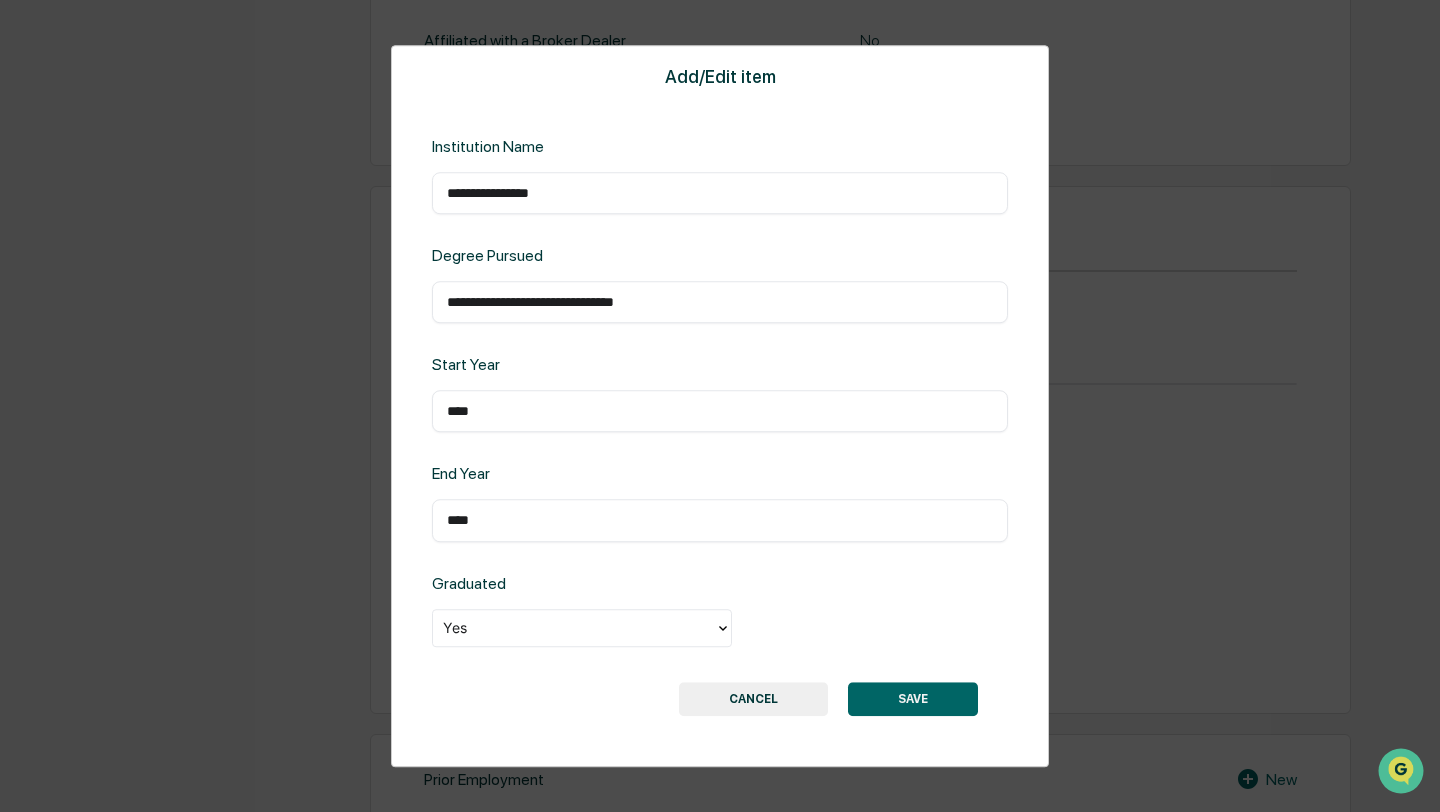 click on "SAVE" at bounding box center [913, 699] 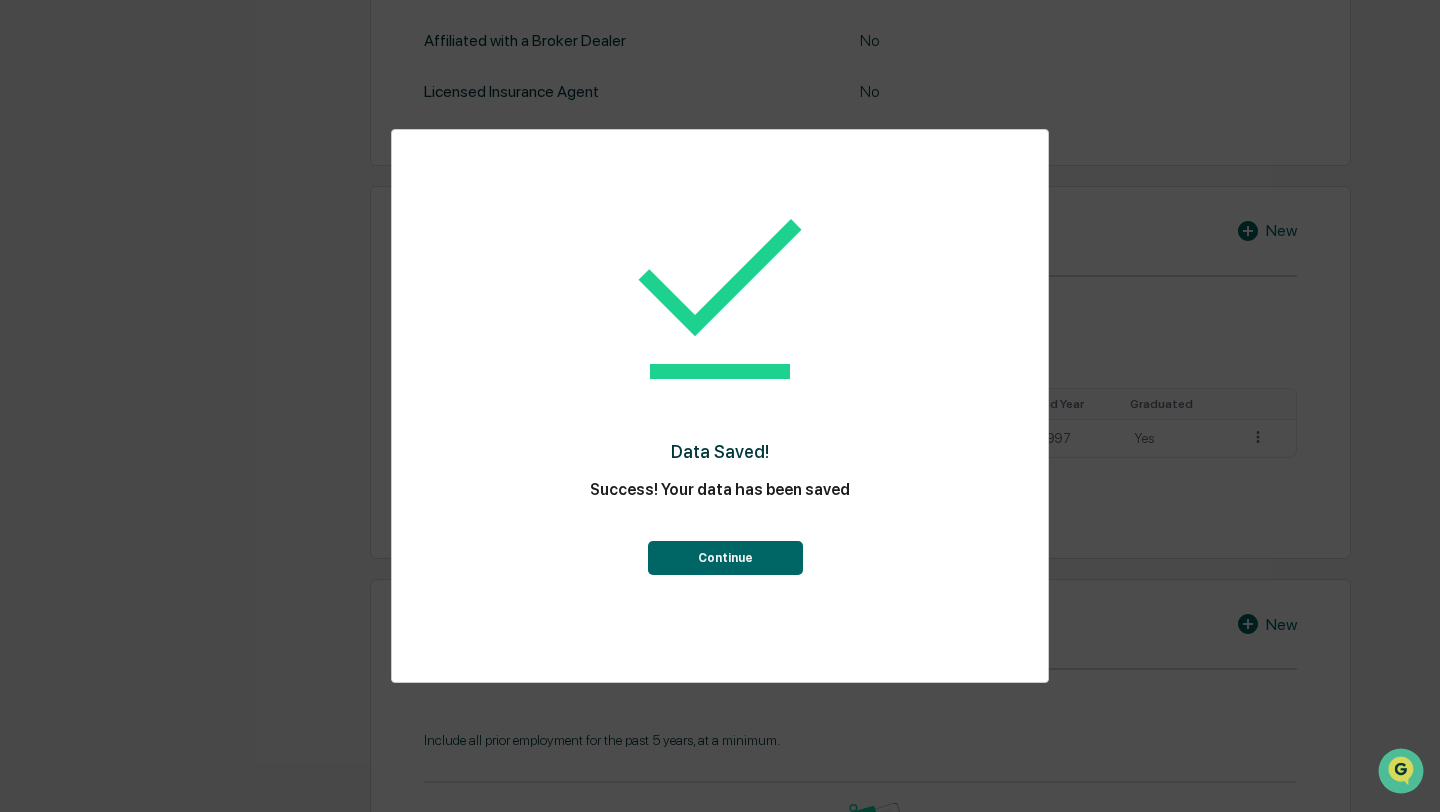 click on "Continue" at bounding box center [725, 558] 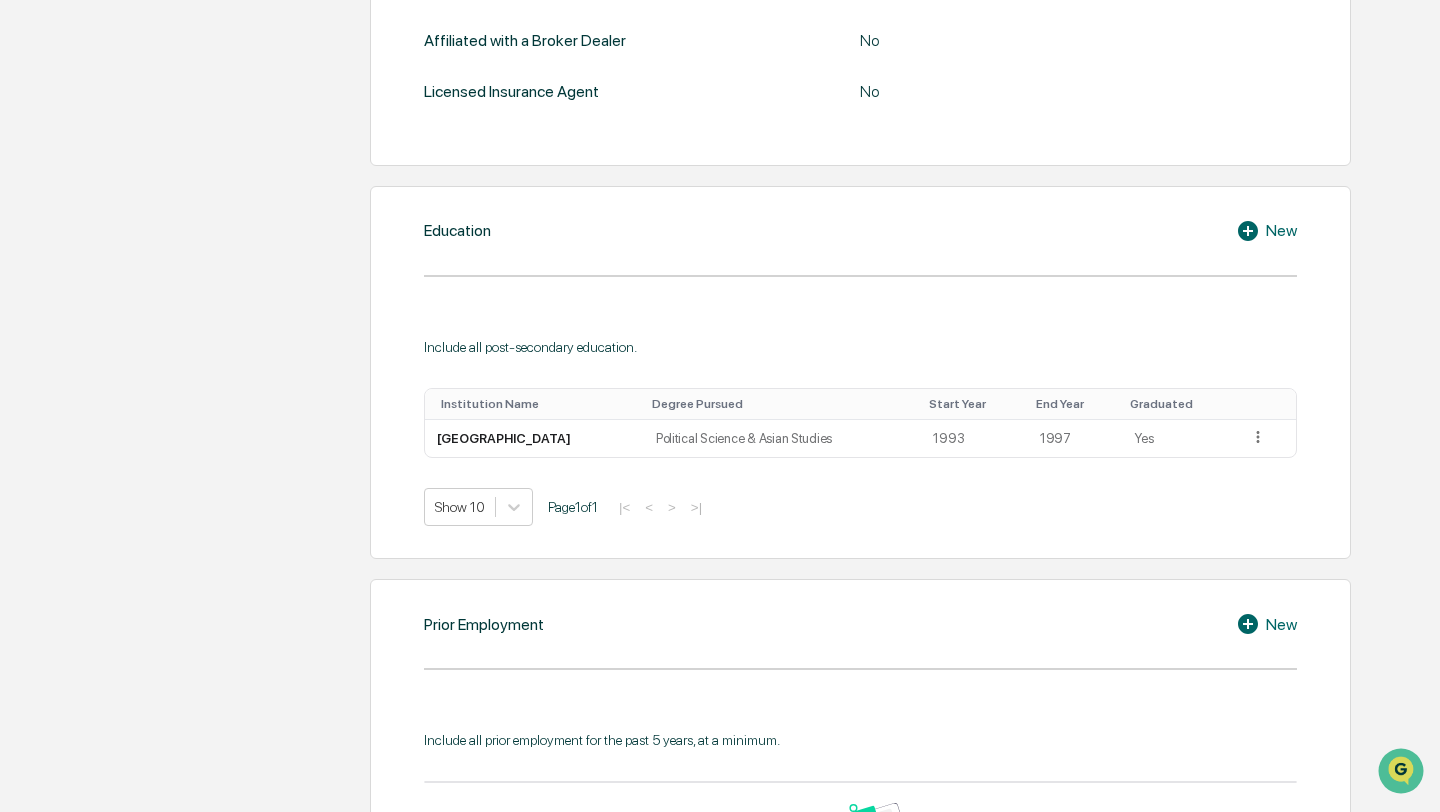 click on "New" at bounding box center [1266, 231] 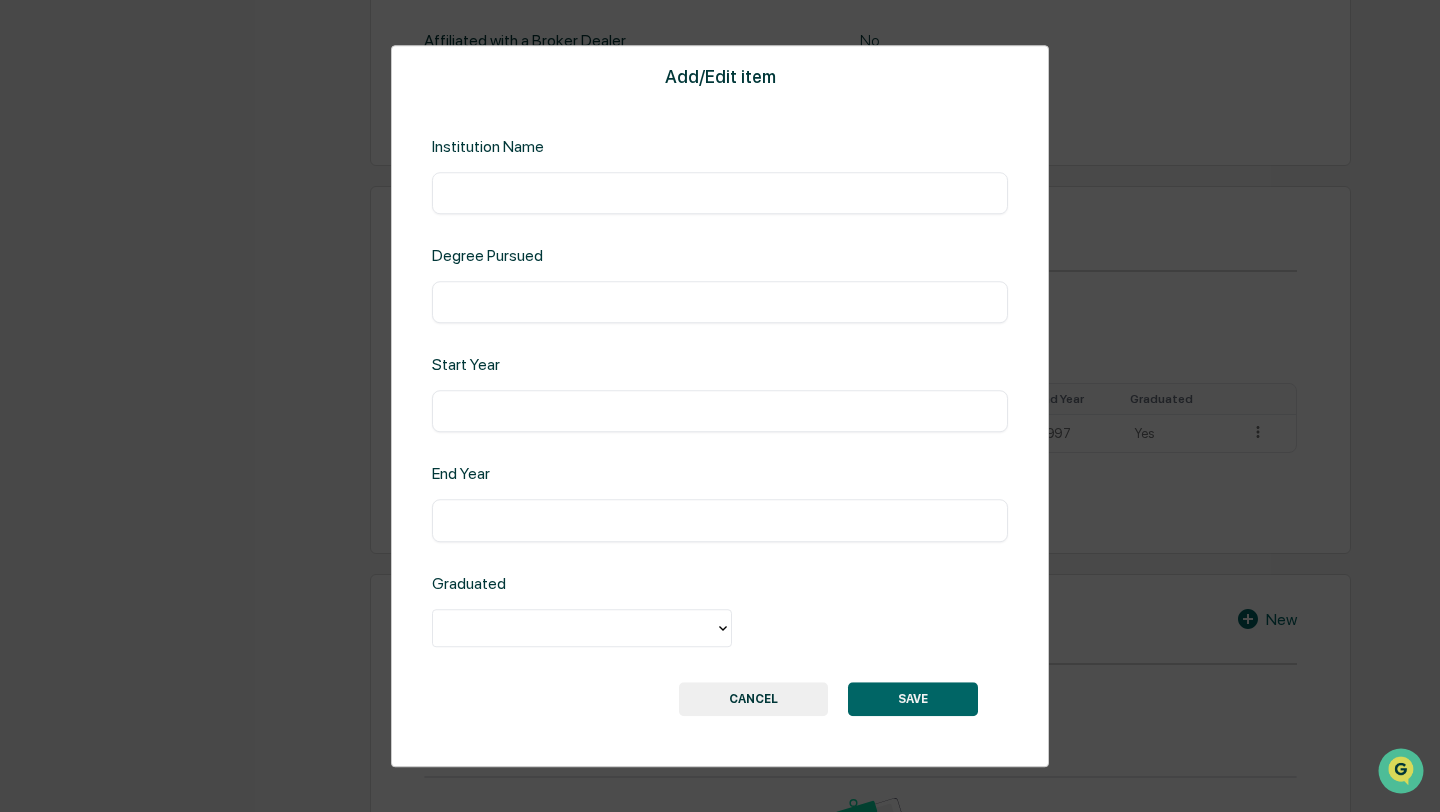 click at bounding box center [720, 193] 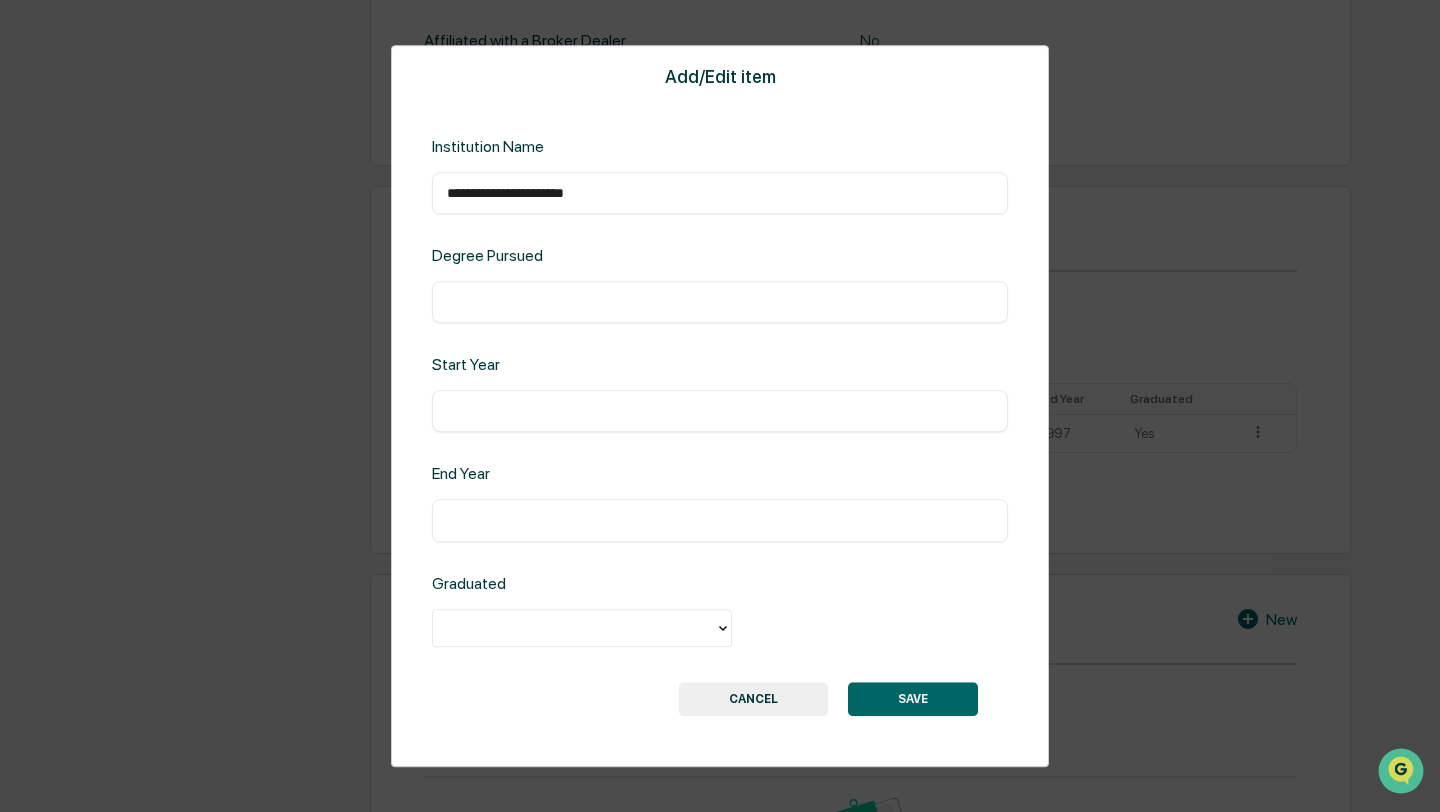 type on "**********" 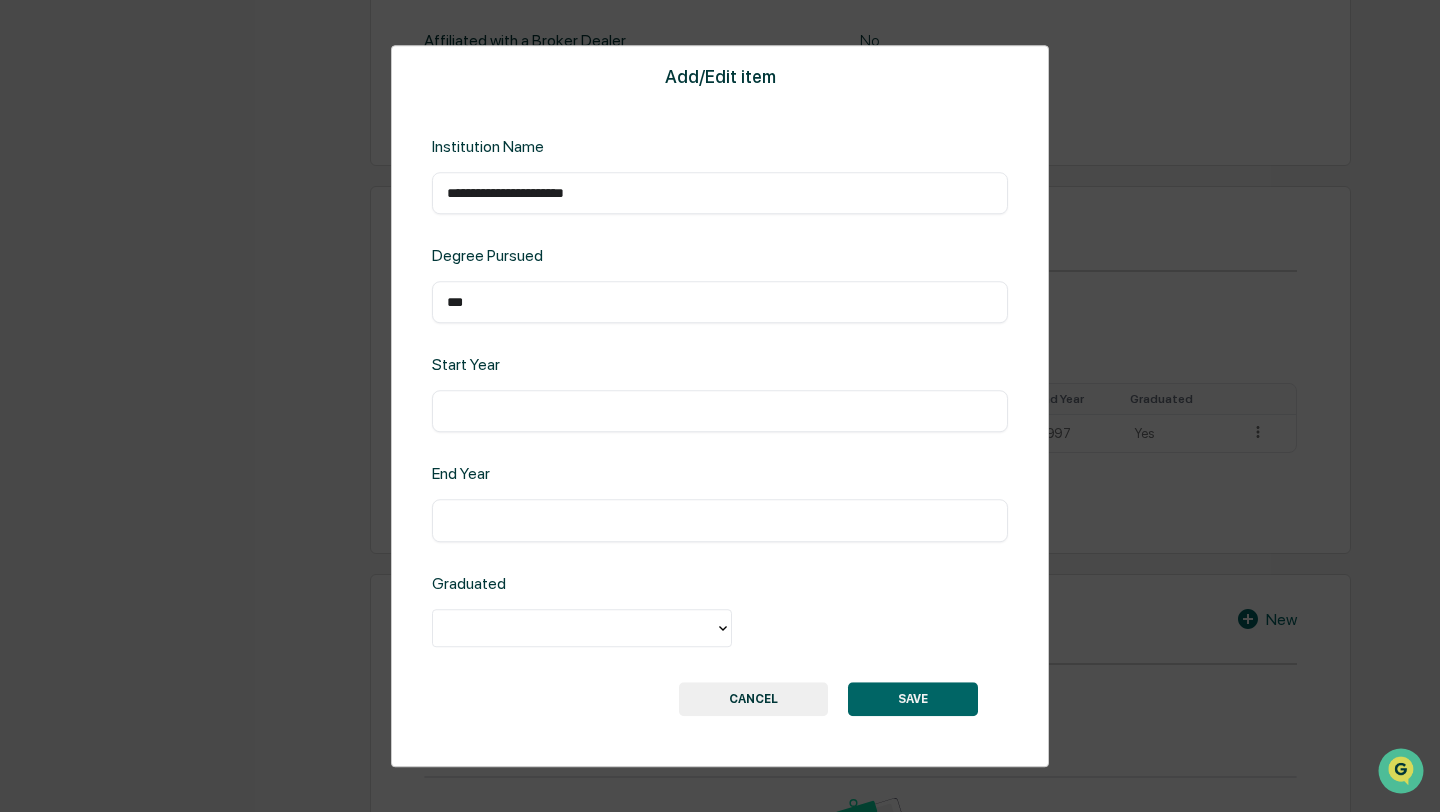 type on "***" 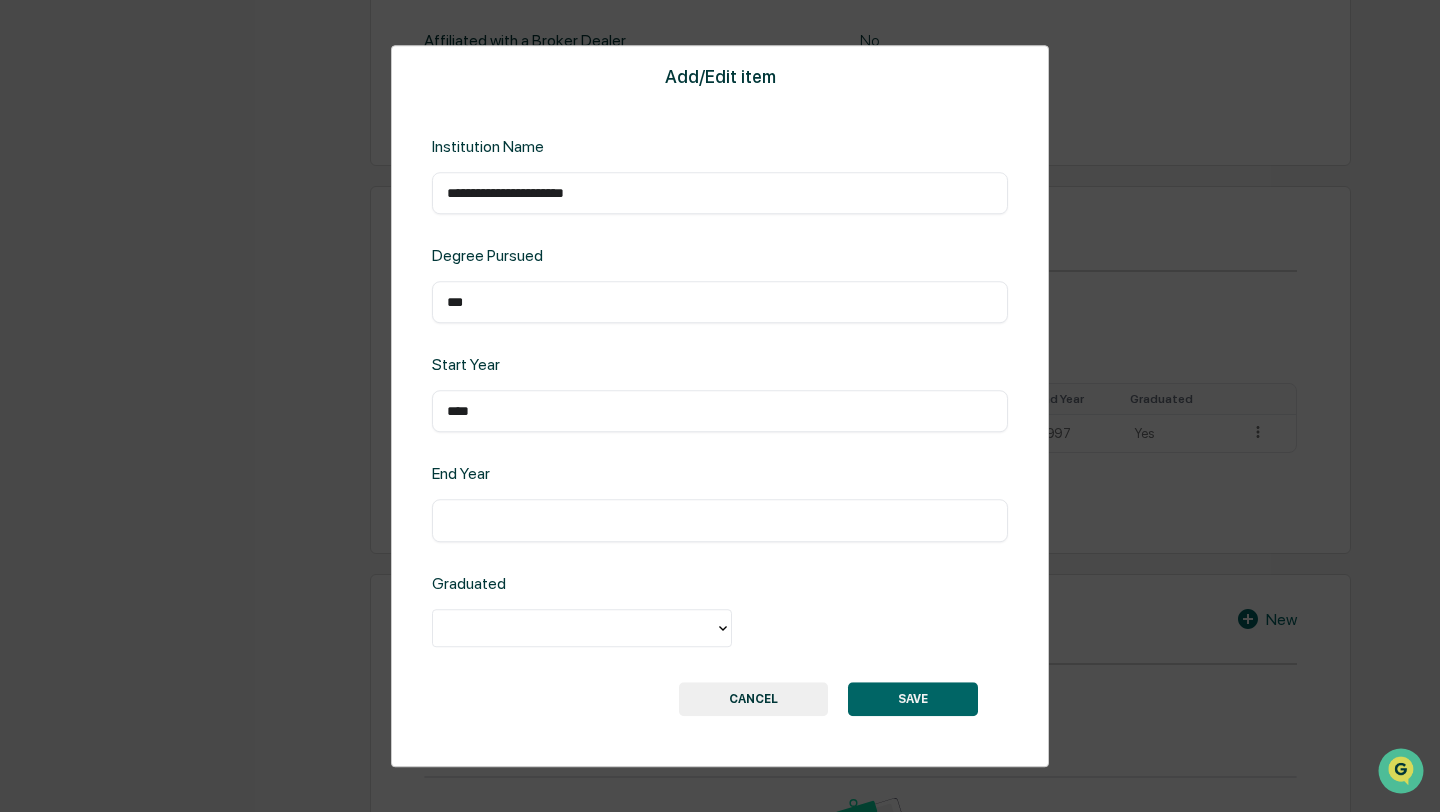 type on "****" 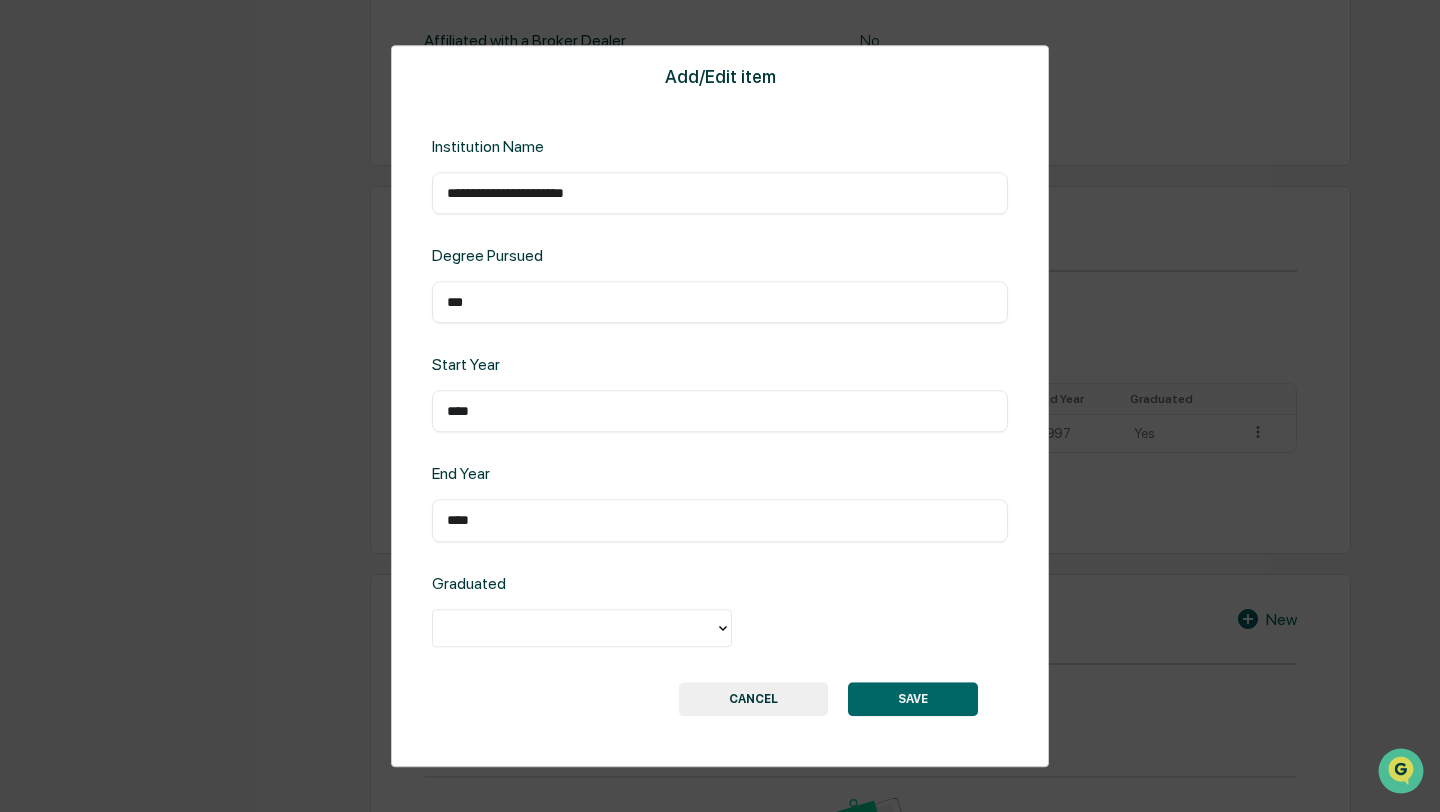 type on "****" 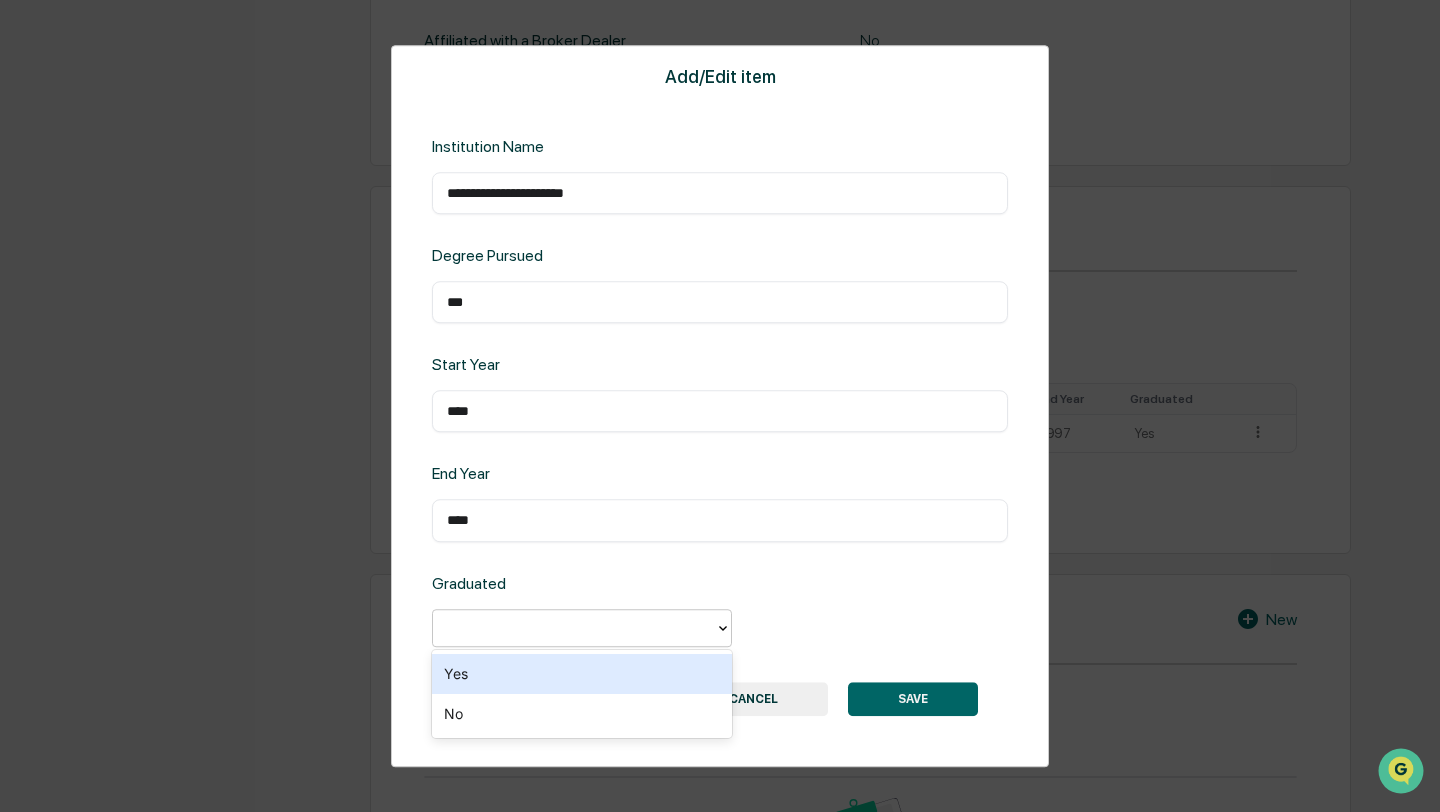 click on "Yes" at bounding box center [582, 674] 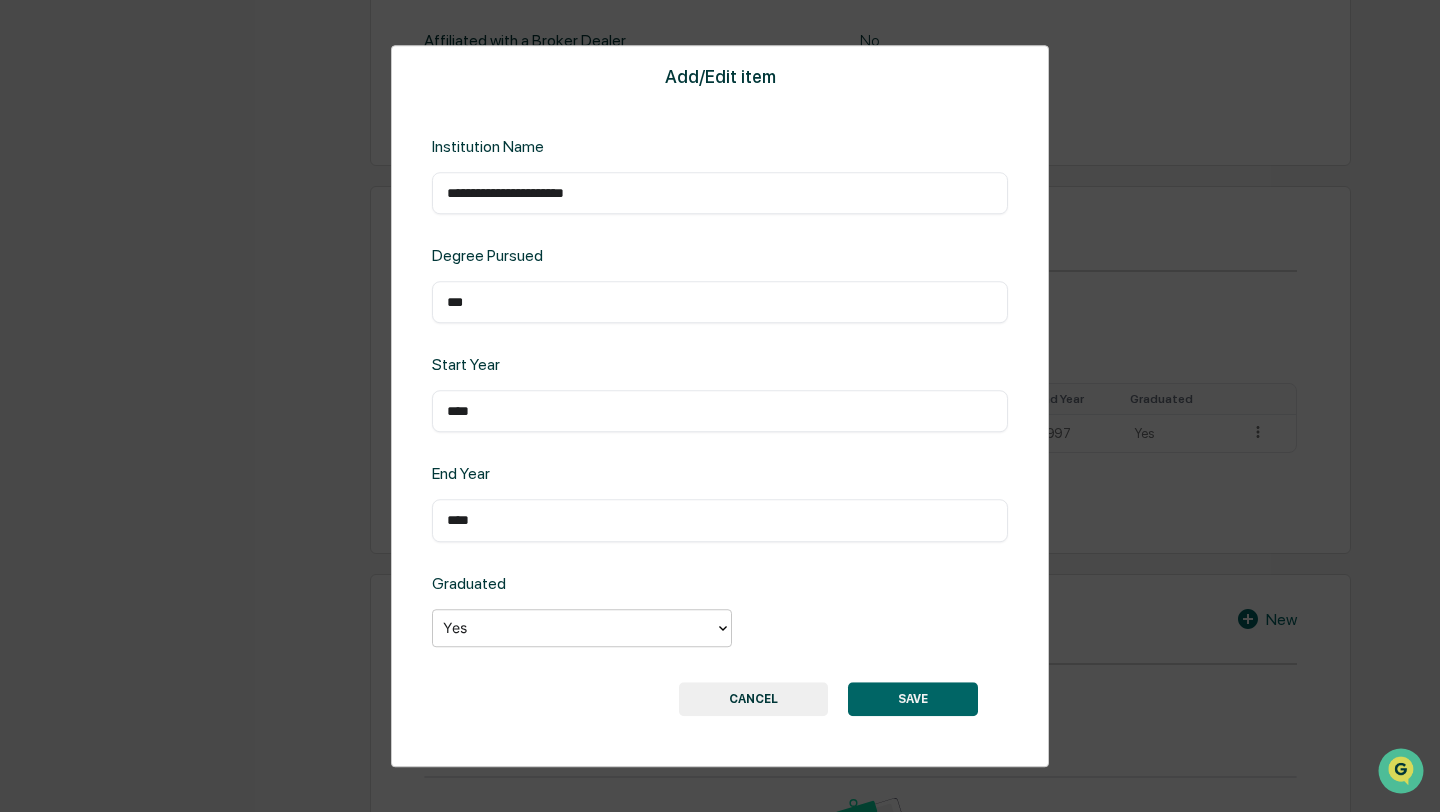 click on "SAVE" at bounding box center [913, 699] 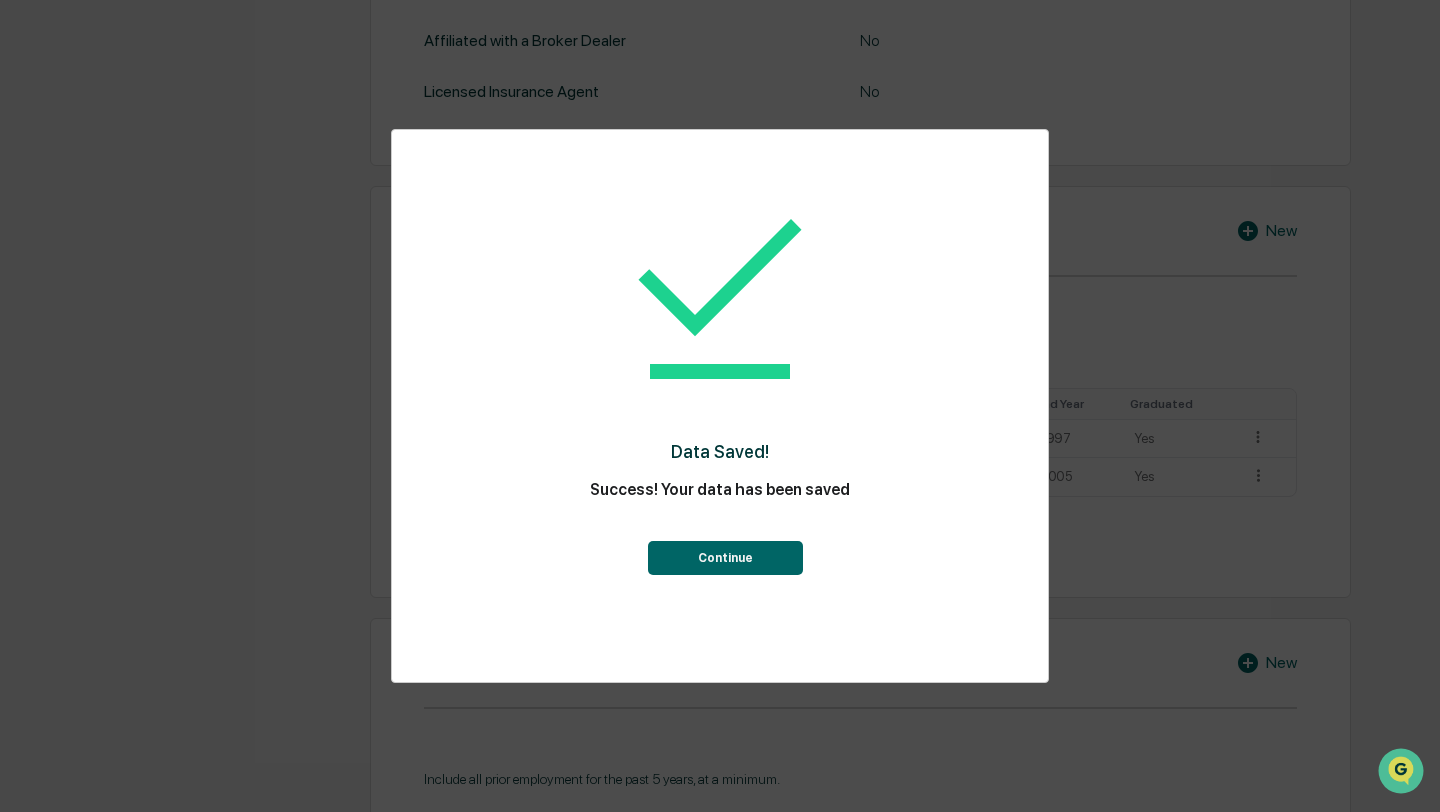 click on "Continue" at bounding box center (725, 558) 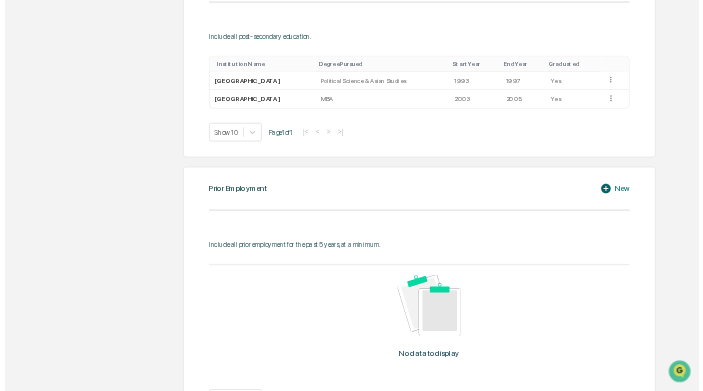 scroll, scrollTop: 1154, scrollLeft: 0, axis: vertical 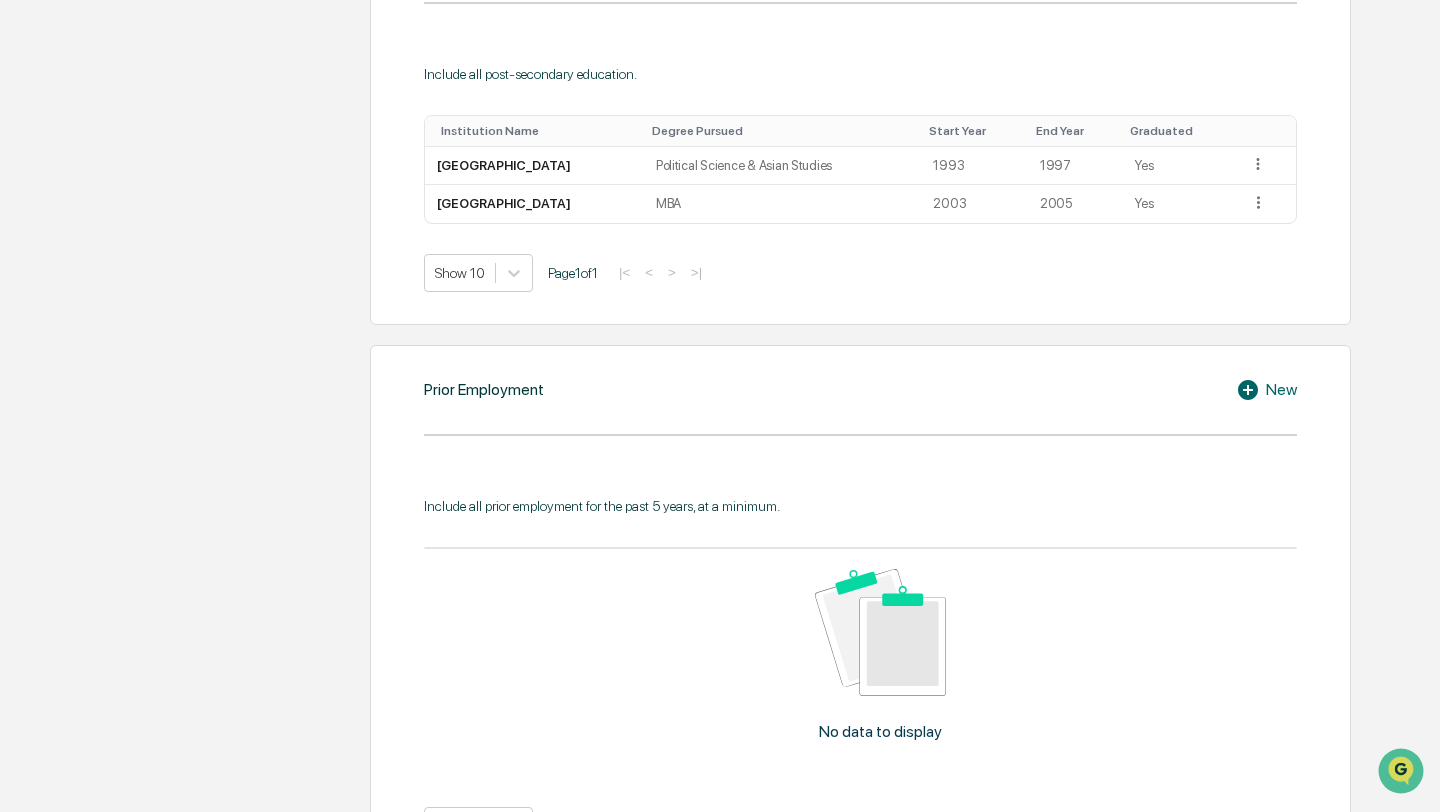 click 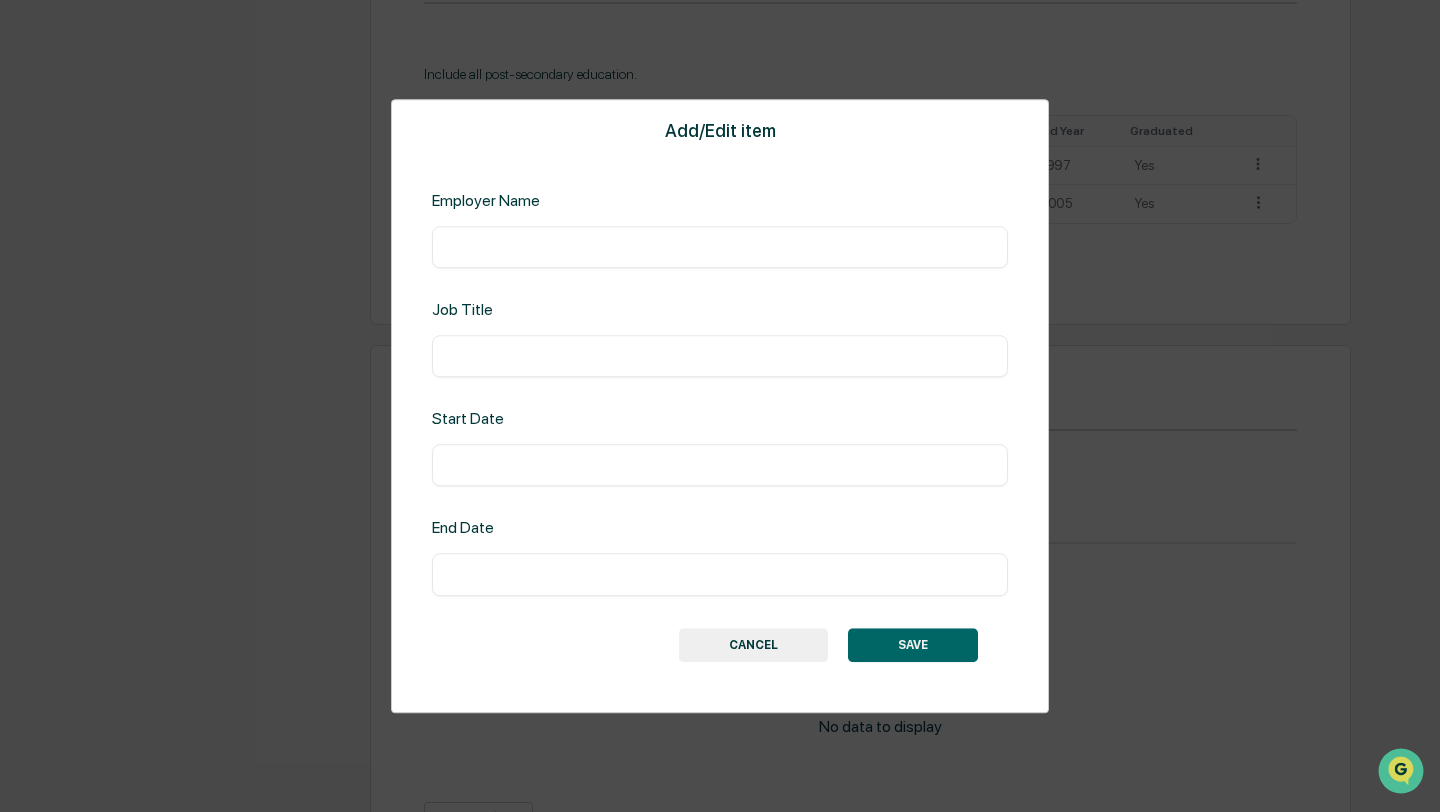 click at bounding box center (720, 247) 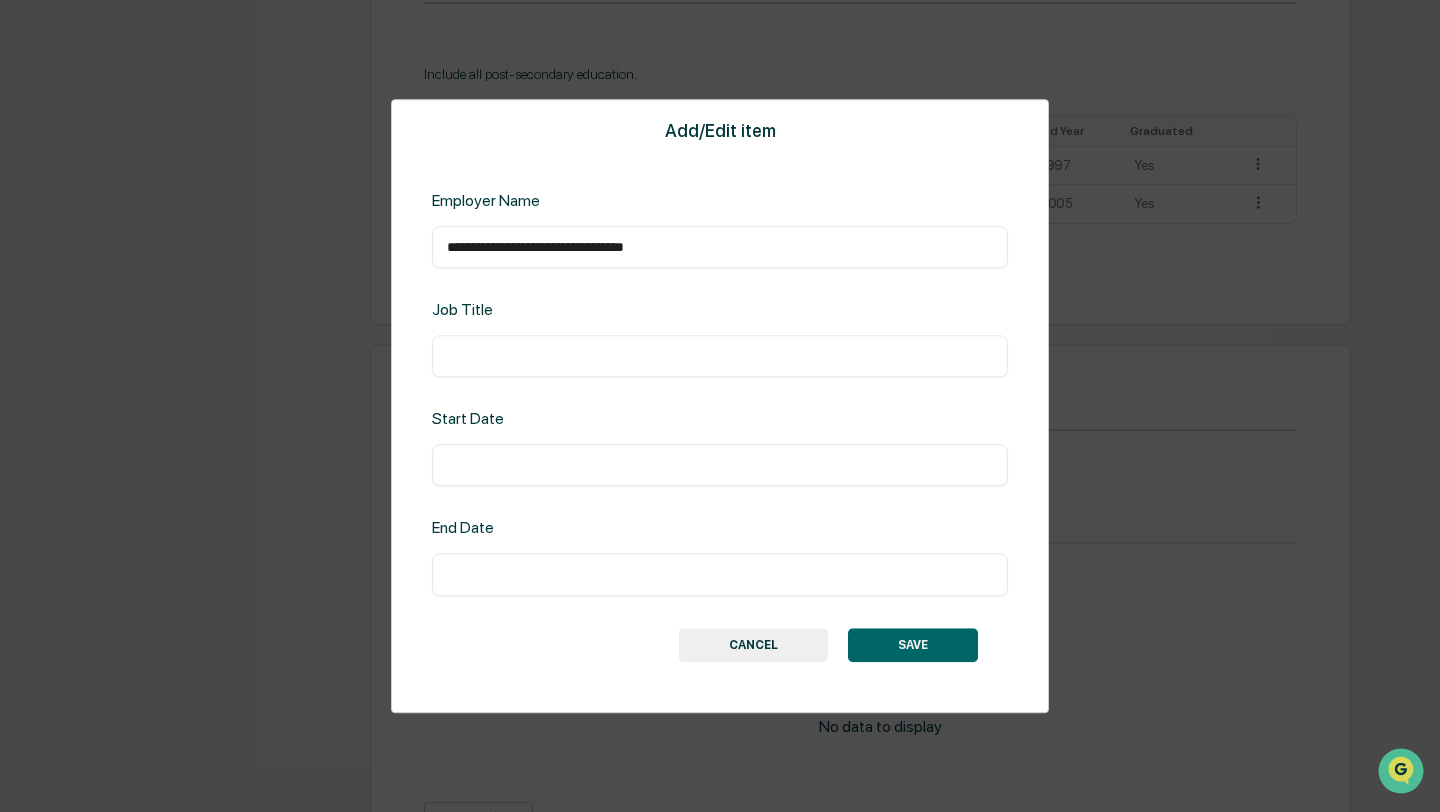 type on "**********" 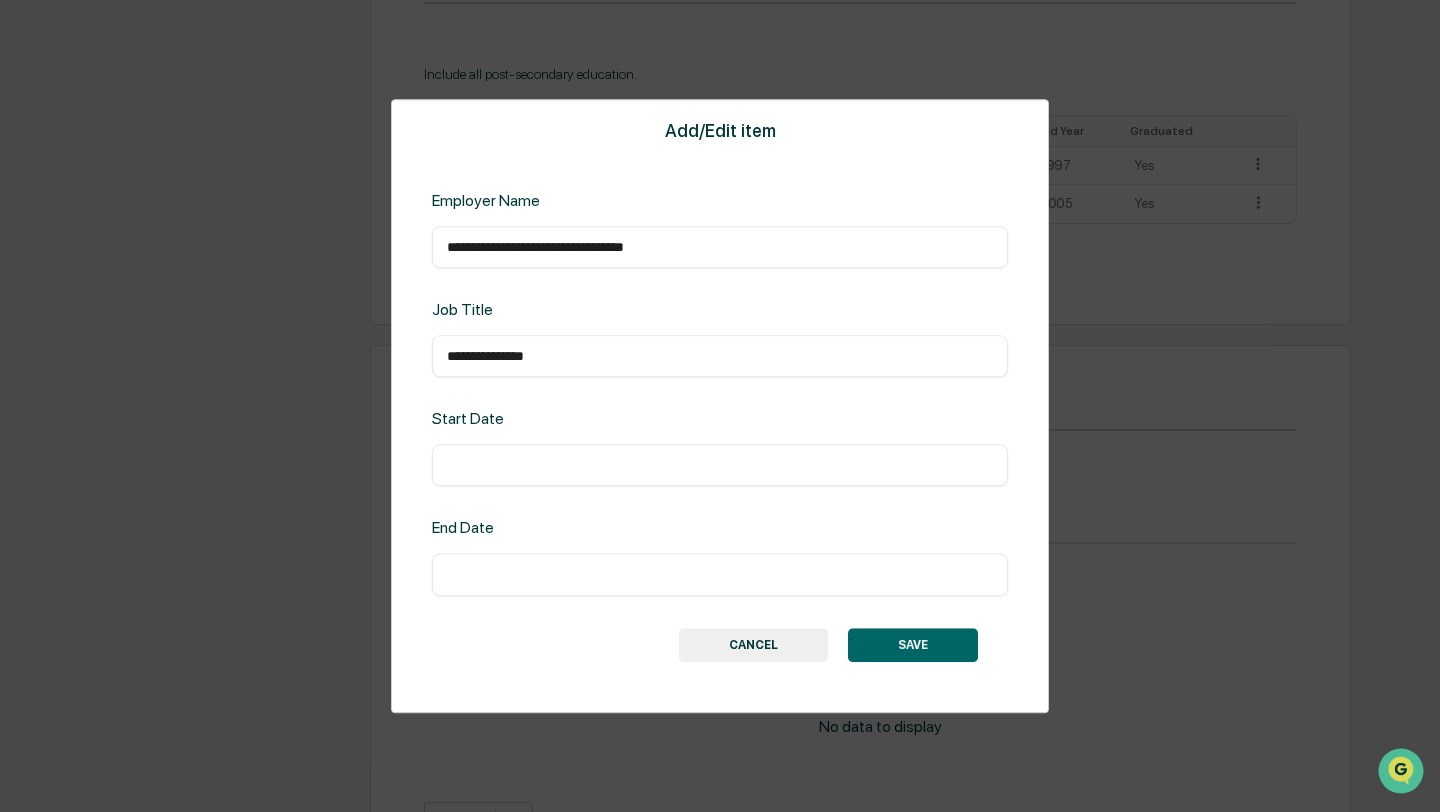 type on "**********" 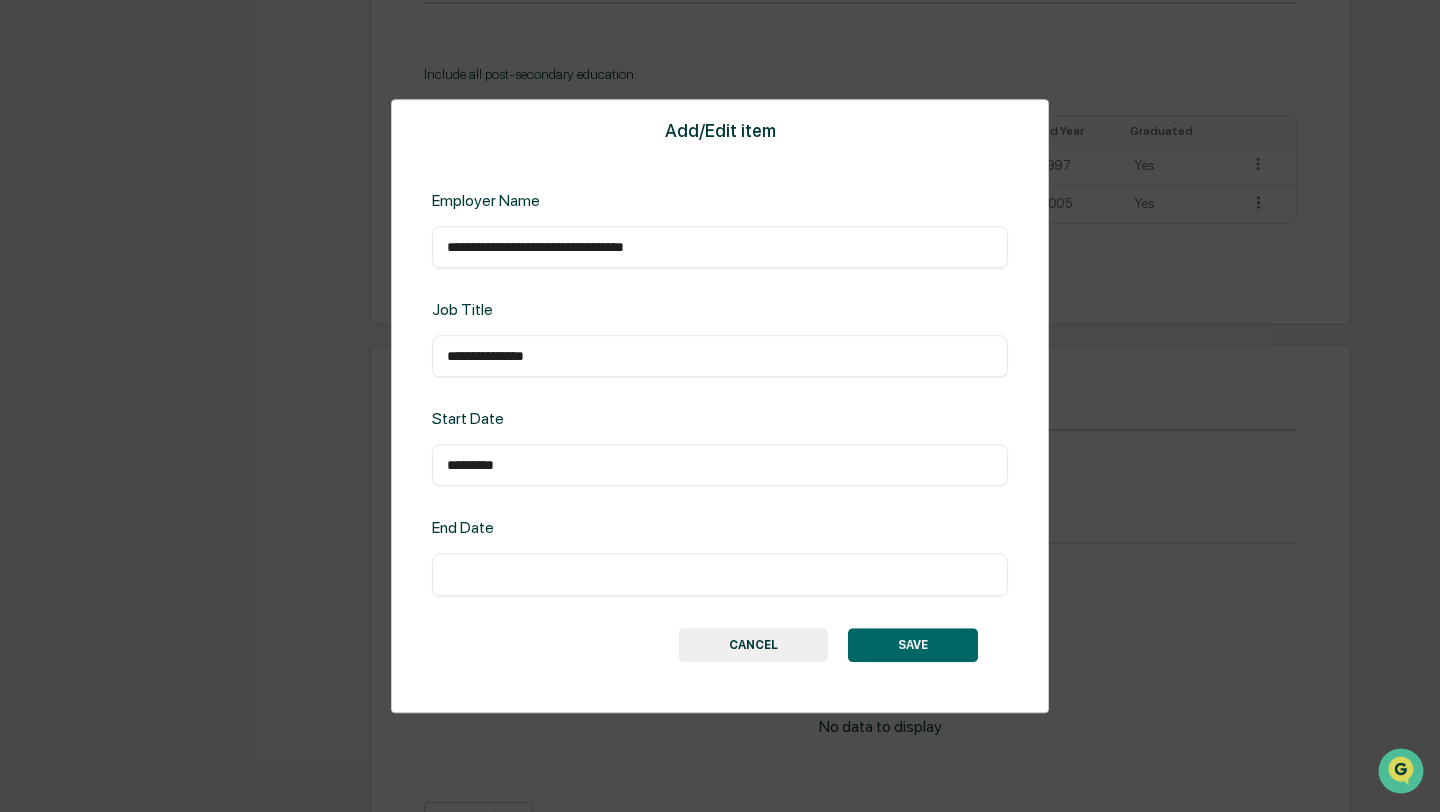 type on "*********" 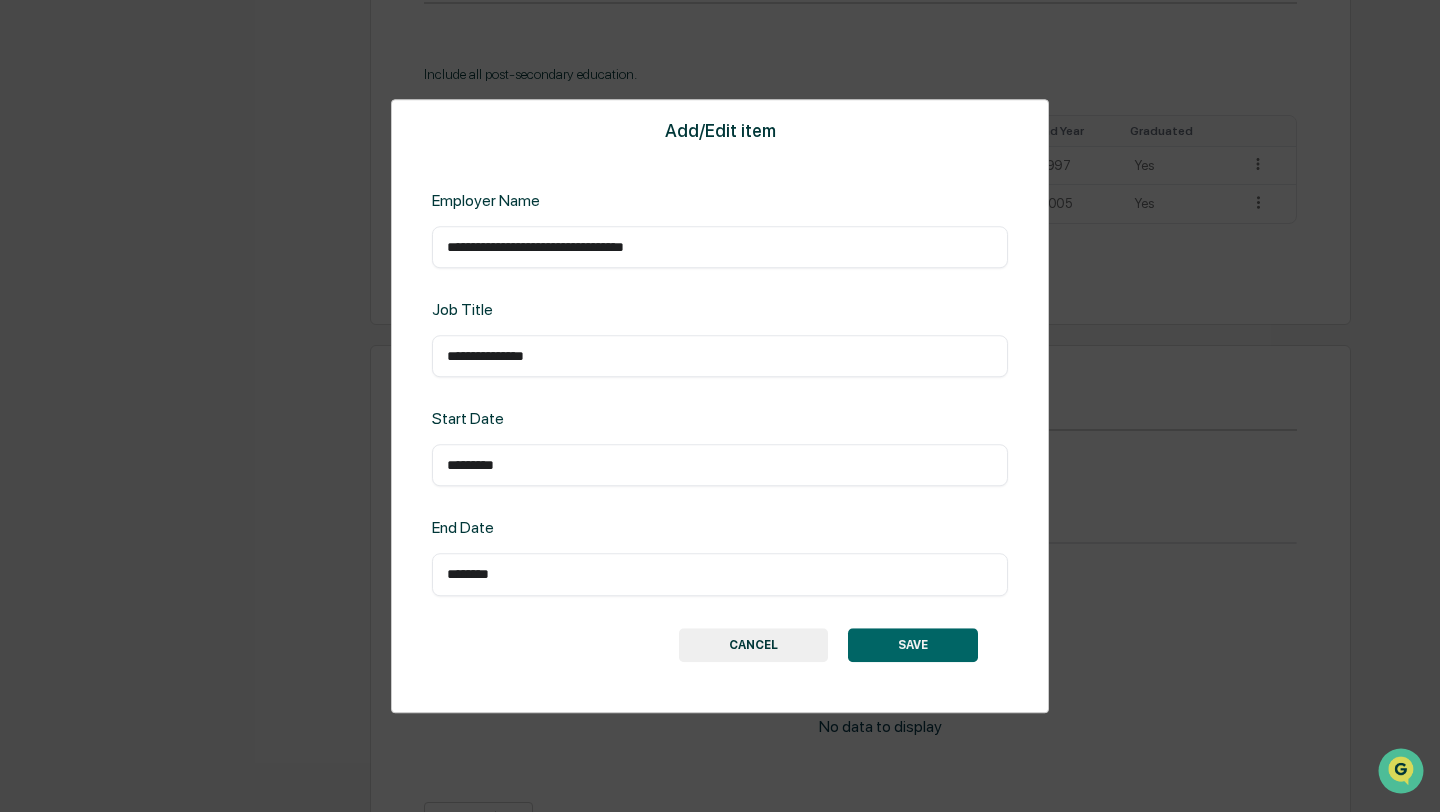 type on "********" 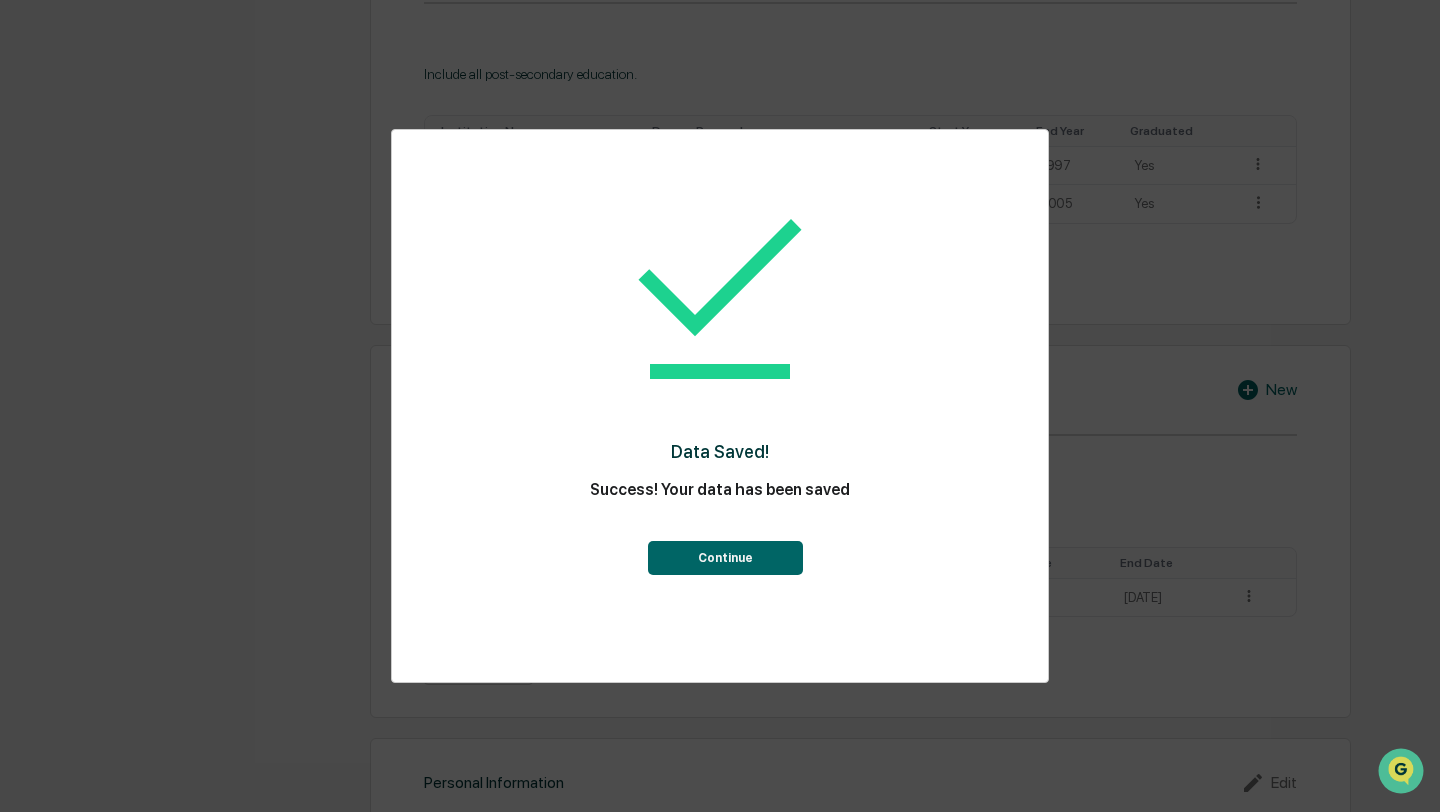 click on "Continue" at bounding box center [725, 558] 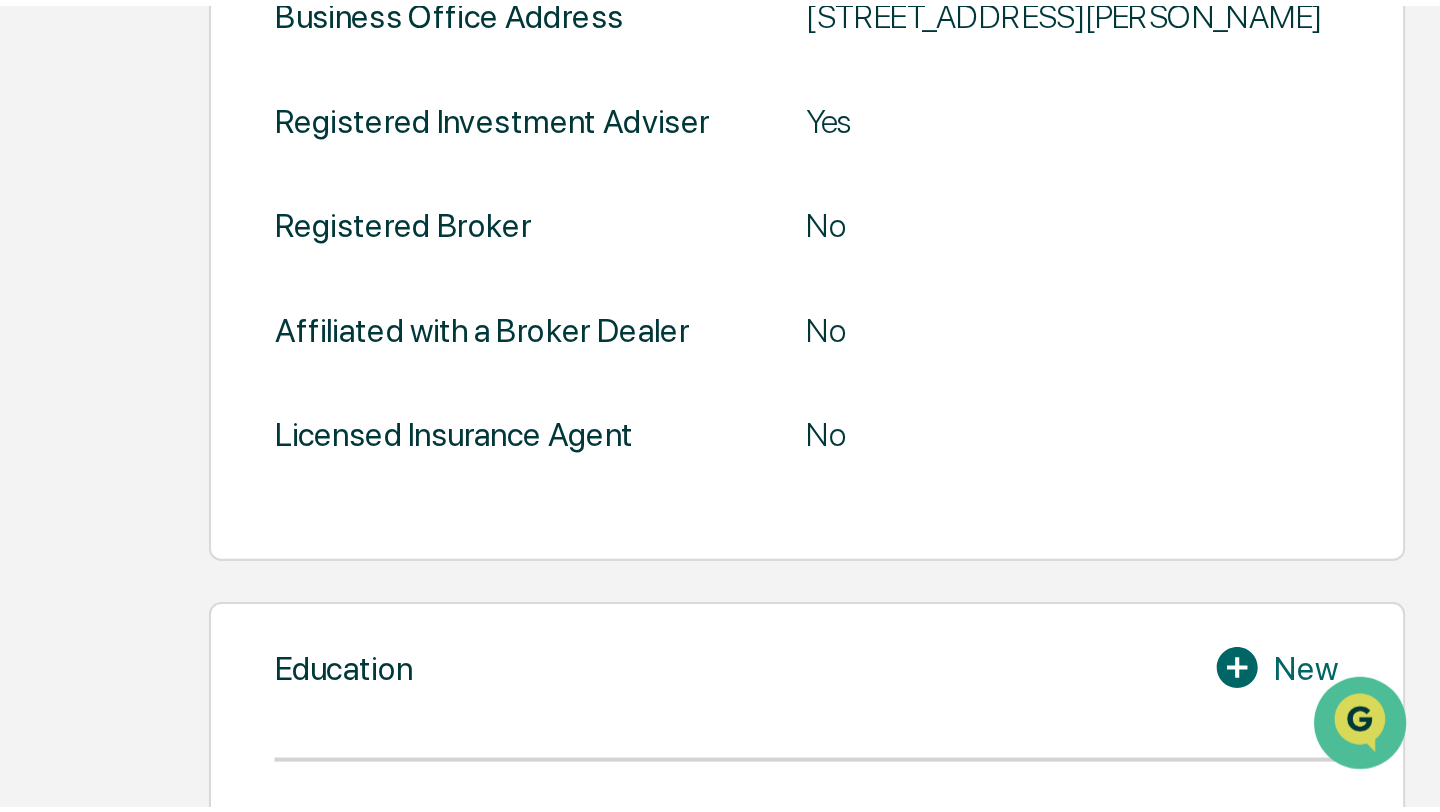 scroll, scrollTop: 0, scrollLeft: 0, axis: both 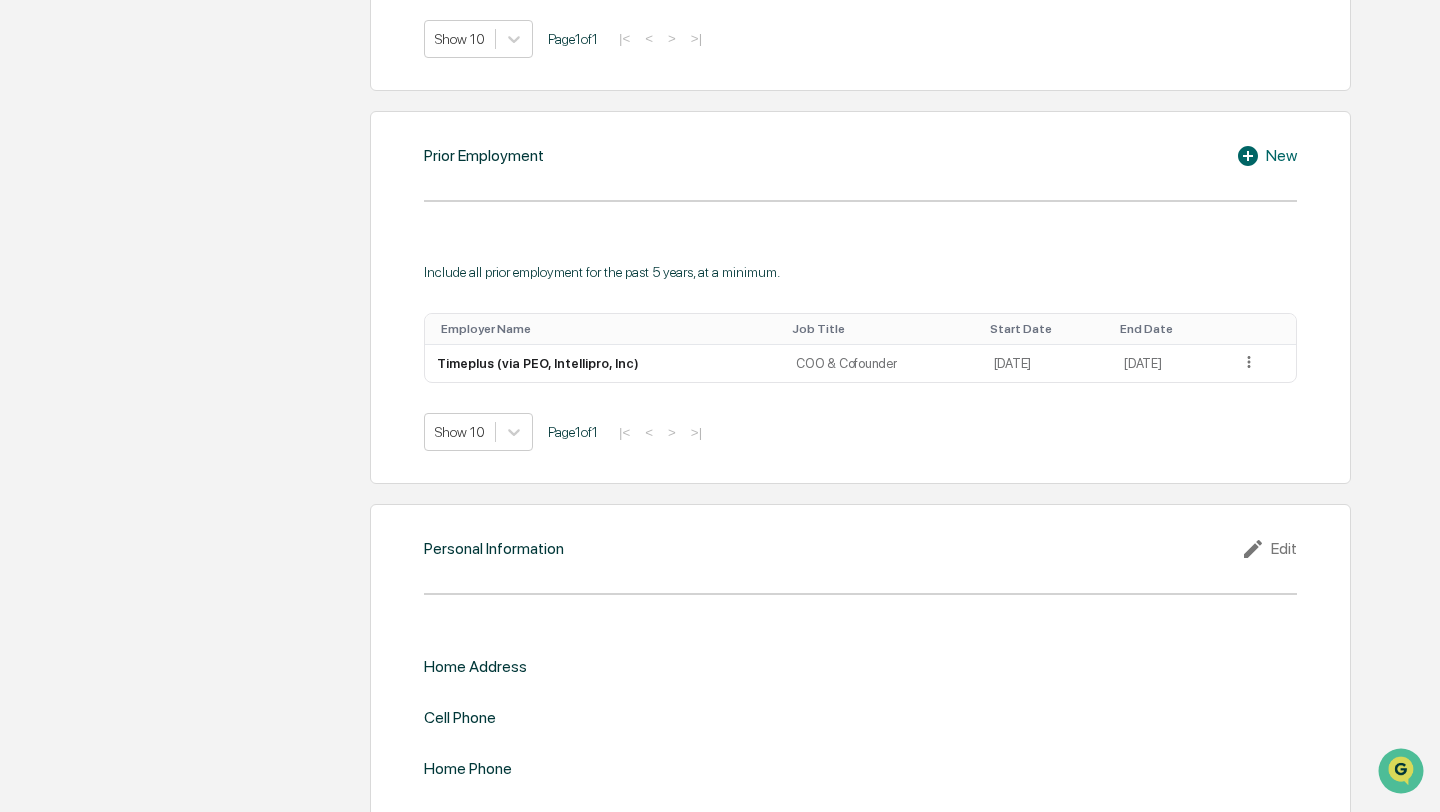 click 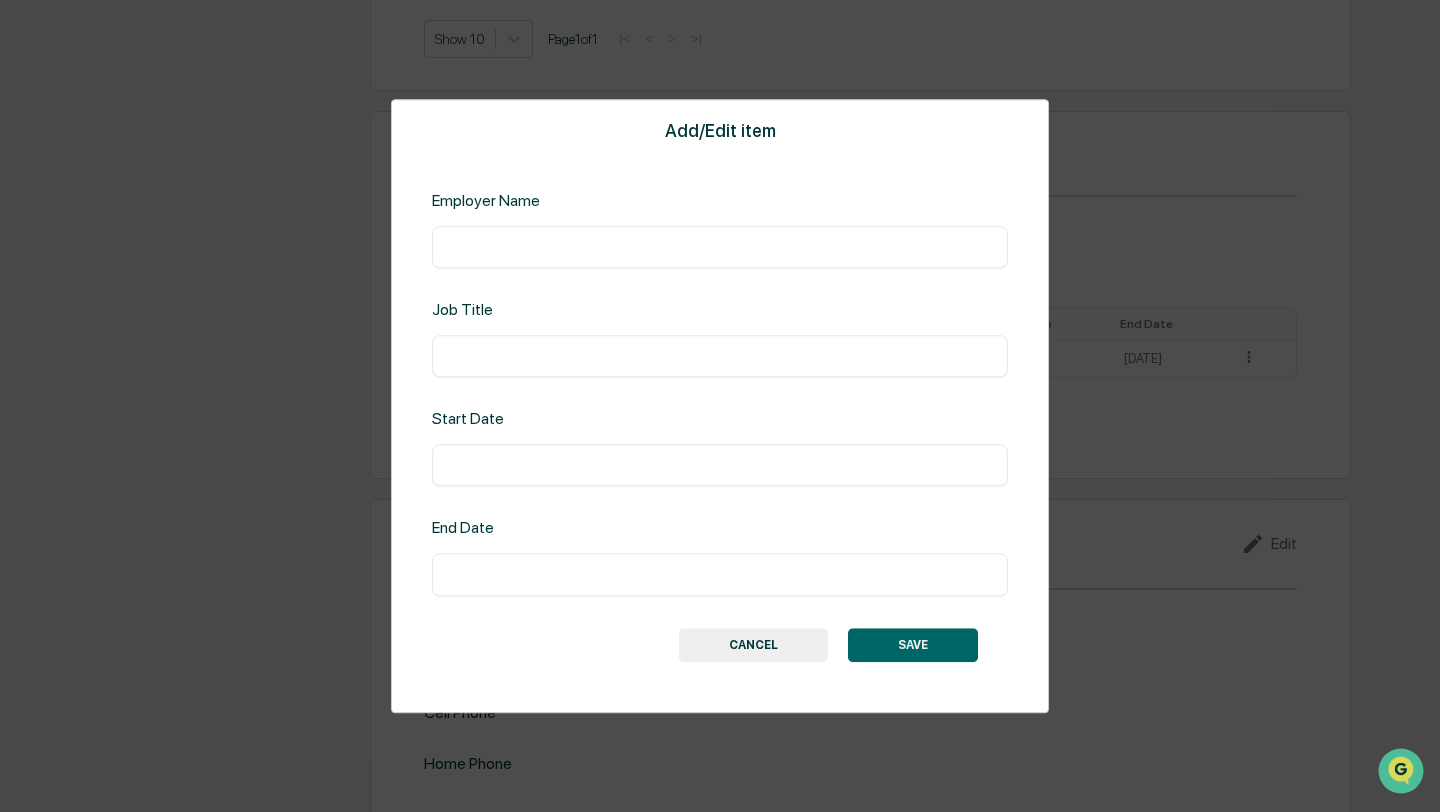 click at bounding box center [720, 247] 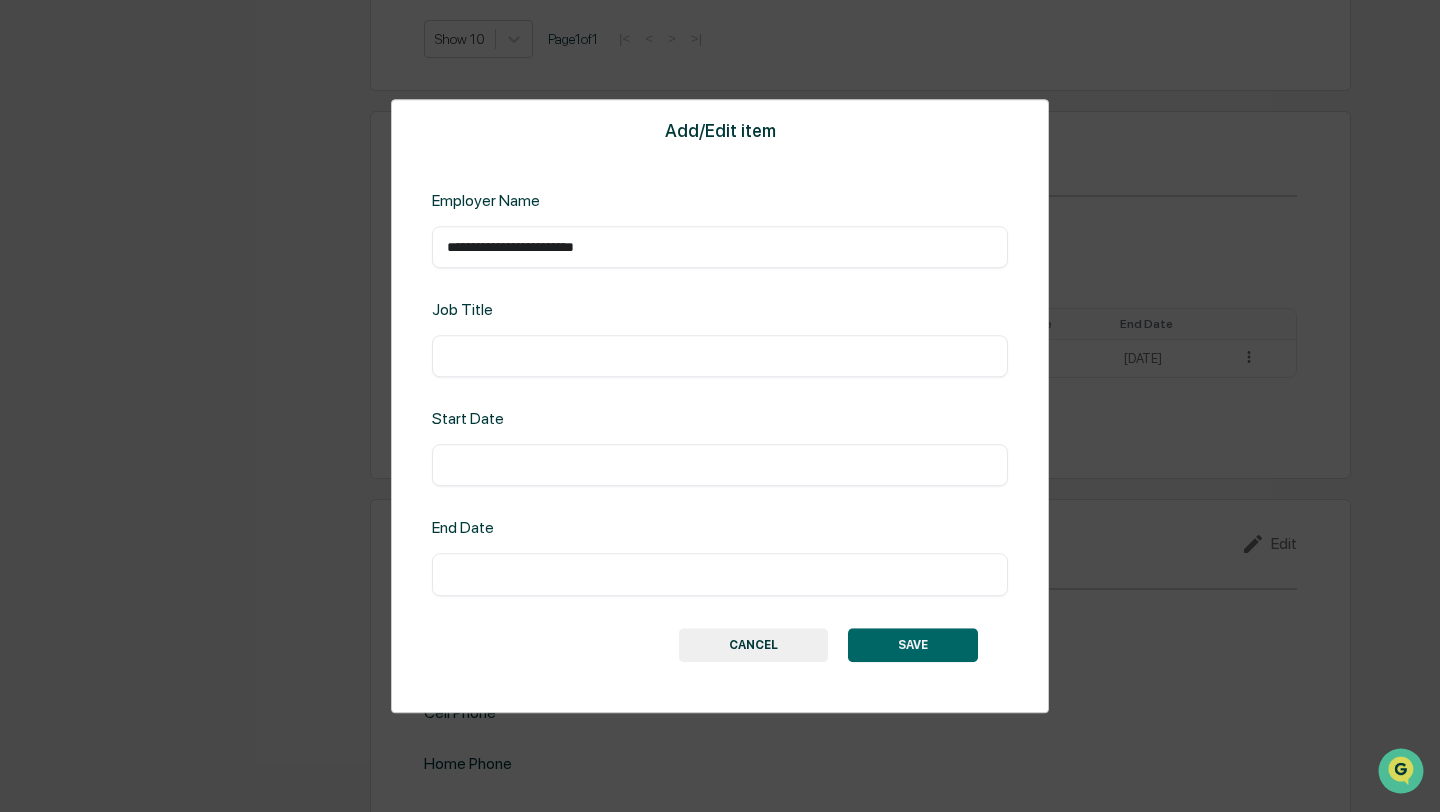 type on "**********" 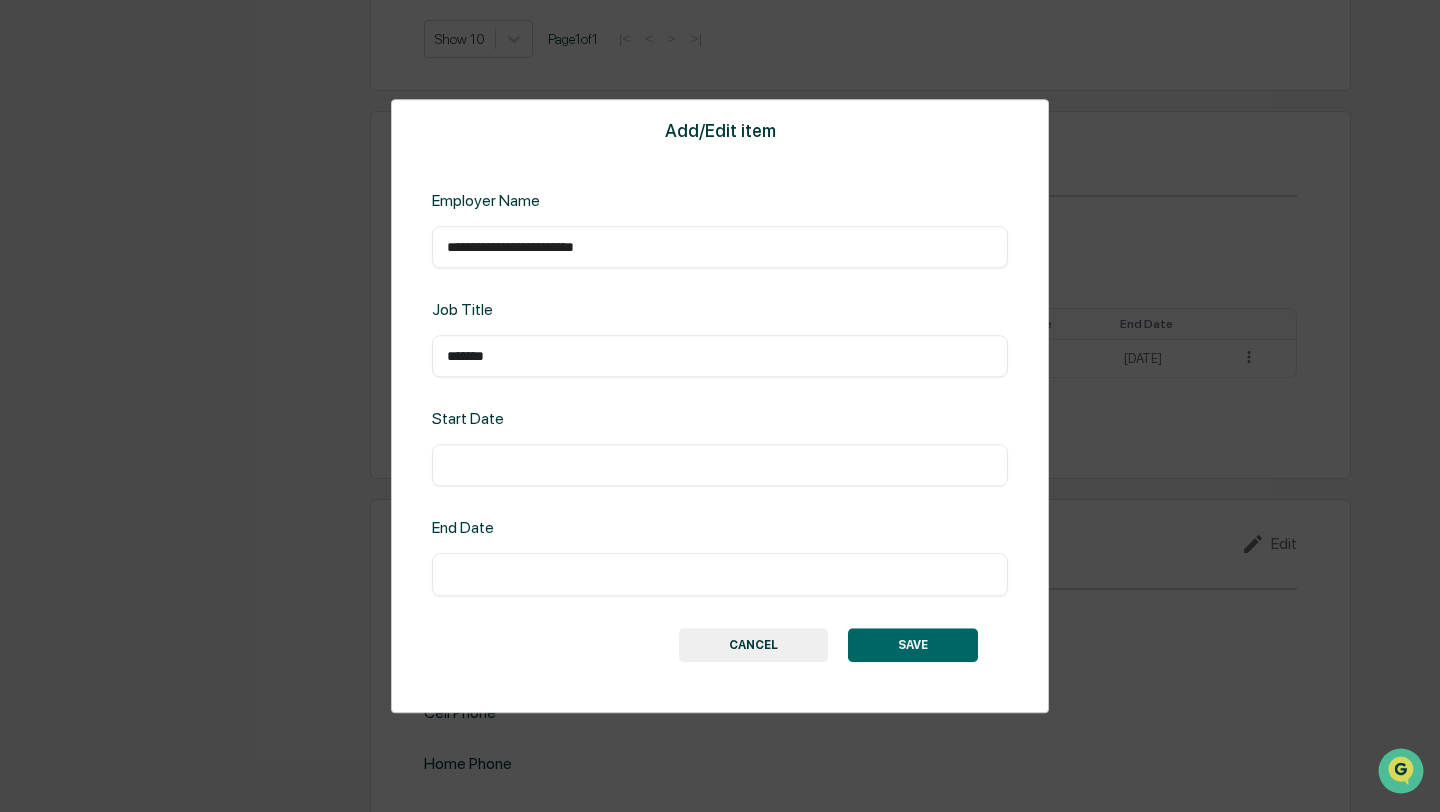 type on "*******" 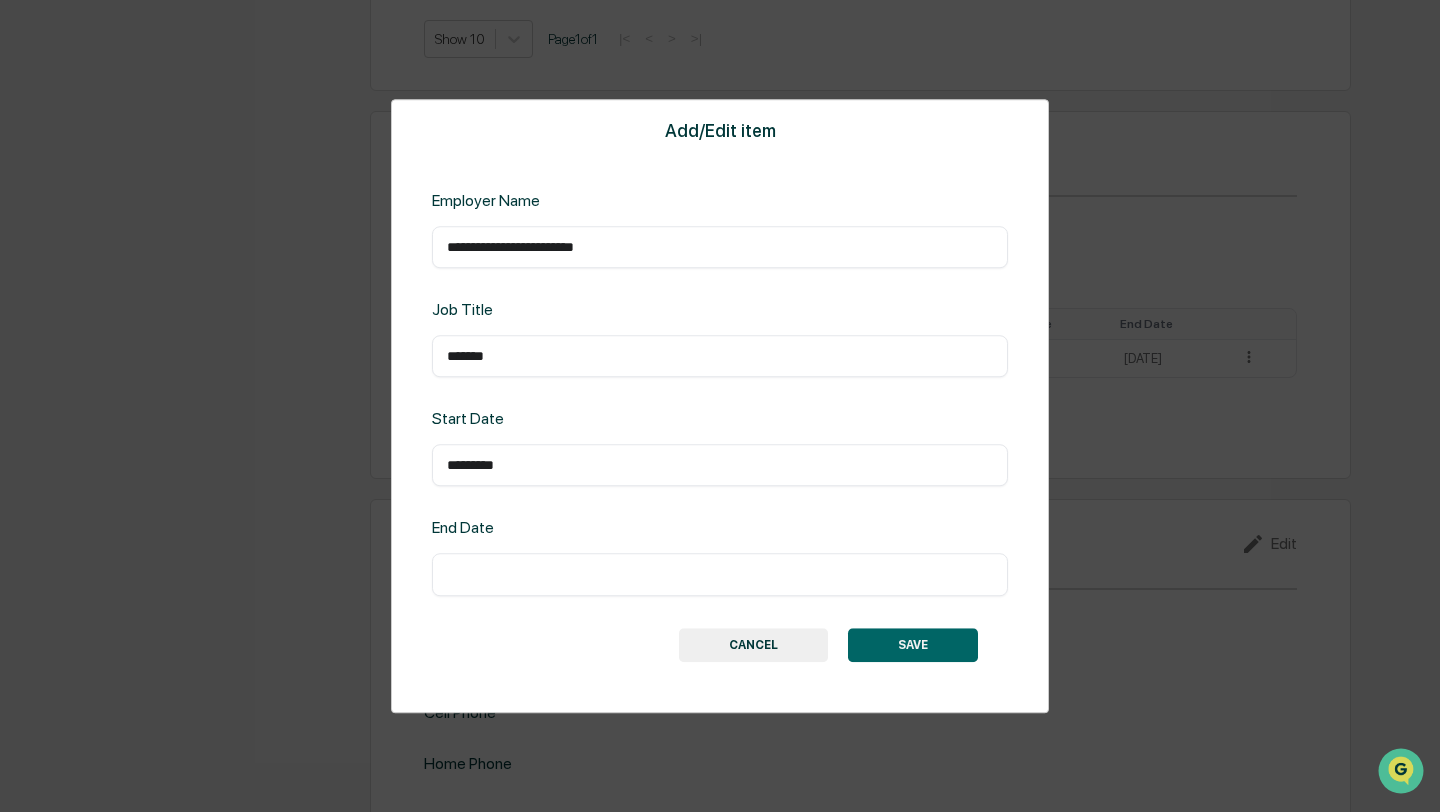 type on "*********" 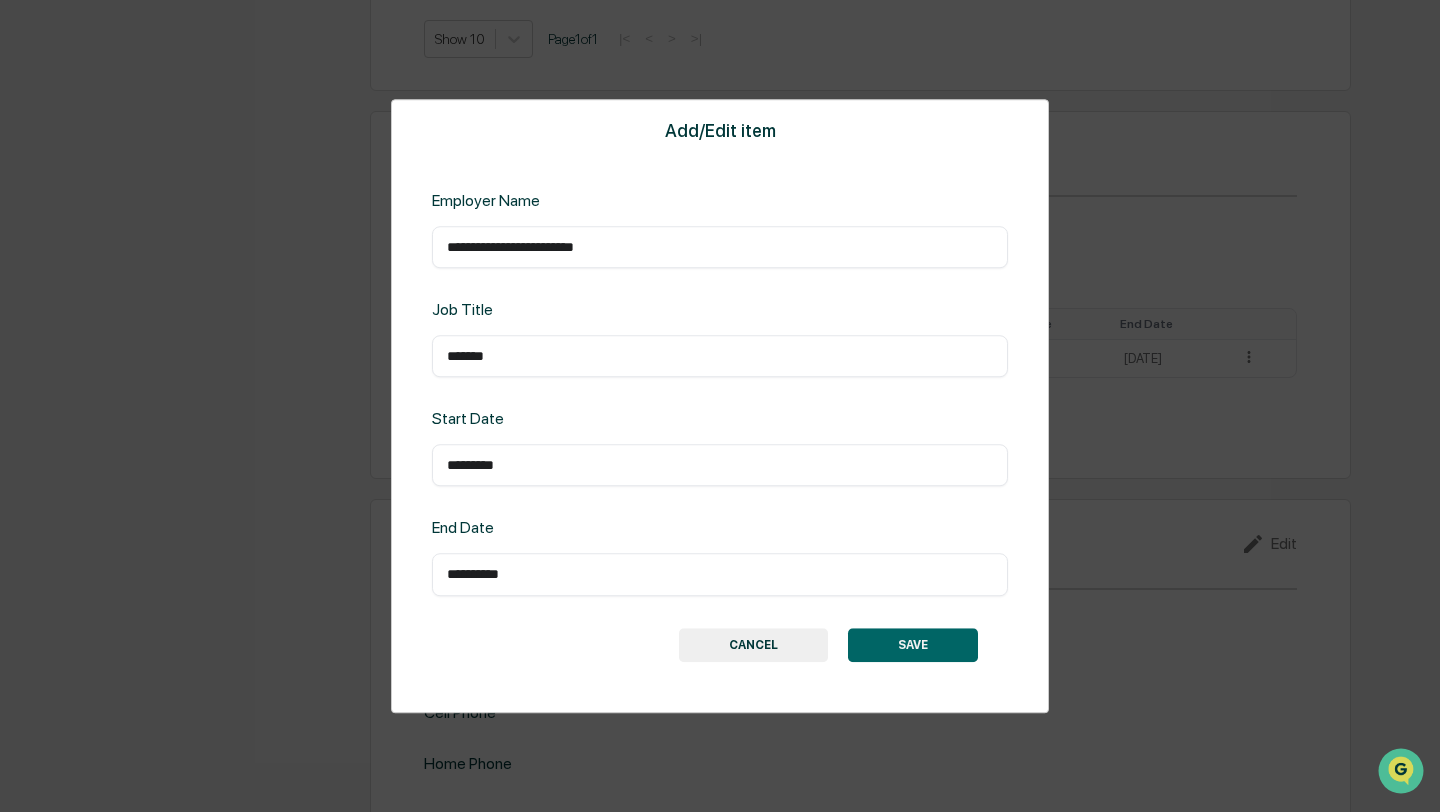 type on "**********" 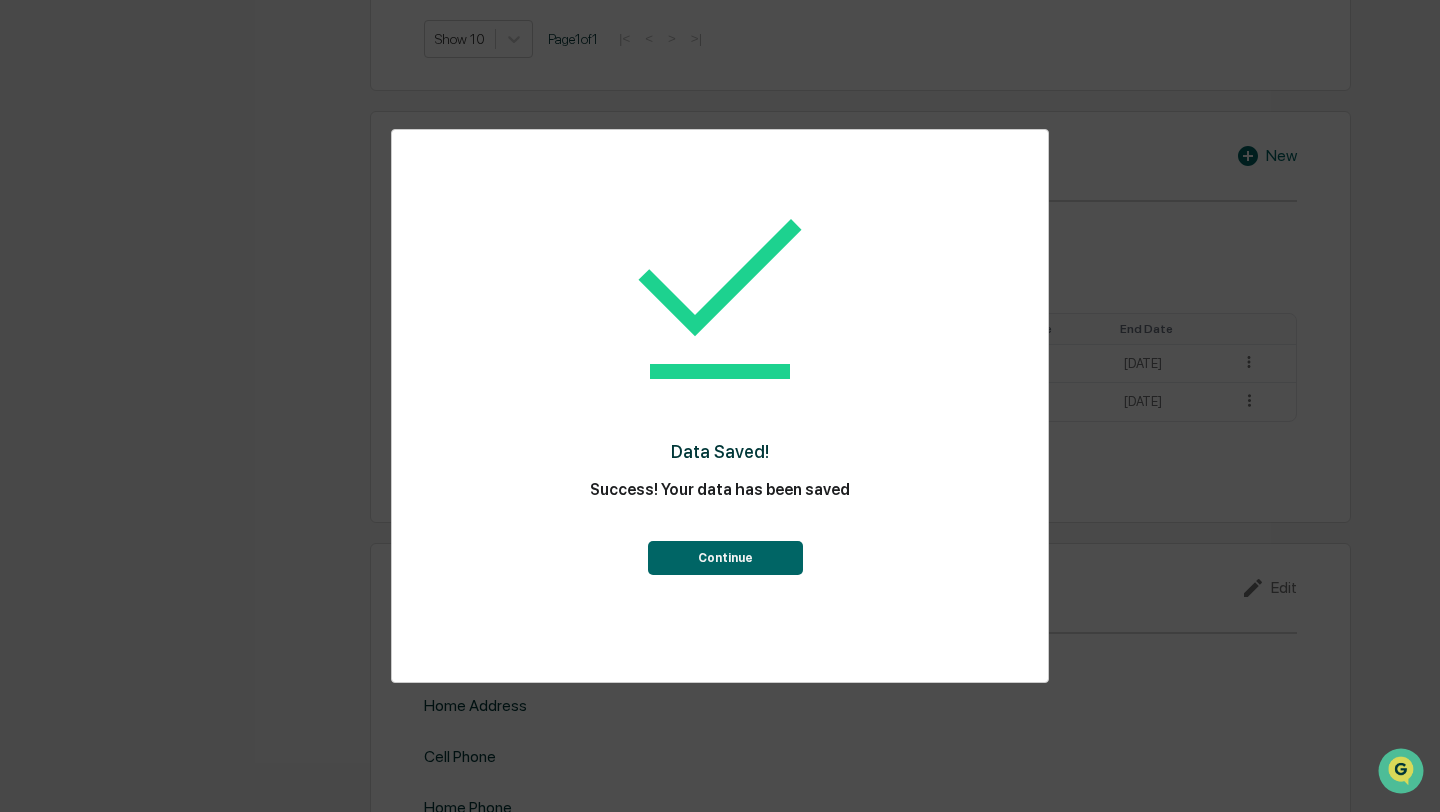 click on "Continue" at bounding box center (725, 558) 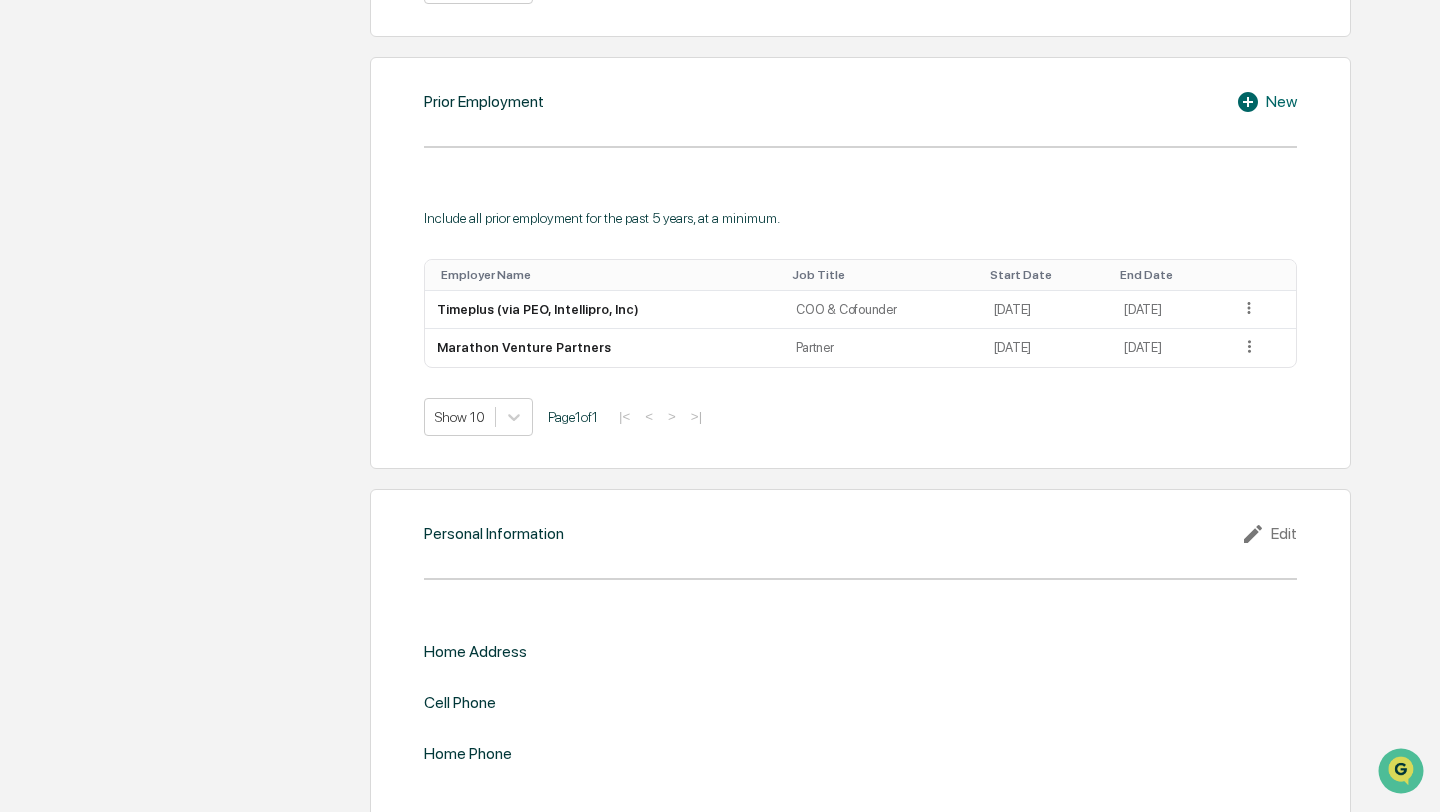 scroll, scrollTop: 1462, scrollLeft: 0, axis: vertical 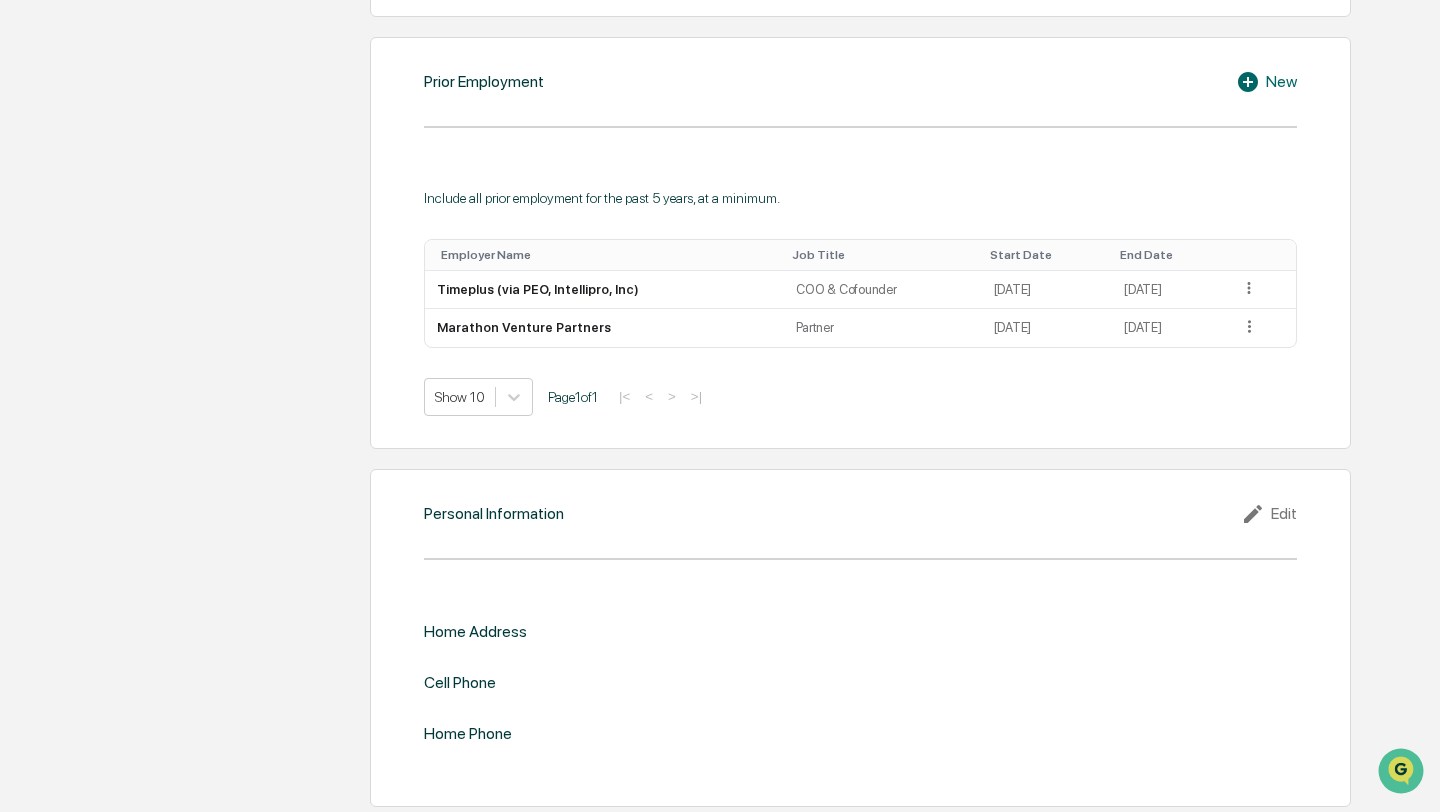 click on "Edit" at bounding box center [1269, 514] 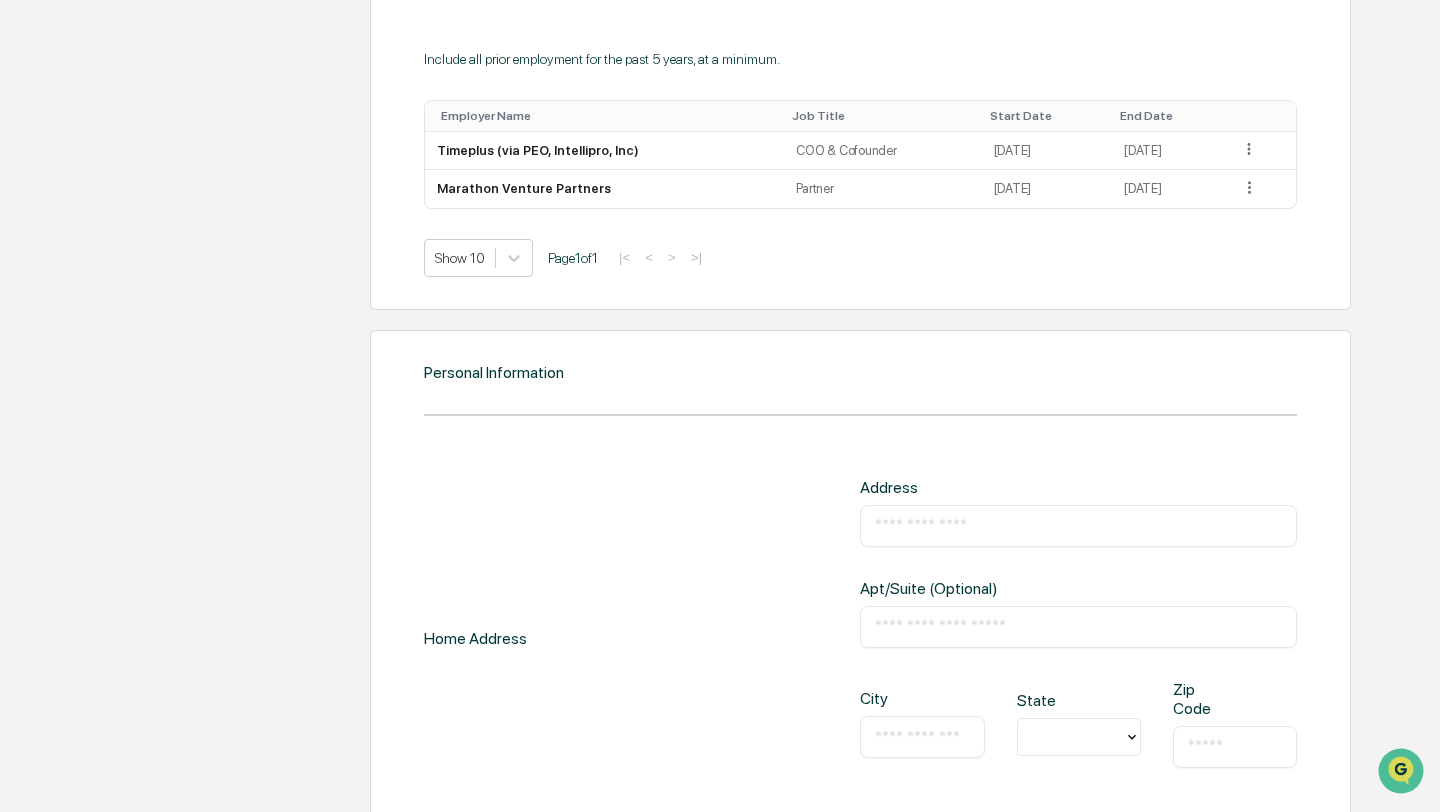 scroll, scrollTop: 1637, scrollLeft: 0, axis: vertical 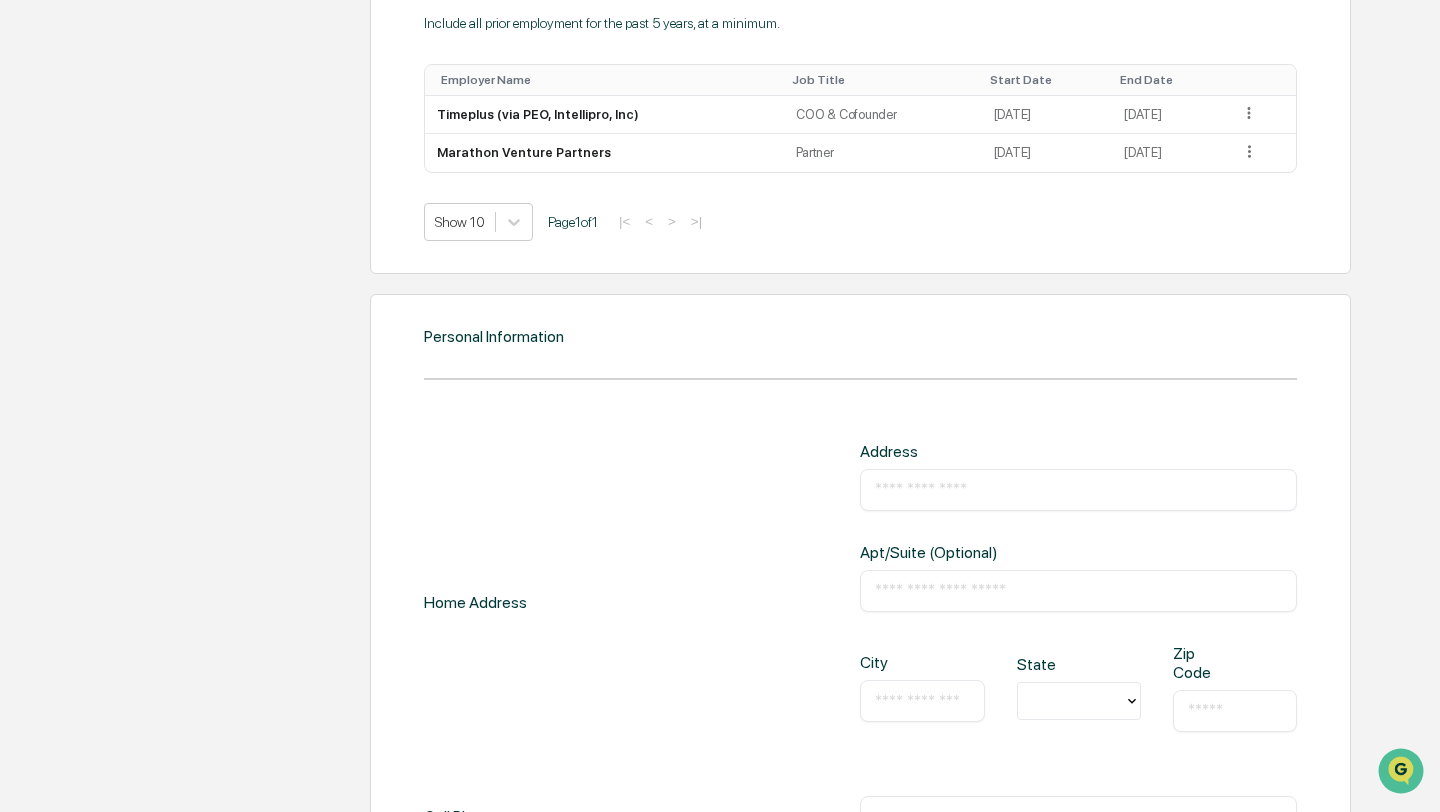 click at bounding box center [1078, 490] 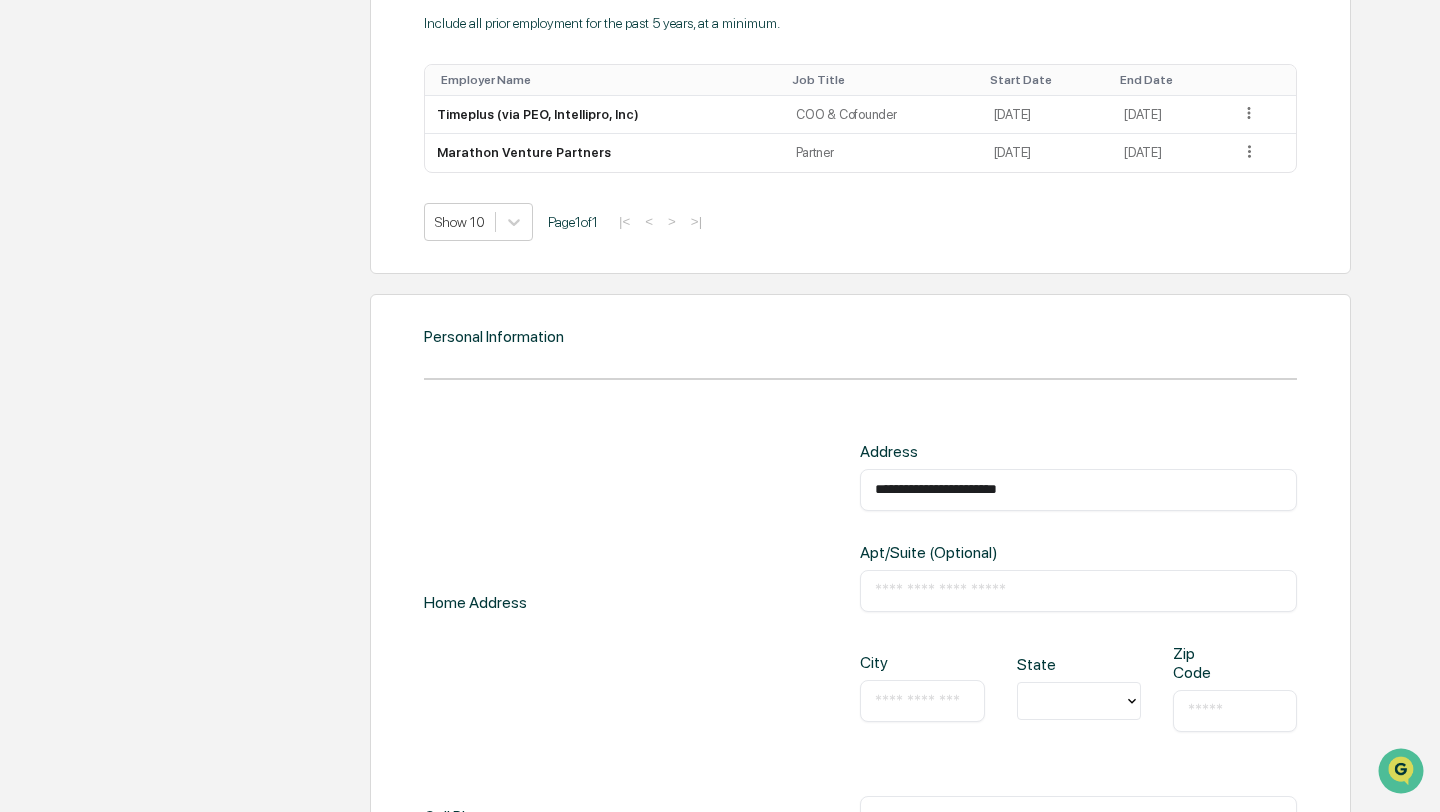 type on "**********" 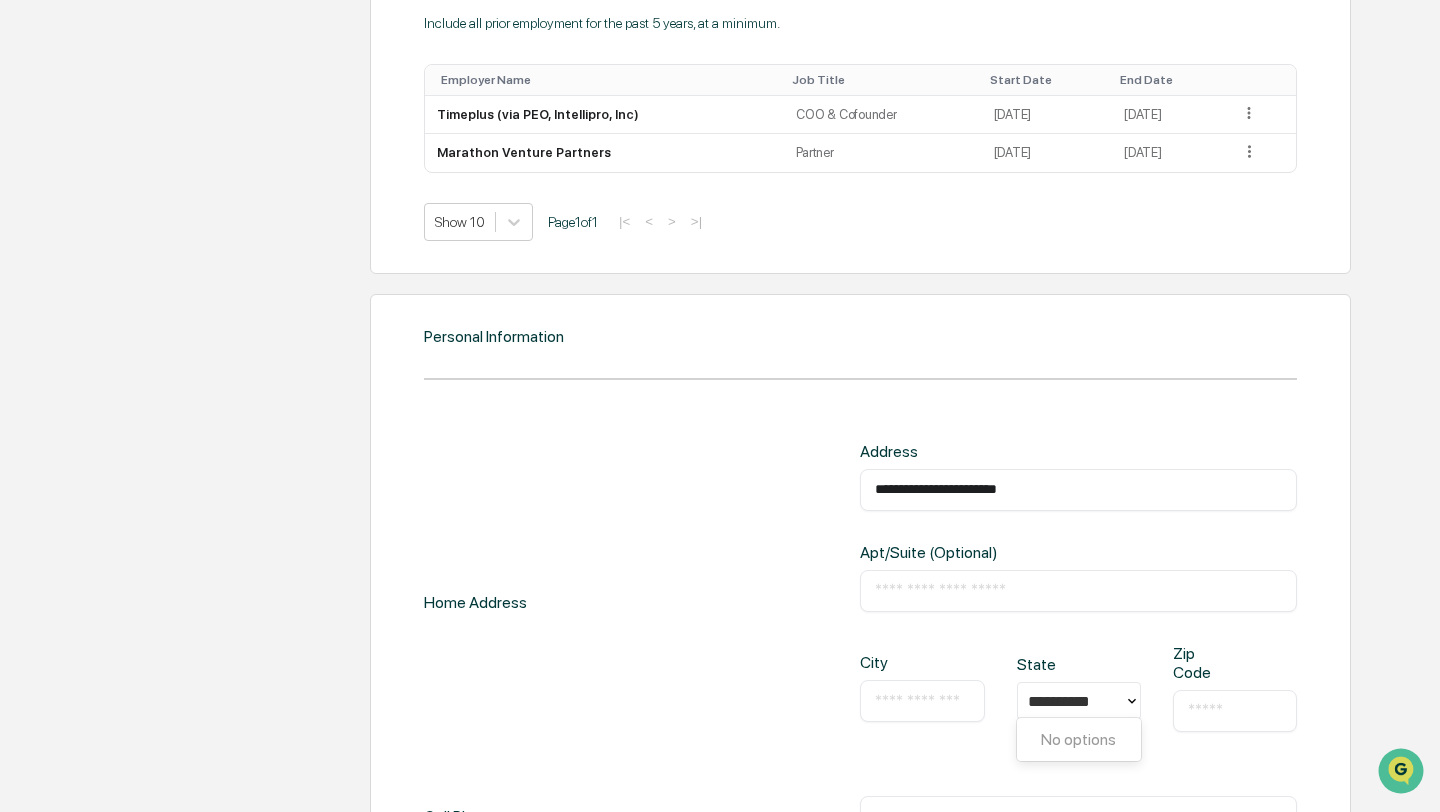 click 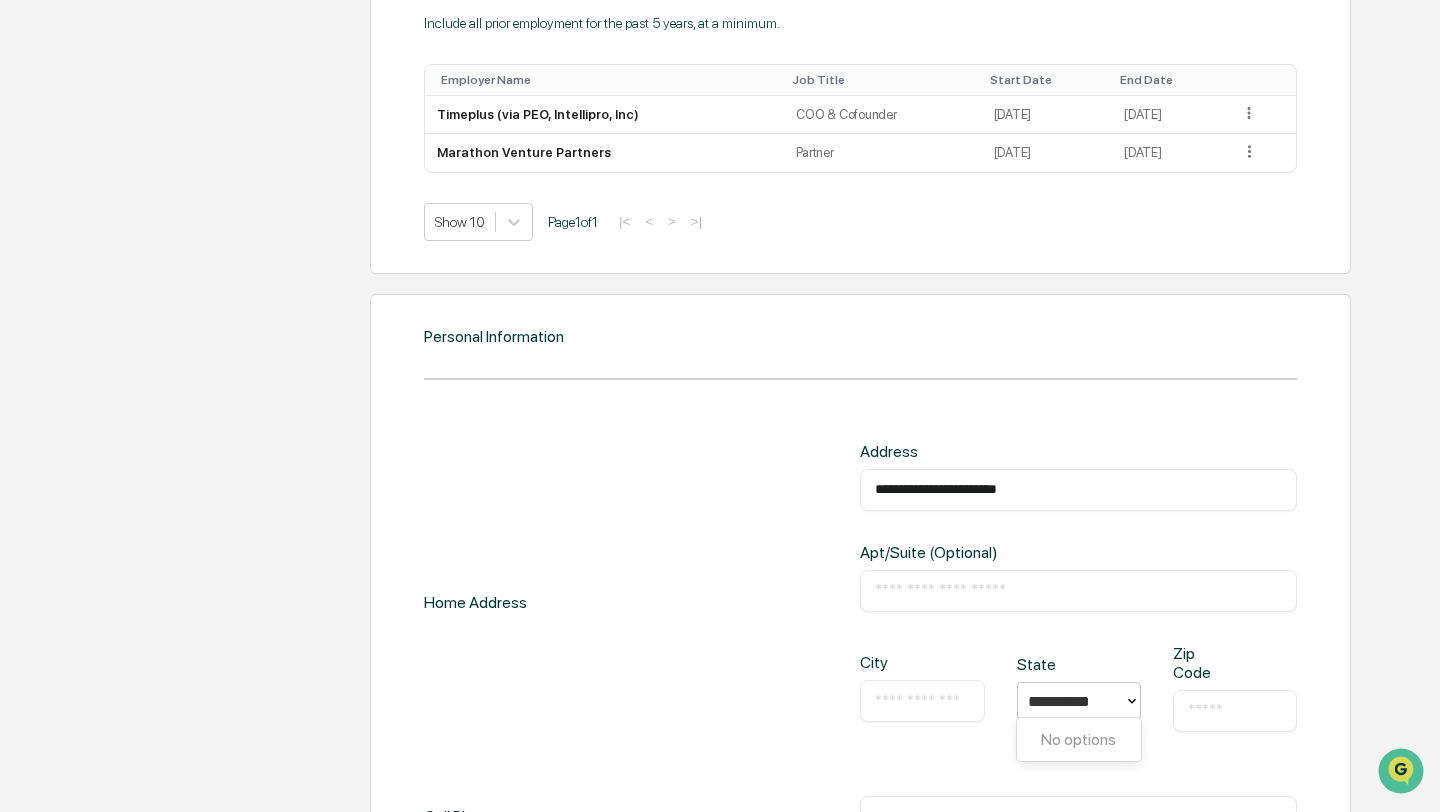 type 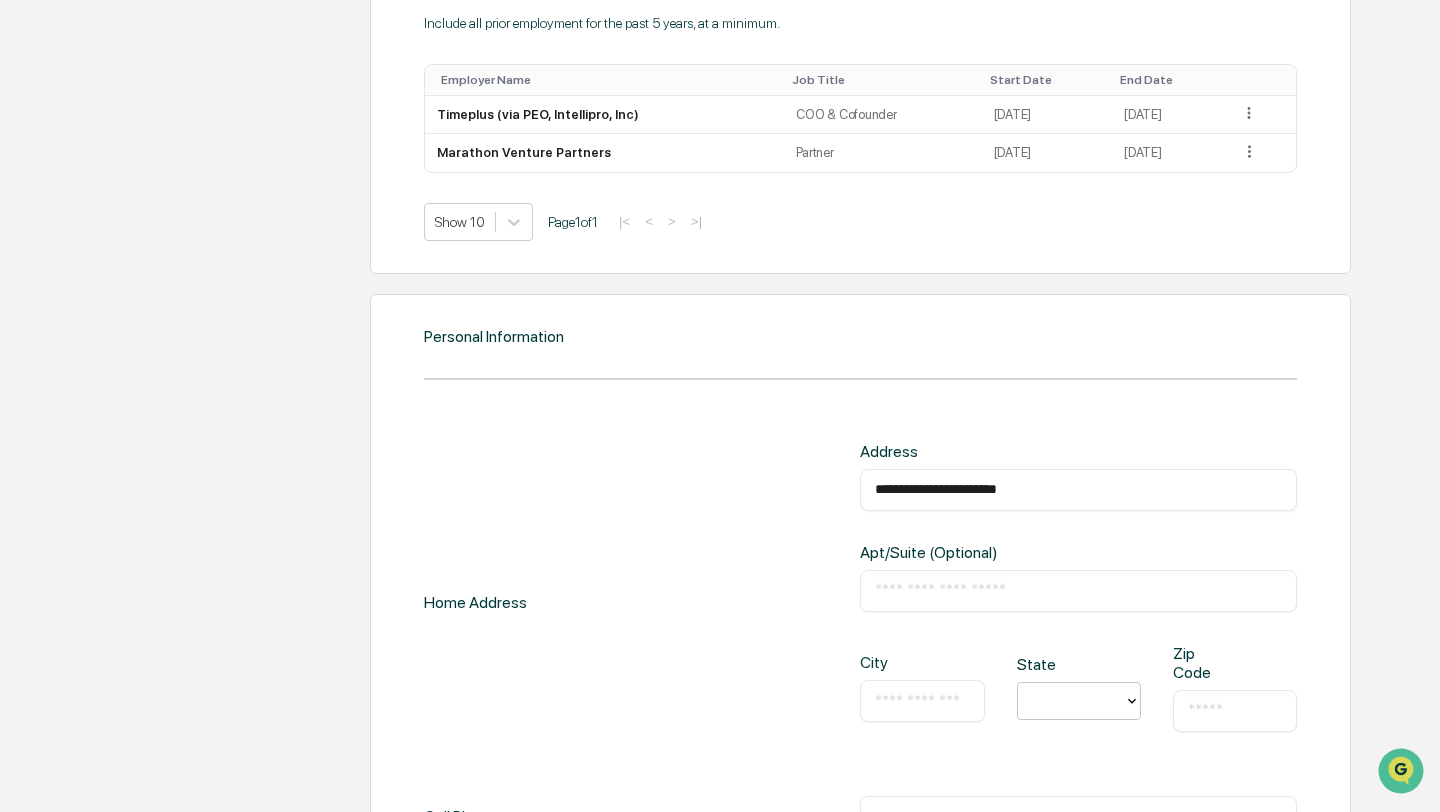 click 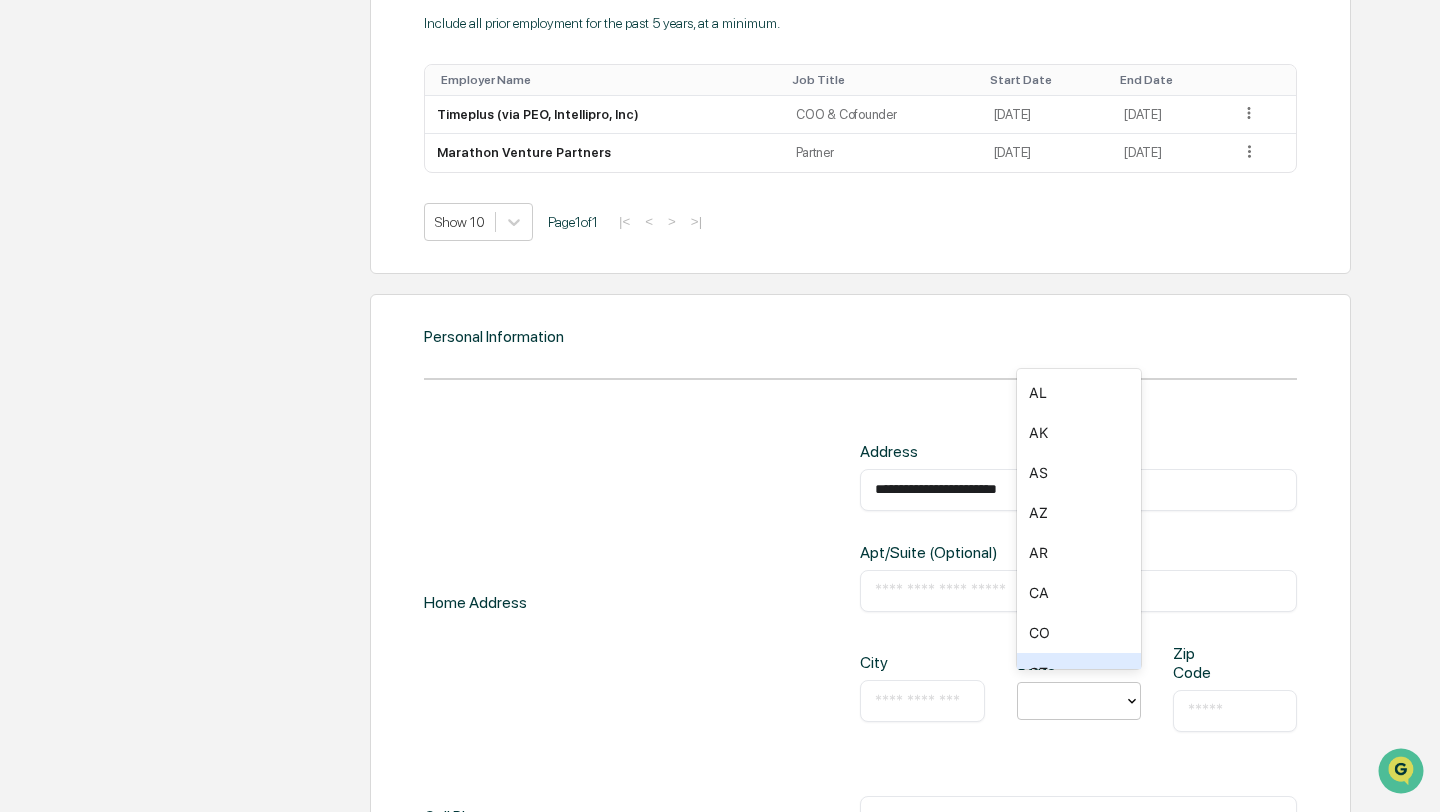 scroll, scrollTop: 37, scrollLeft: 0, axis: vertical 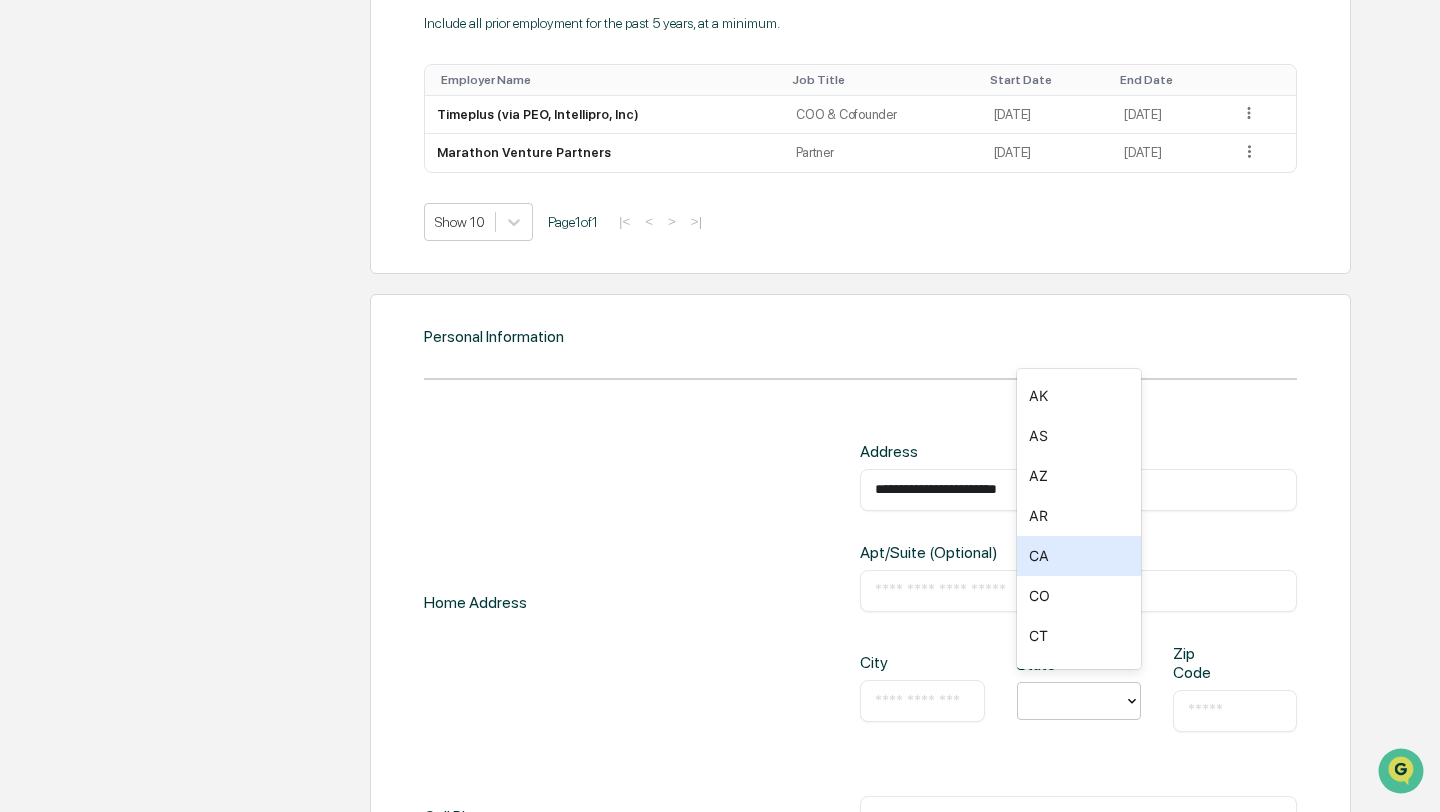 click on "CA" at bounding box center (1079, 556) 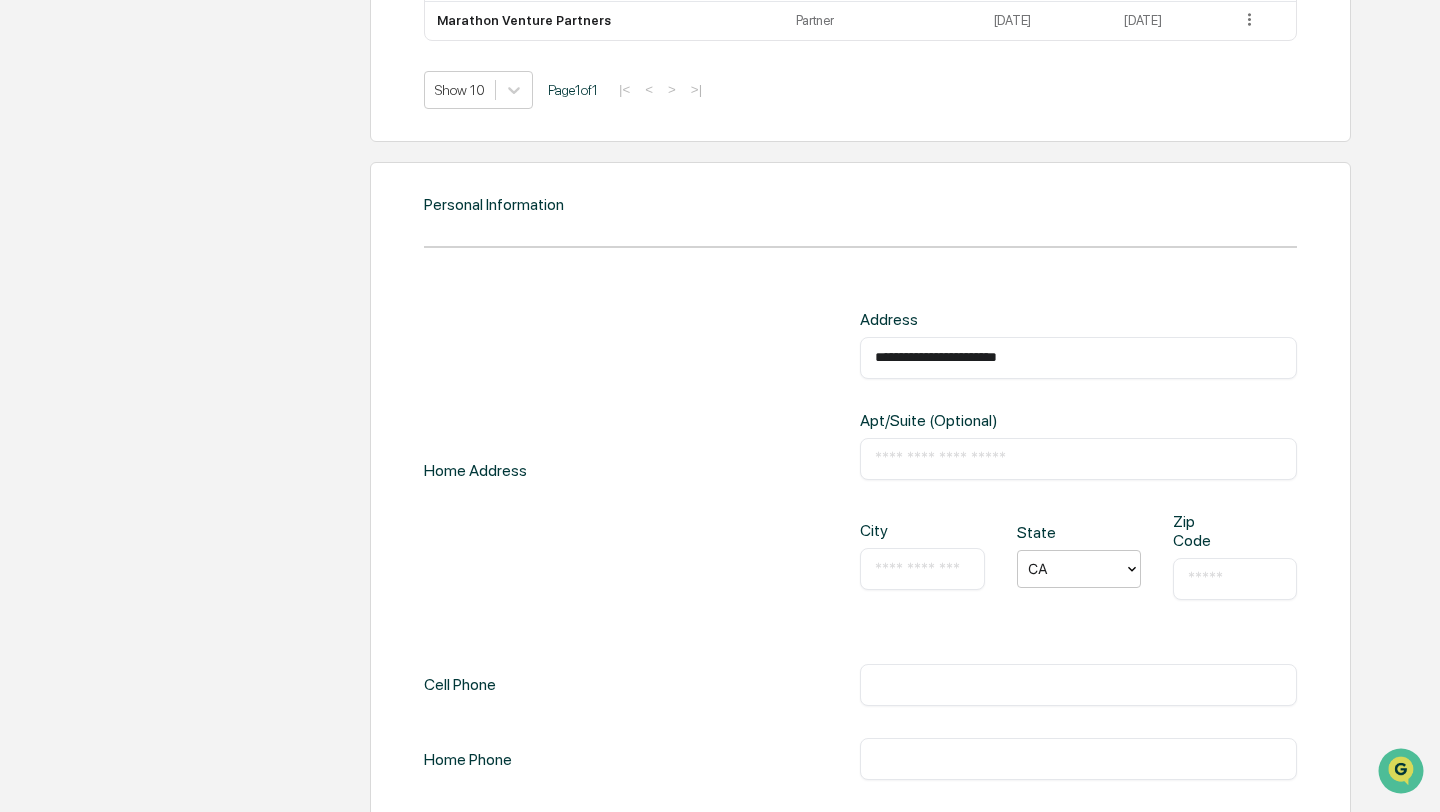 scroll, scrollTop: 1846, scrollLeft: 0, axis: vertical 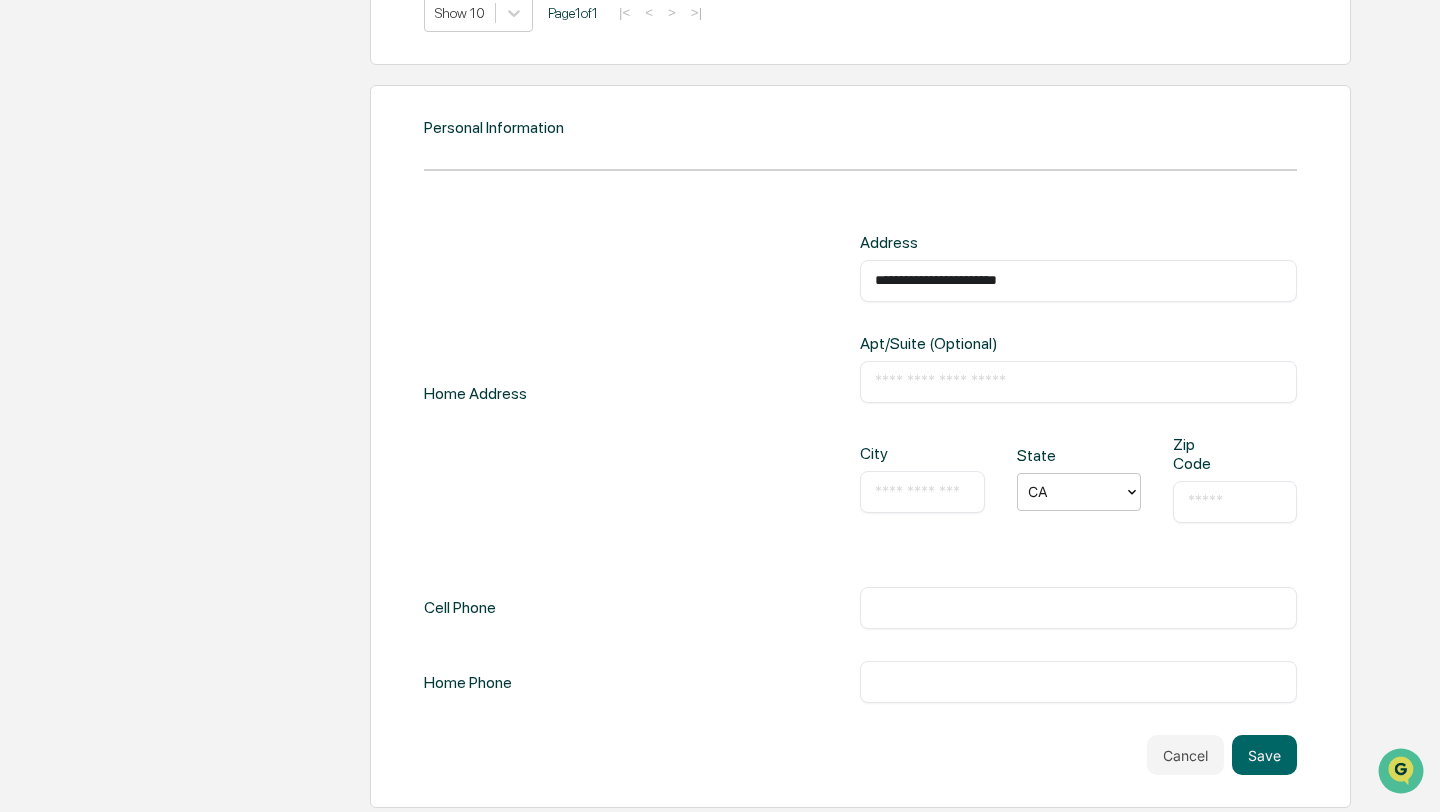 click at bounding box center [1235, 502] 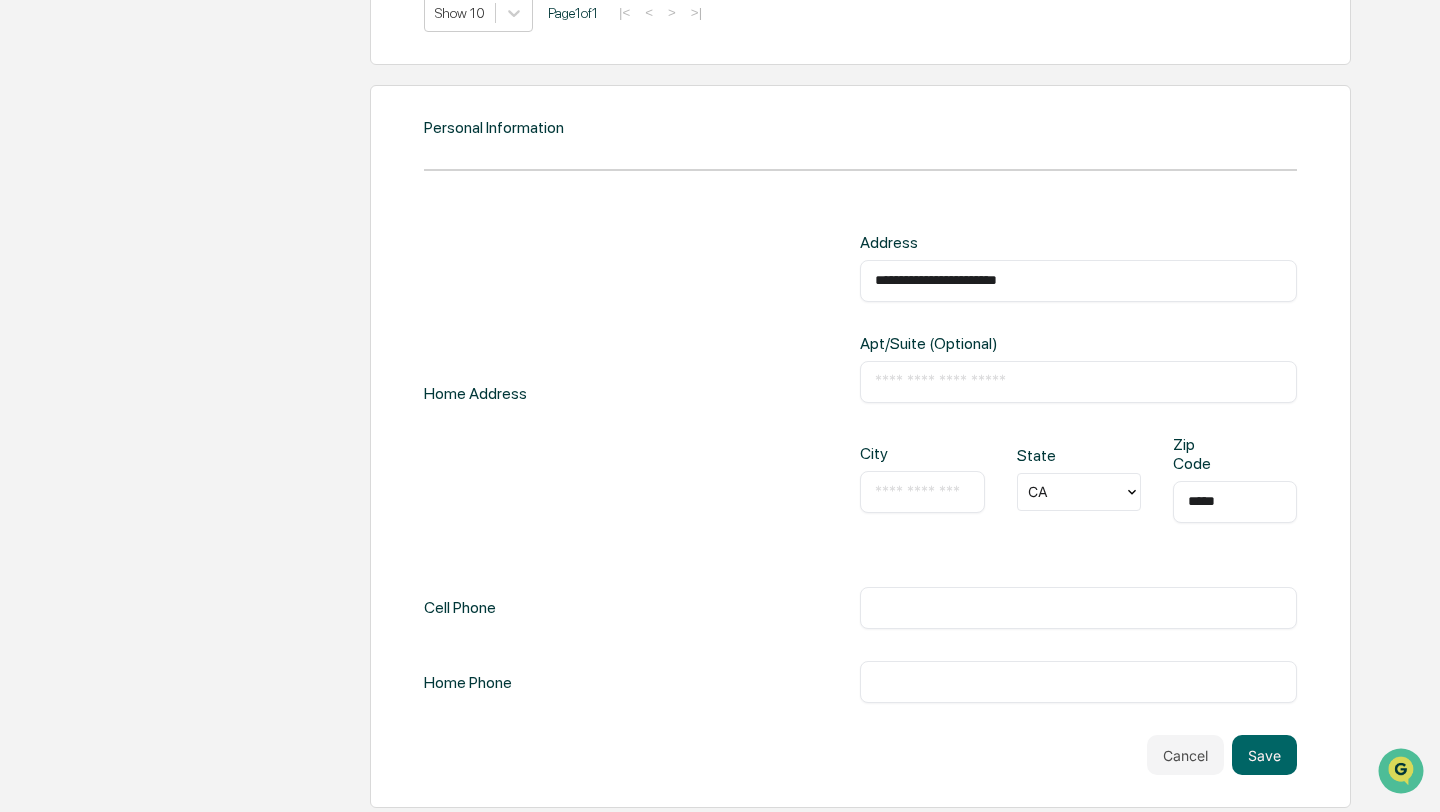 type on "*****" 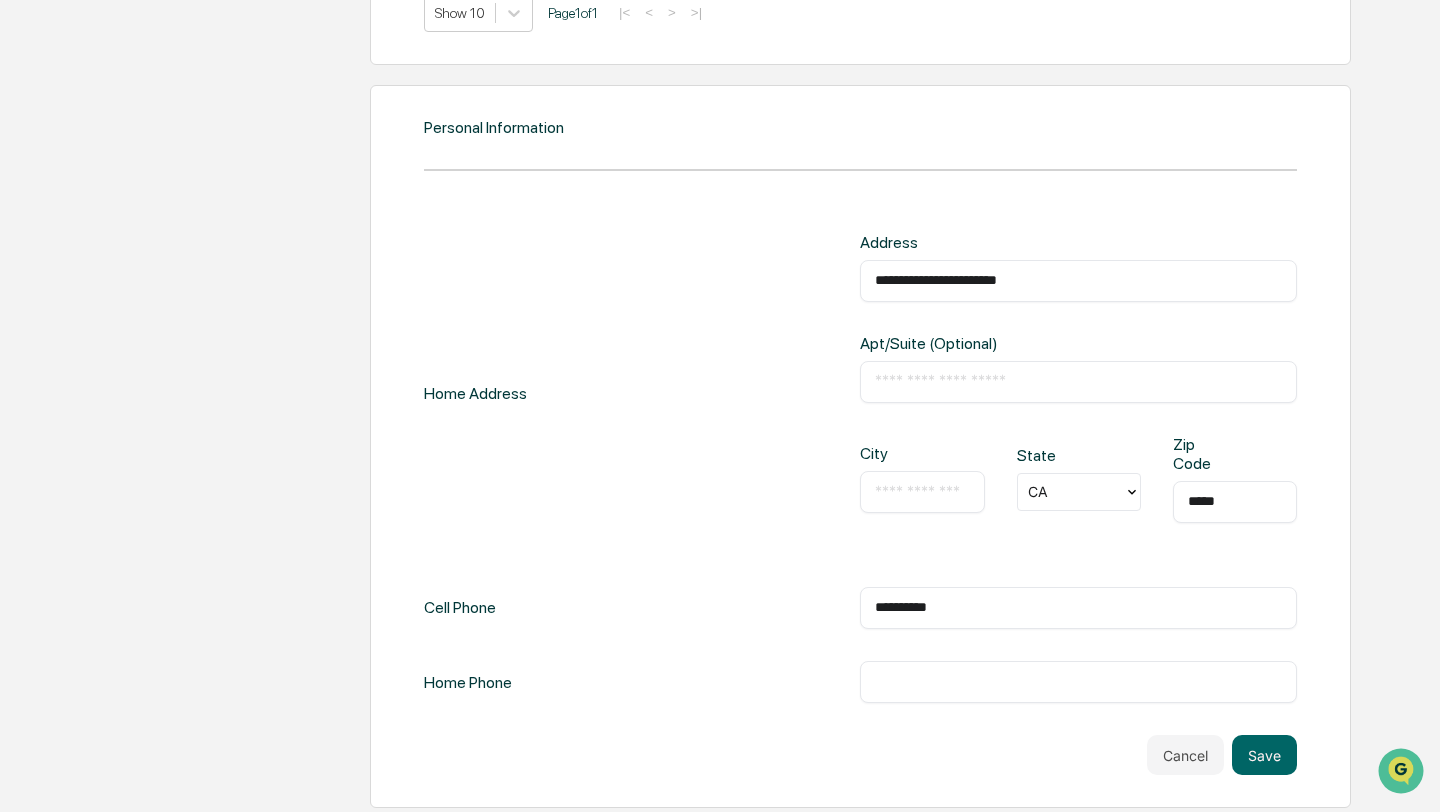 type on "**********" 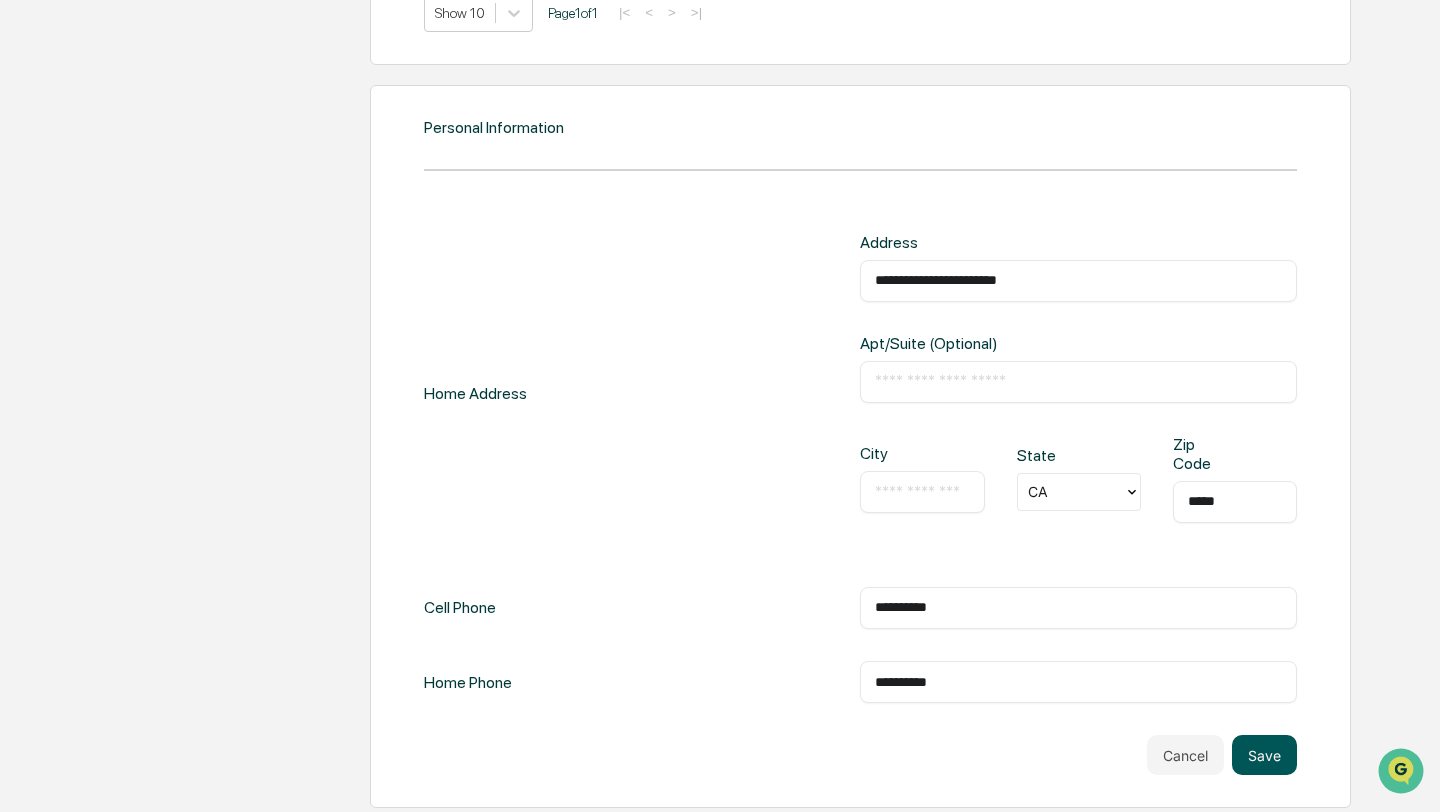 type on "**********" 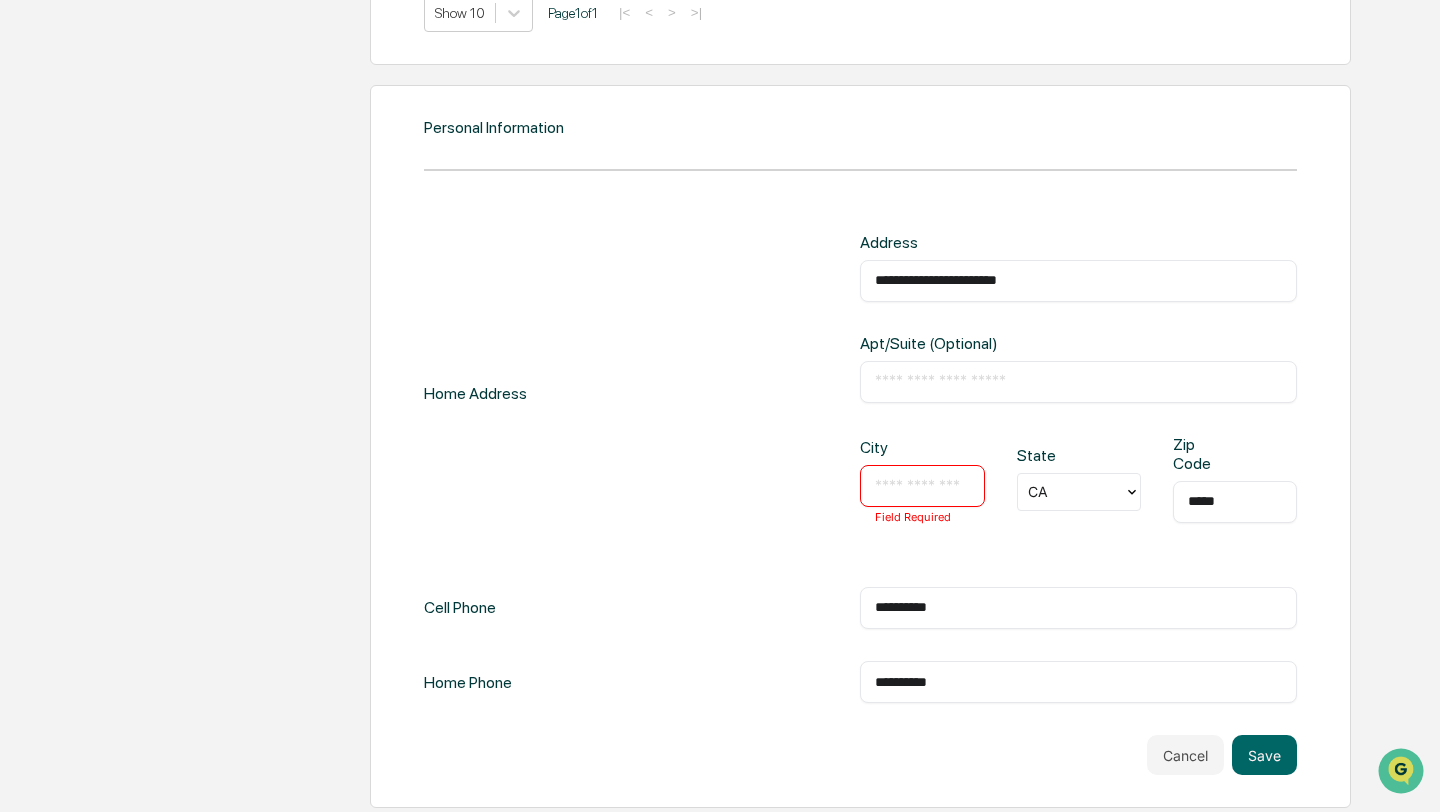 click at bounding box center [922, 486] 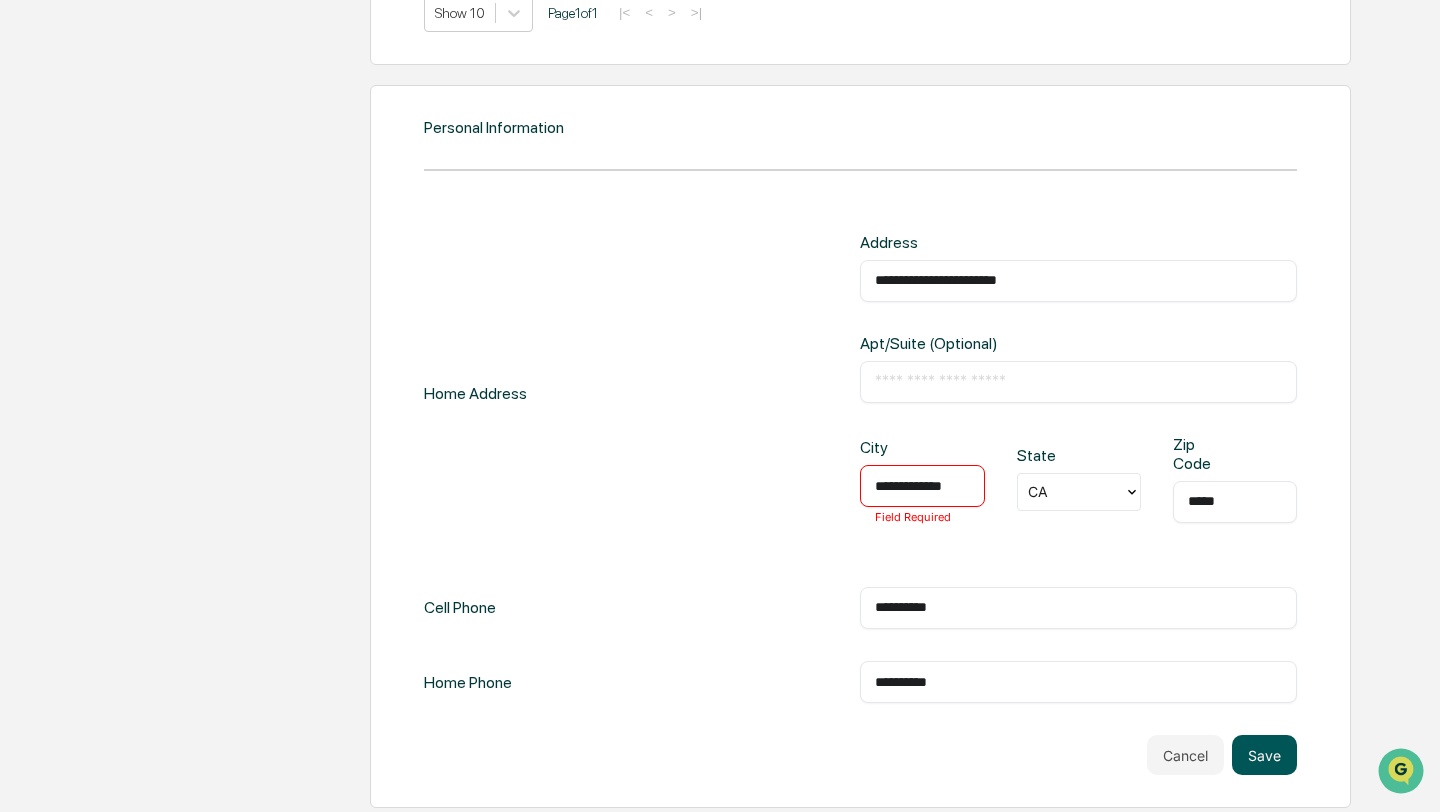 type on "**********" 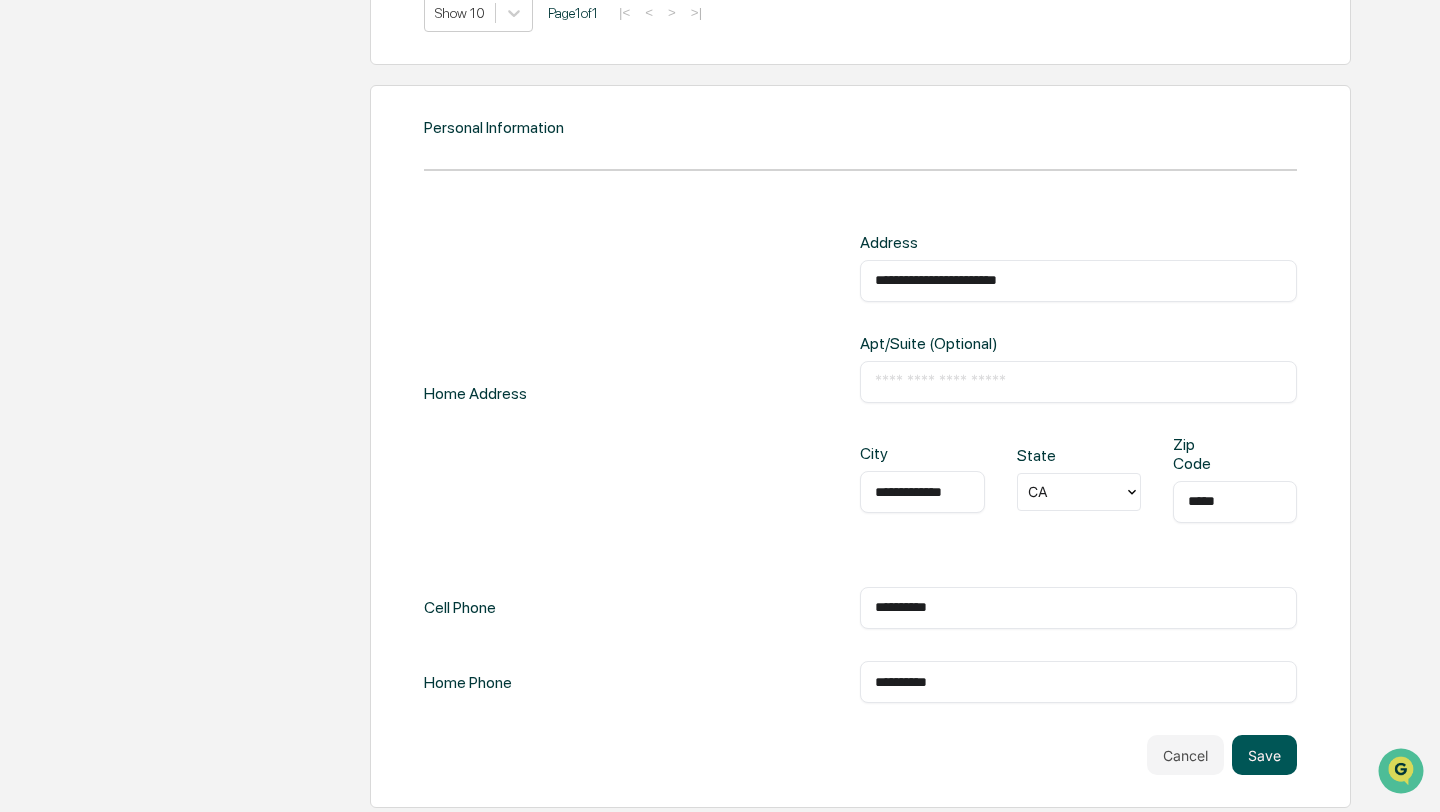 scroll, scrollTop: 1846, scrollLeft: 0, axis: vertical 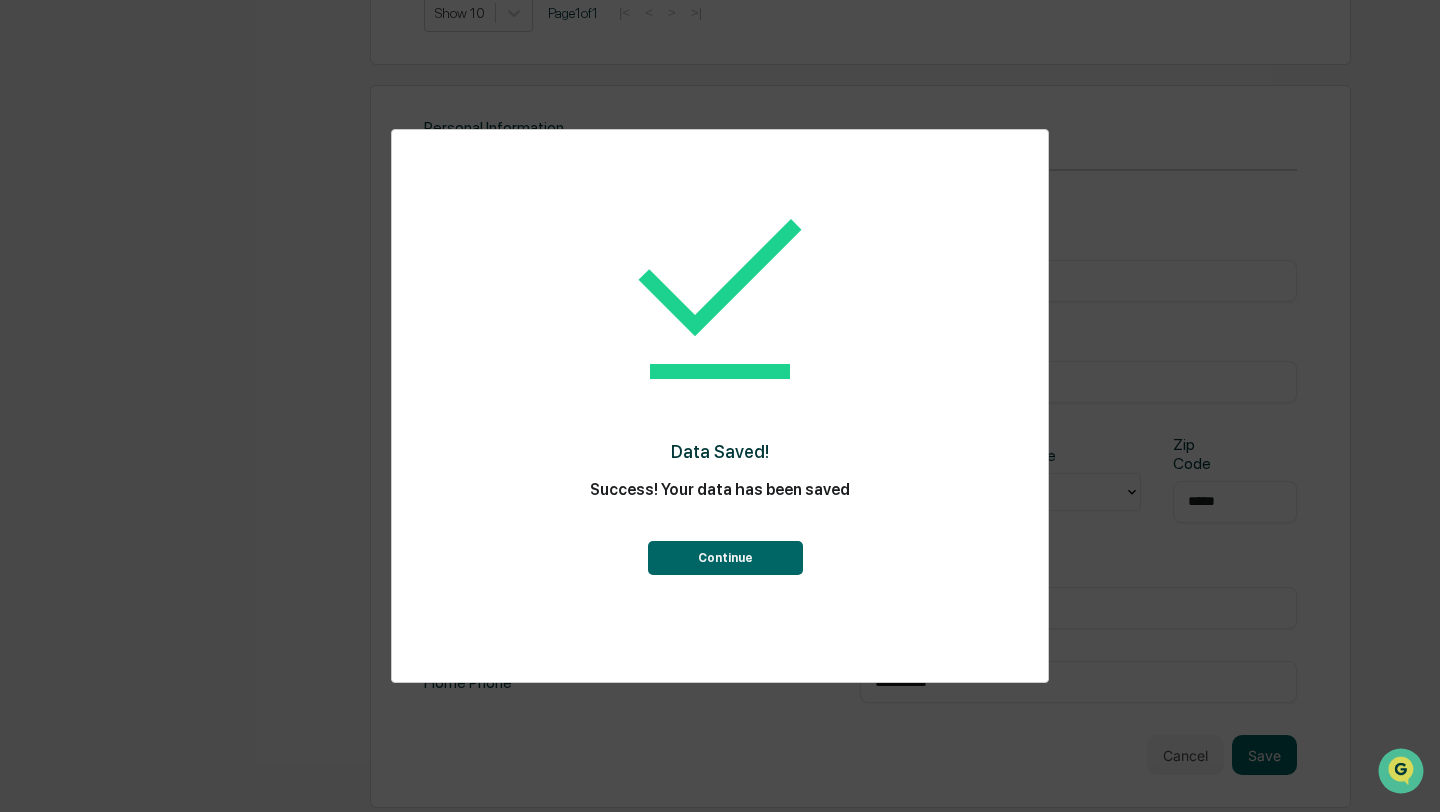 click on "Continue" at bounding box center [725, 558] 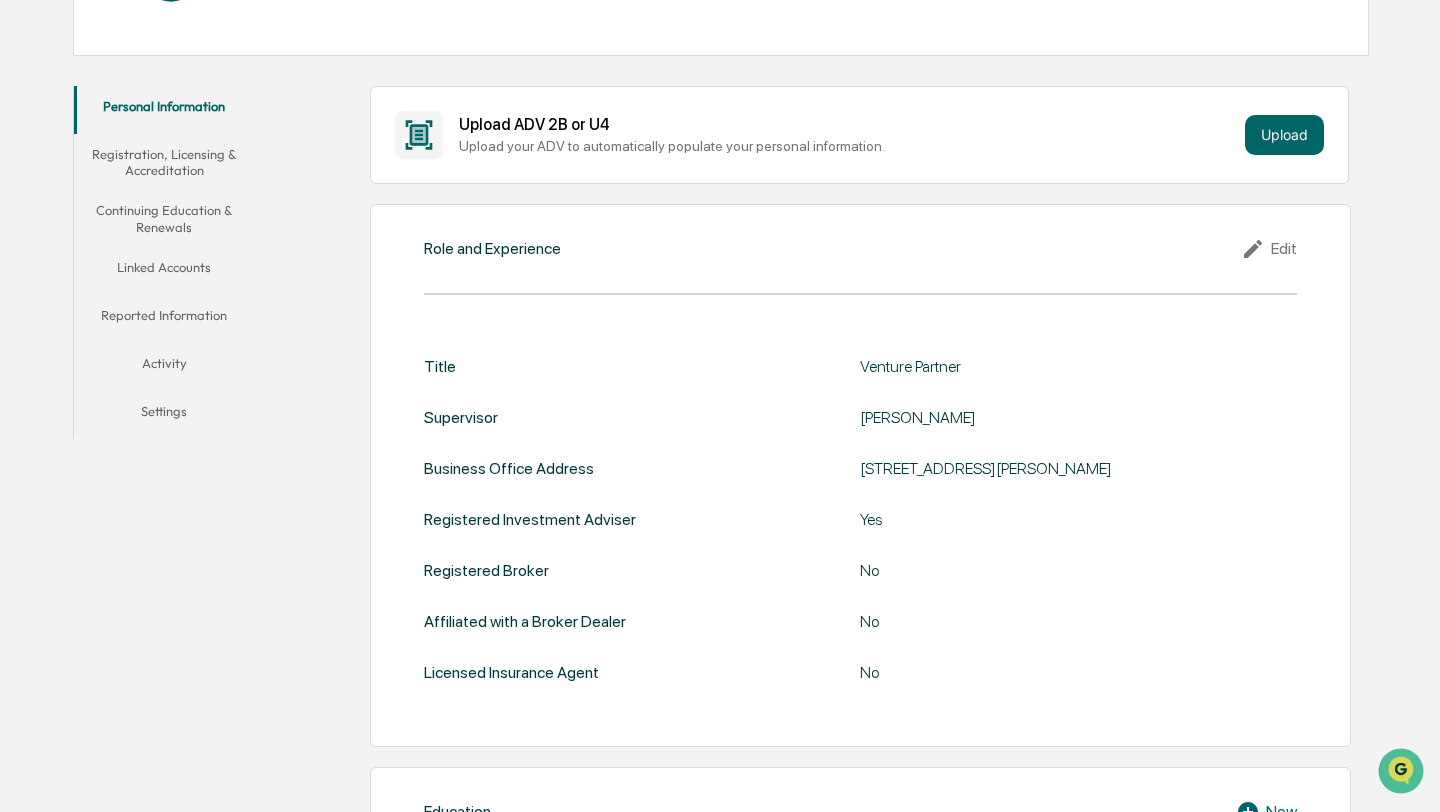 scroll, scrollTop: 295, scrollLeft: 0, axis: vertical 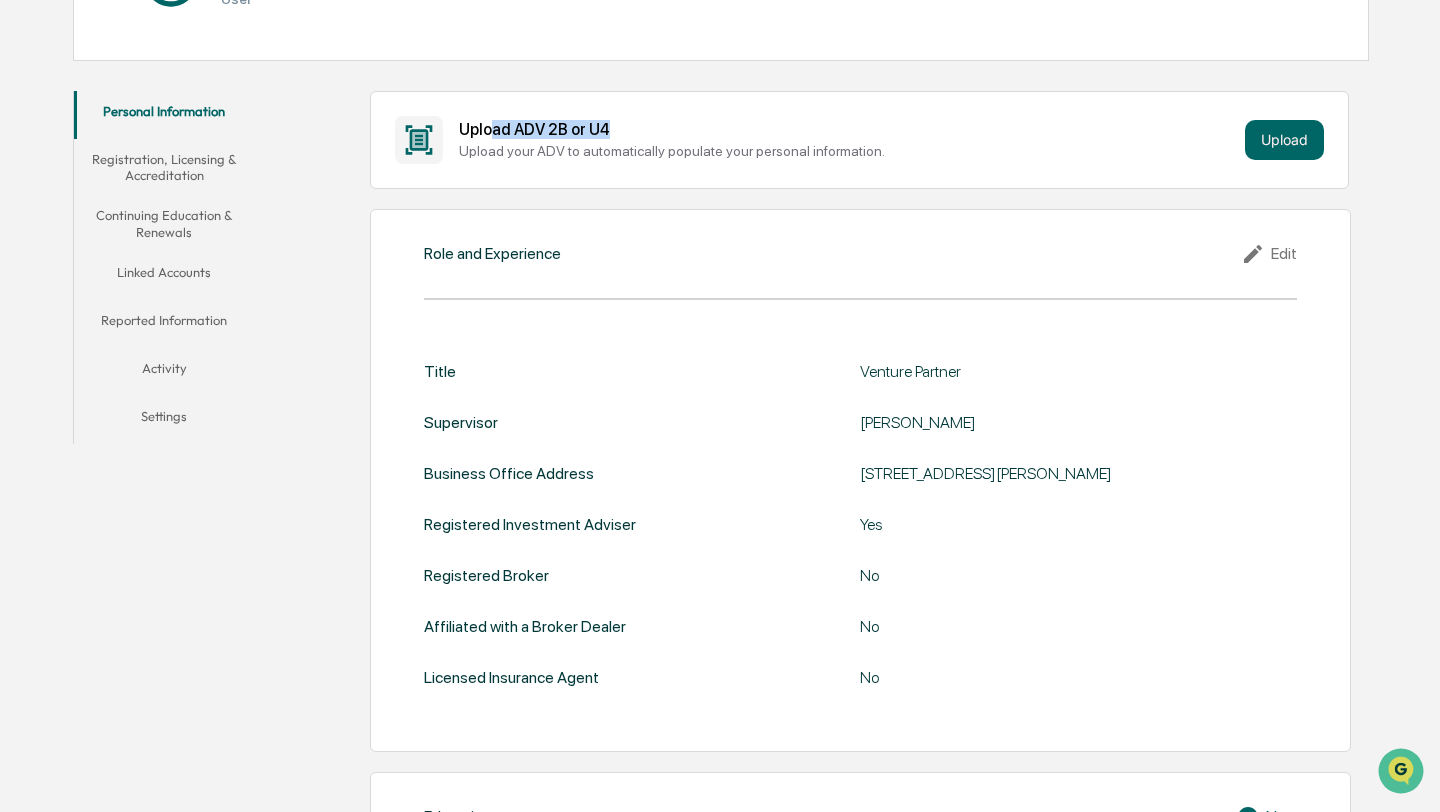 drag, startPoint x: 618, startPoint y: 124, endPoint x: 489, endPoint y: 128, distance: 129.062 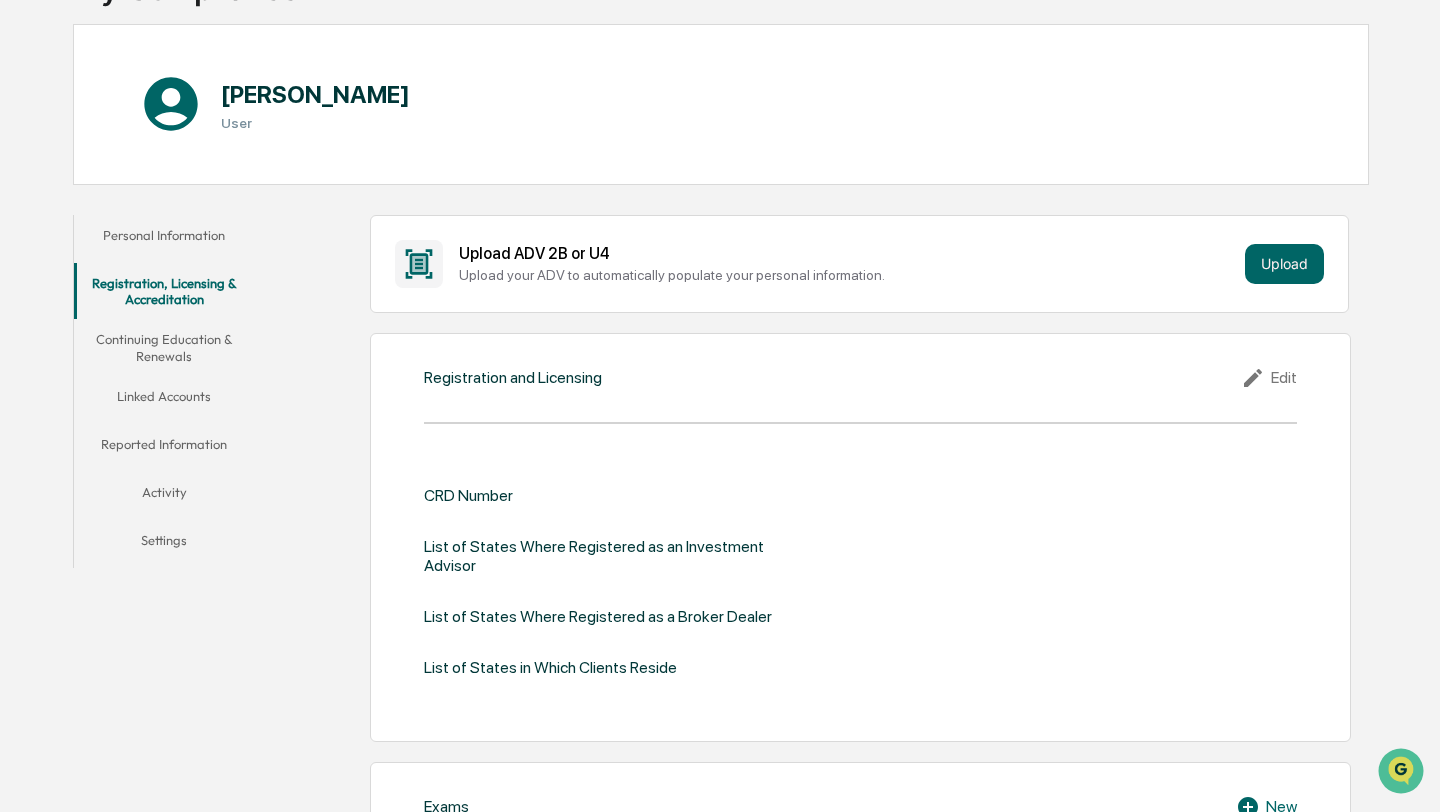 scroll, scrollTop: 152, scrollLeft: 0, axis: vertical 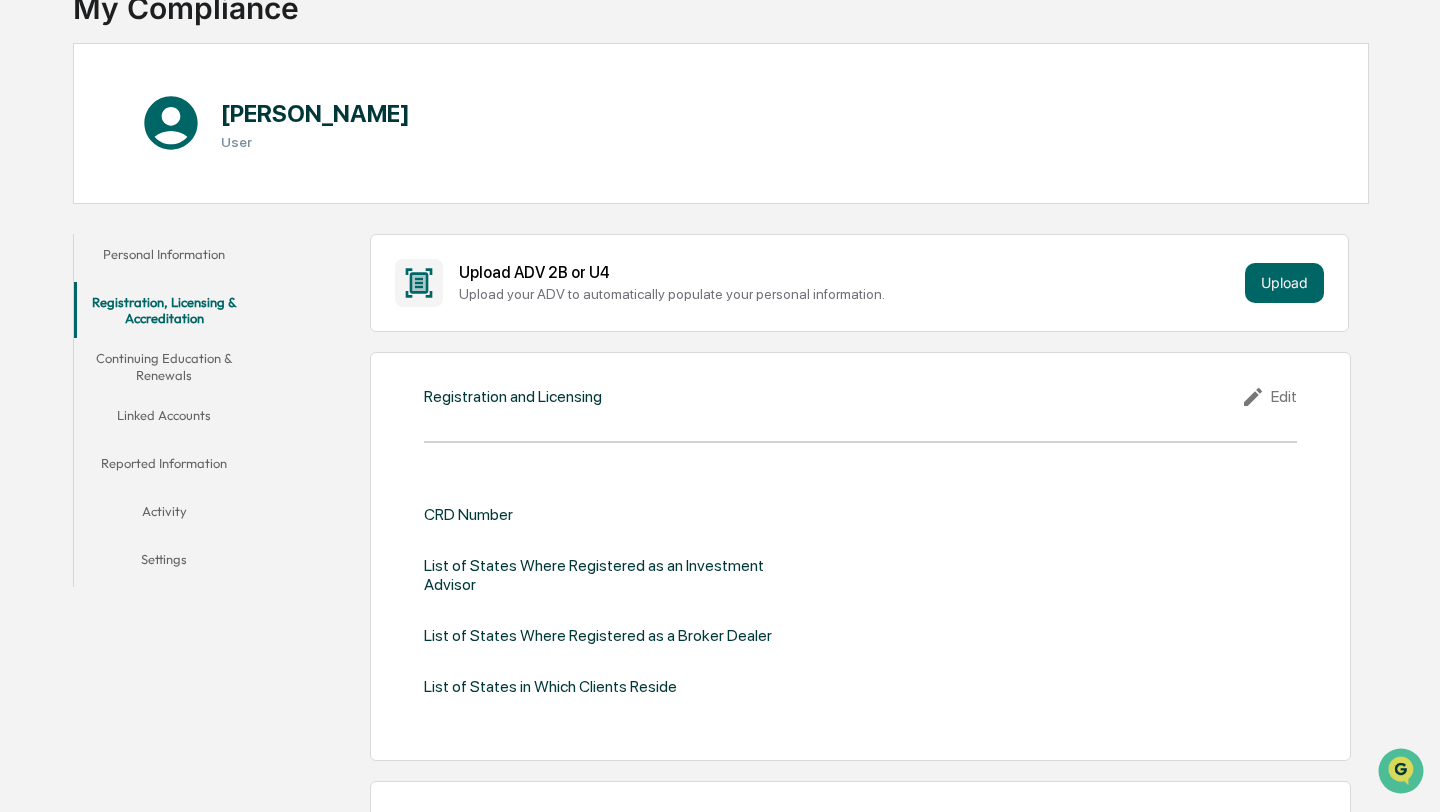 click on "Continuing Education & Renewals" at bounding box center [164, 366] 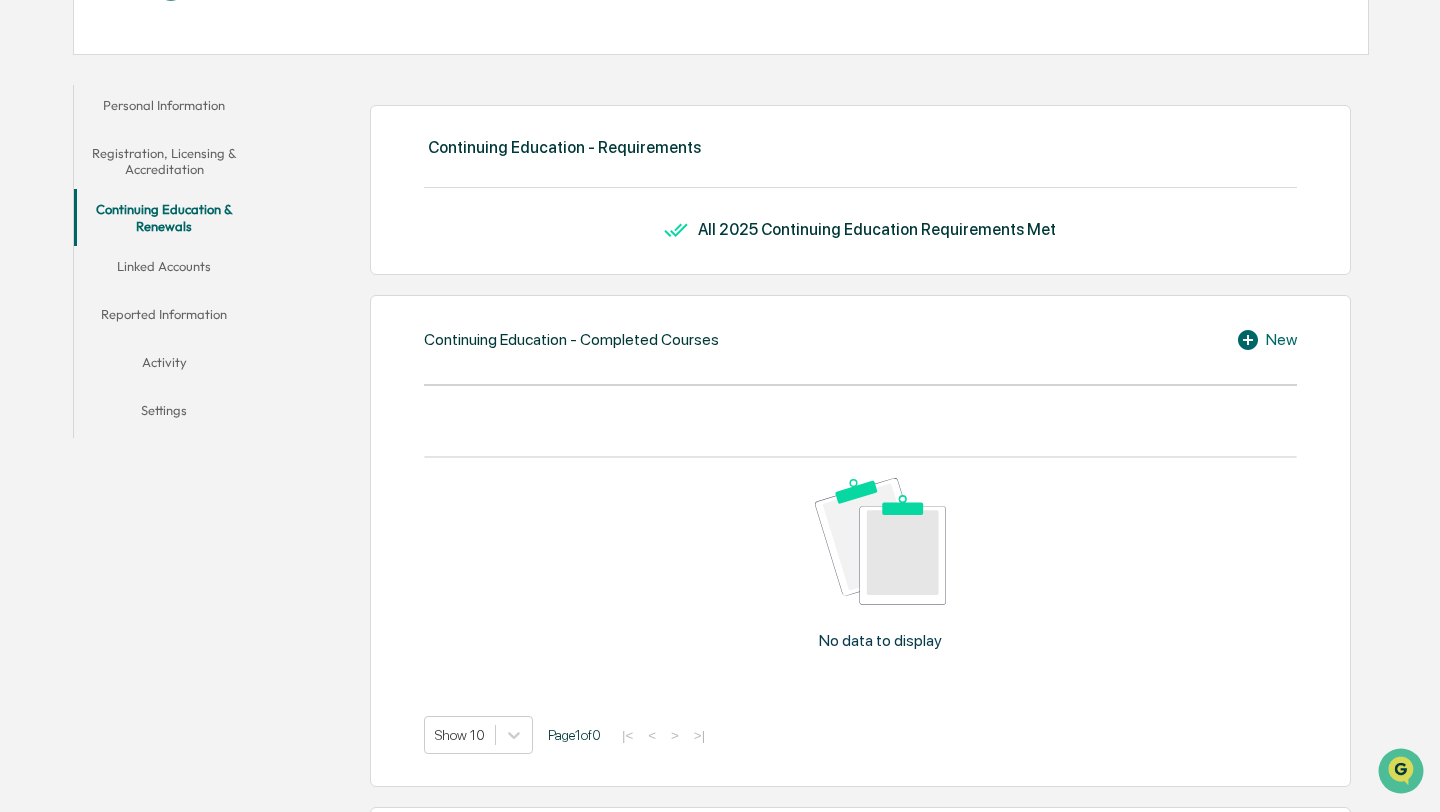scroll, scrollTop: 257, scrollLeft: 0, axis: vertical 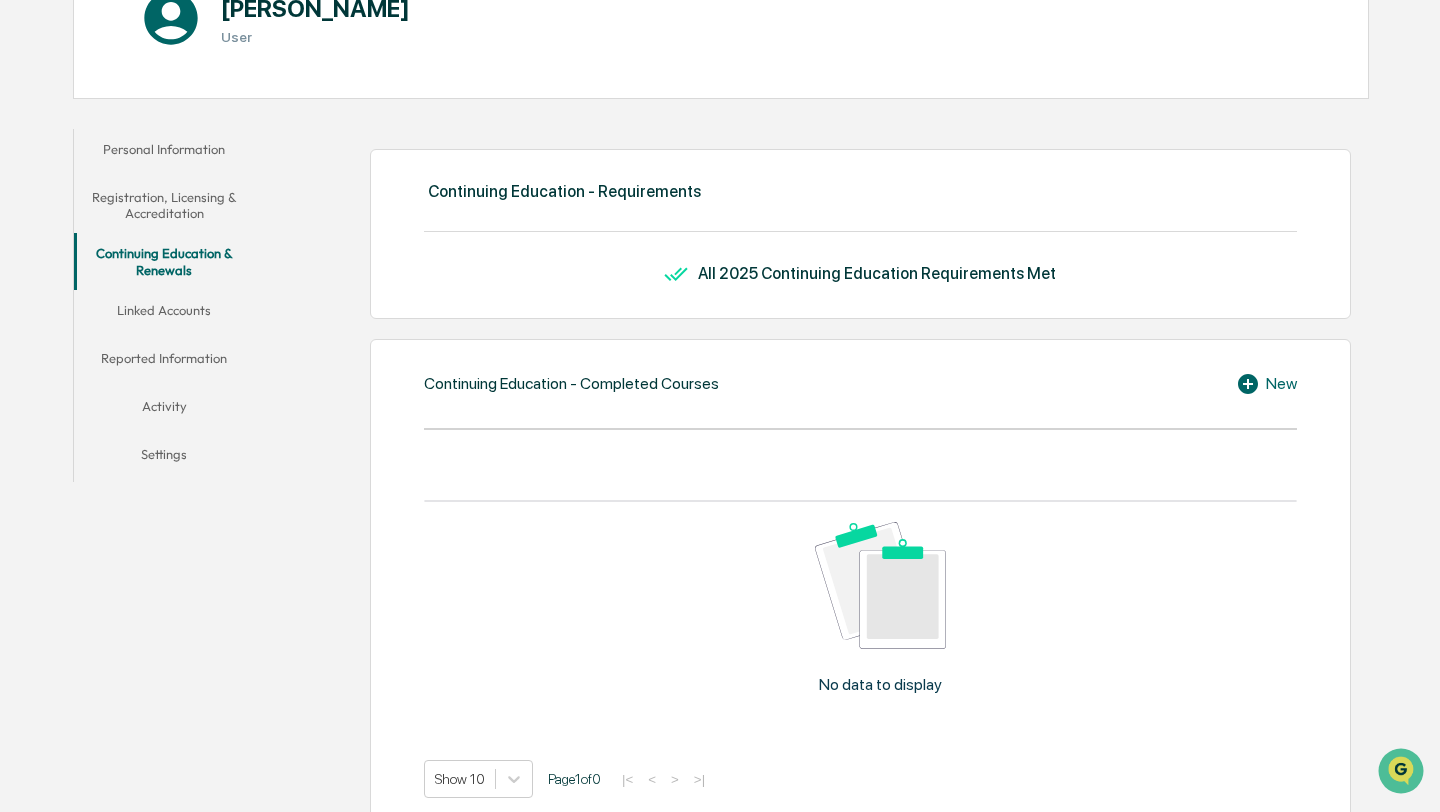 click on "Linked Accounts" at bounding box center (164, 314) 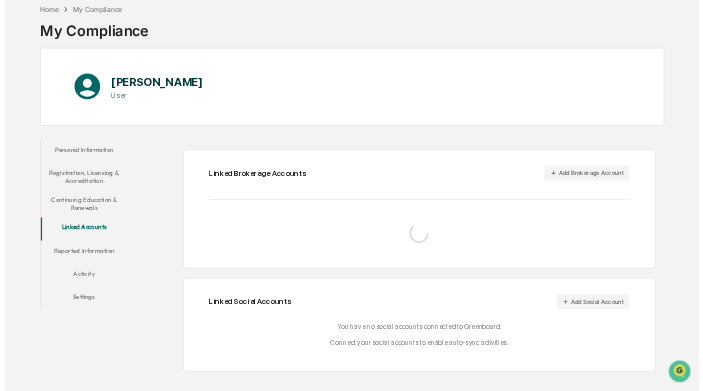 scroll, scrollTop: 115, scrollLeft: 0, axis: vertical 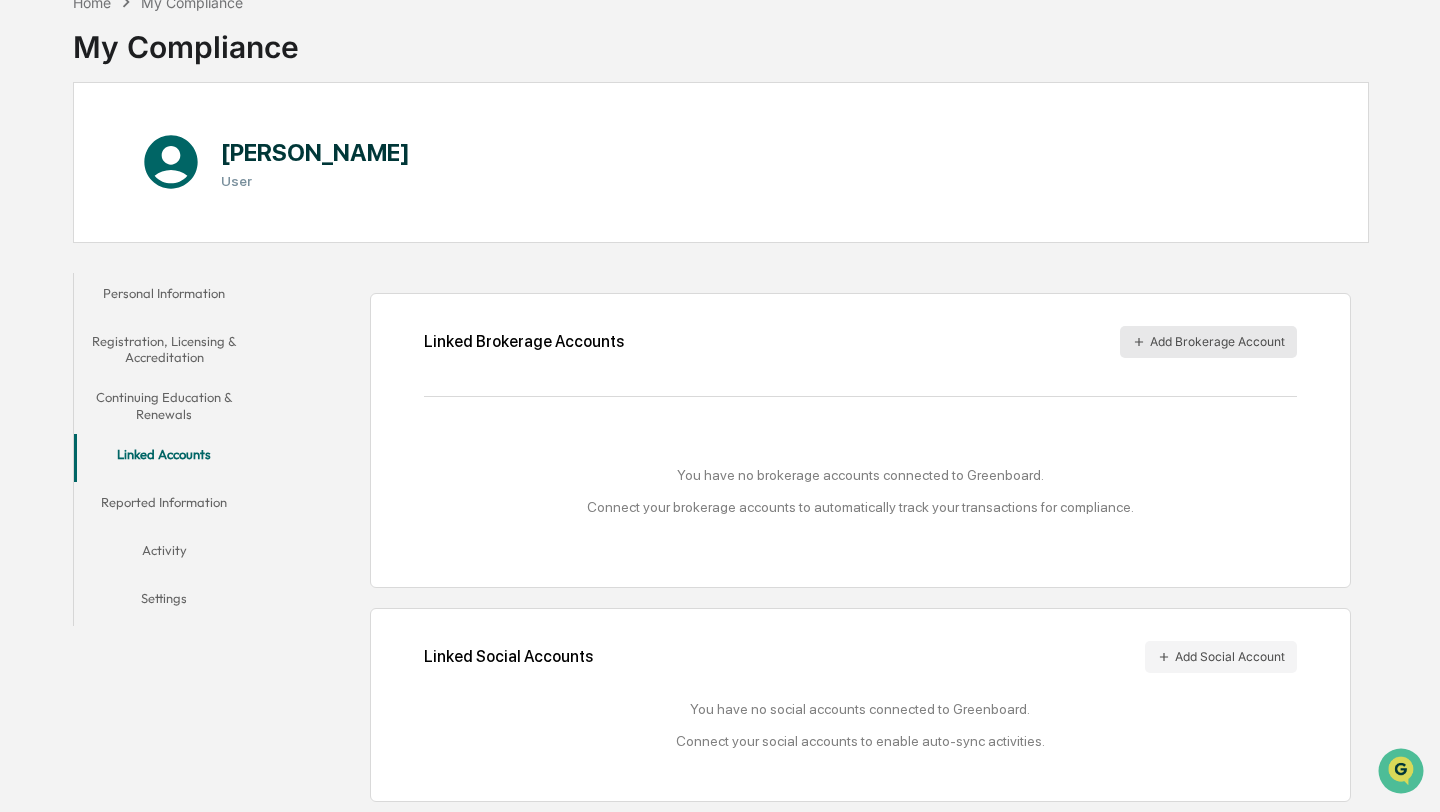 click on "Add Brokerage Account" at bounding box center (1208, 342) 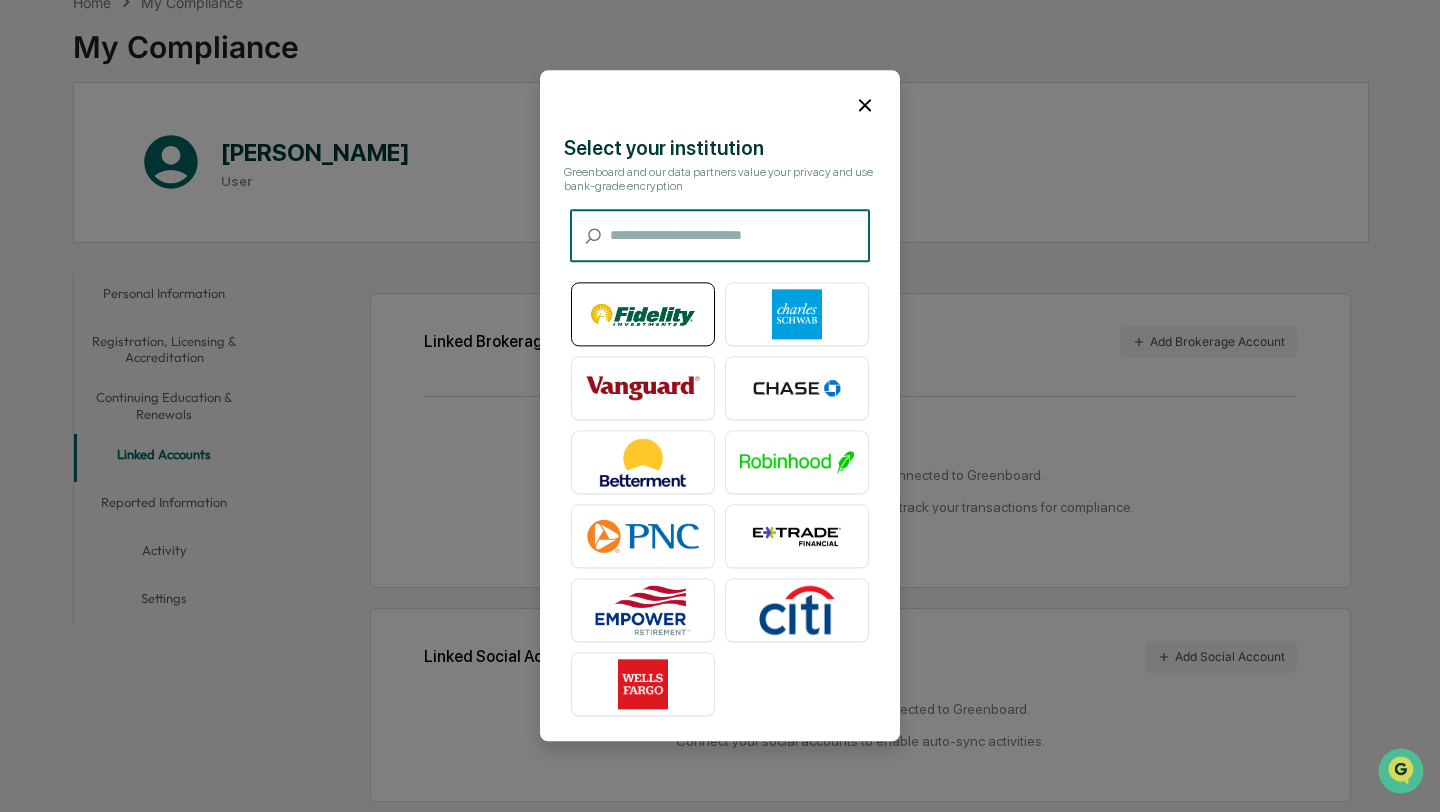 click at bounding box center [643, 315] 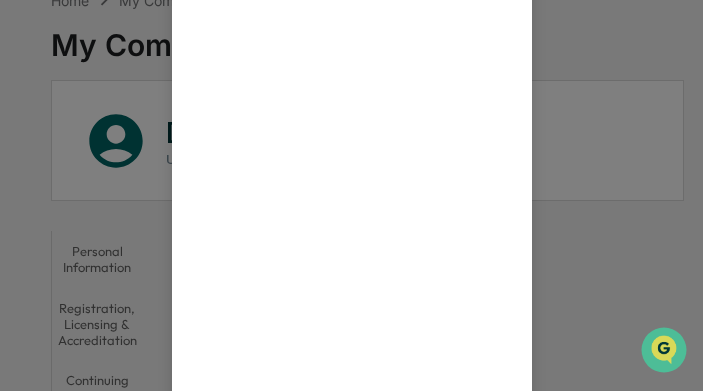 scroll, scrollTop: 0, scrollLeft: 0, axis: both 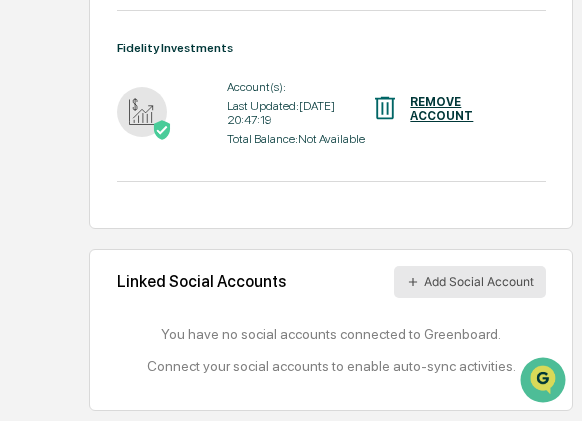 click on "Add Social Account" at bounding box center (470, 282) 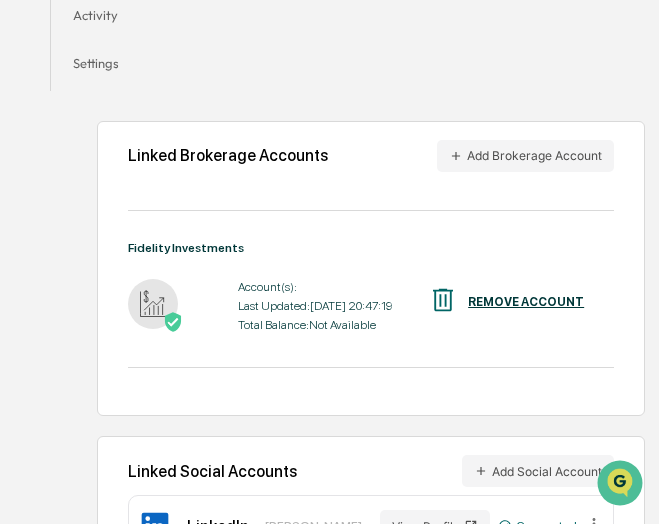 scroll, scrollTop: 754, scrollLeft: 0, axis: vertical 